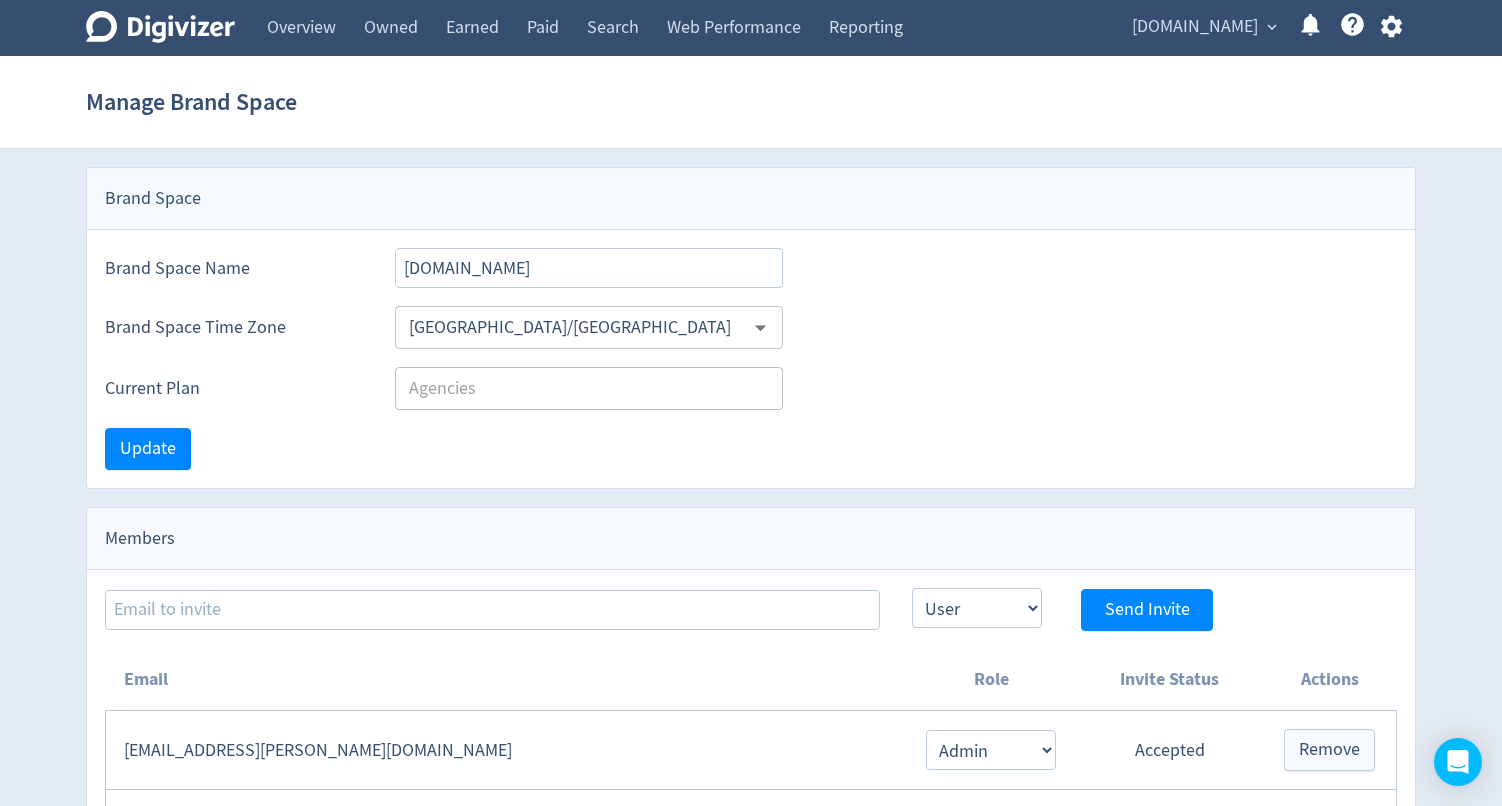 select on "USER" 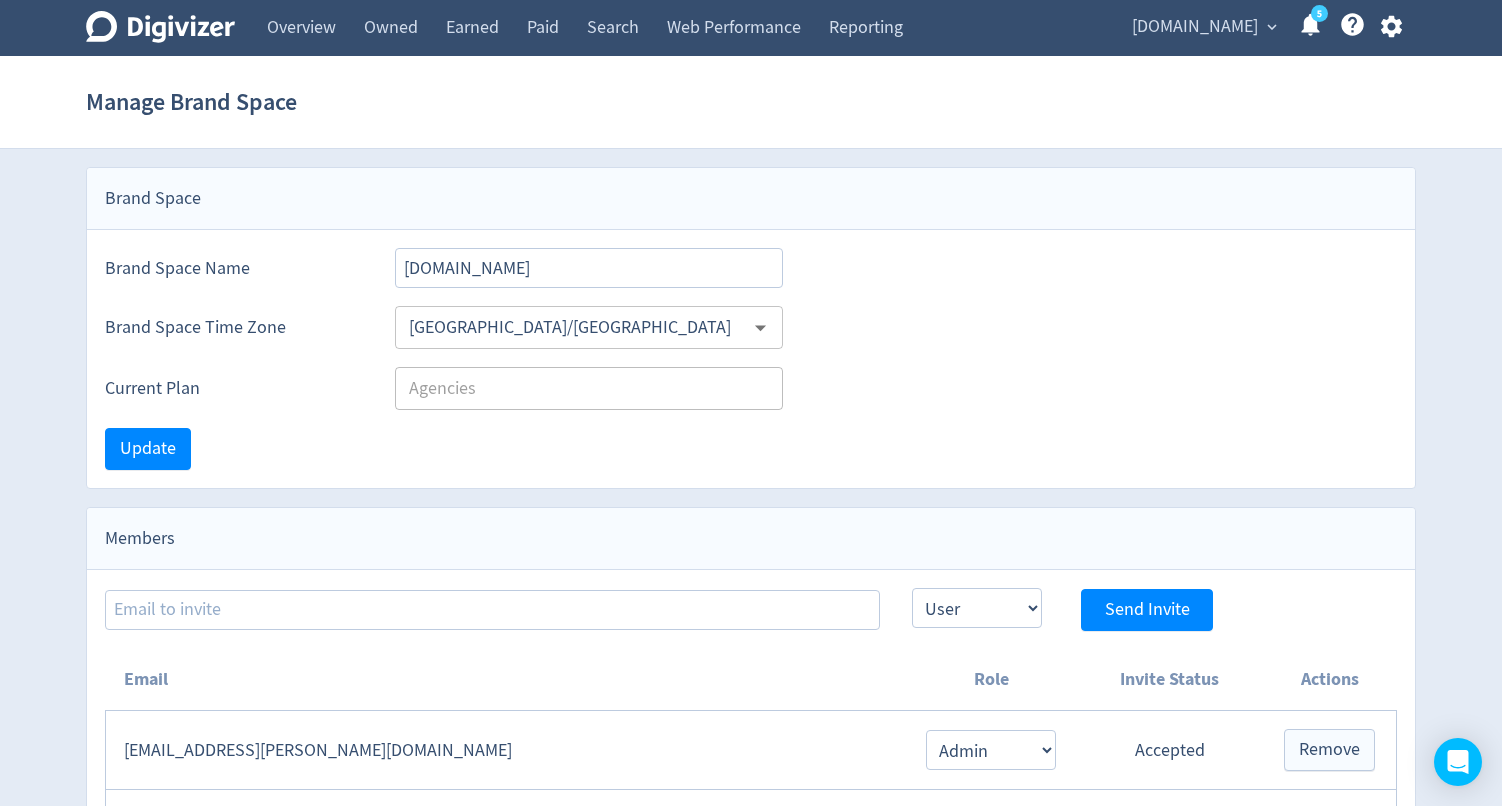 click on "[DOMAIN_NAME]" at bounding box center [1195, 27] 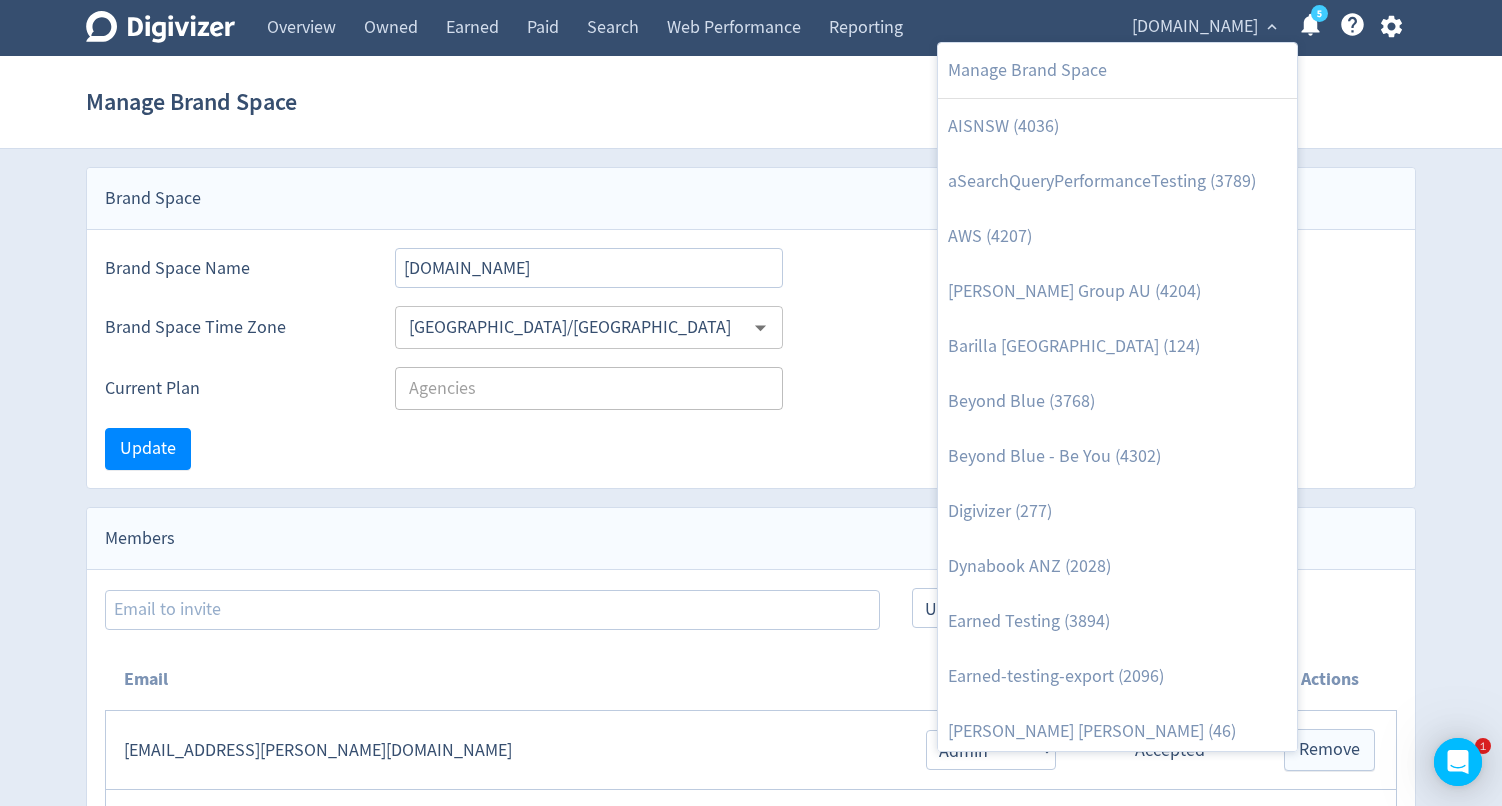 scroll, scrollTop: 0, scrollLeft: 0, axis: both 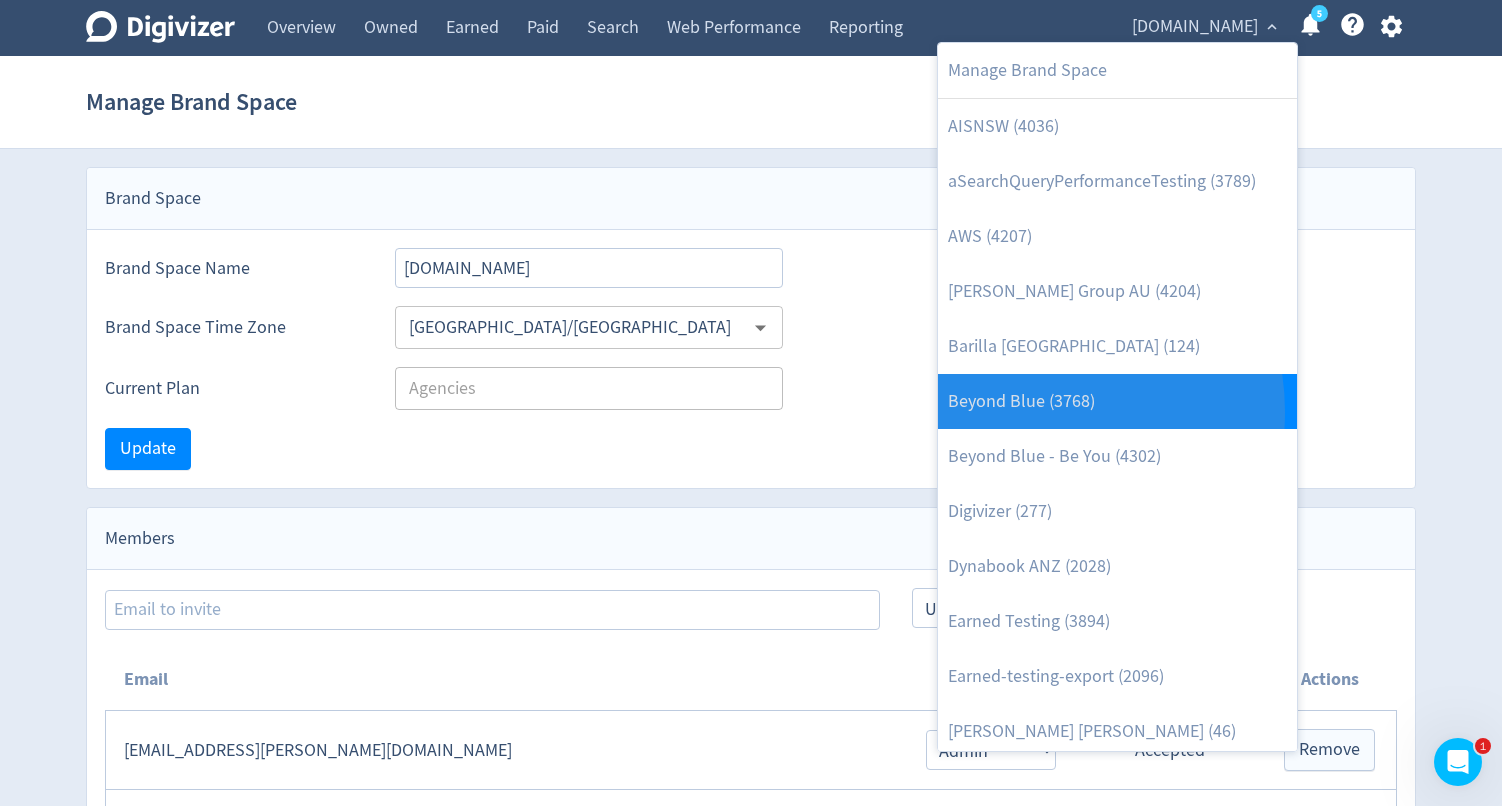 click on "Beyond Blue (3768)" at bounding box center (1117, 401) 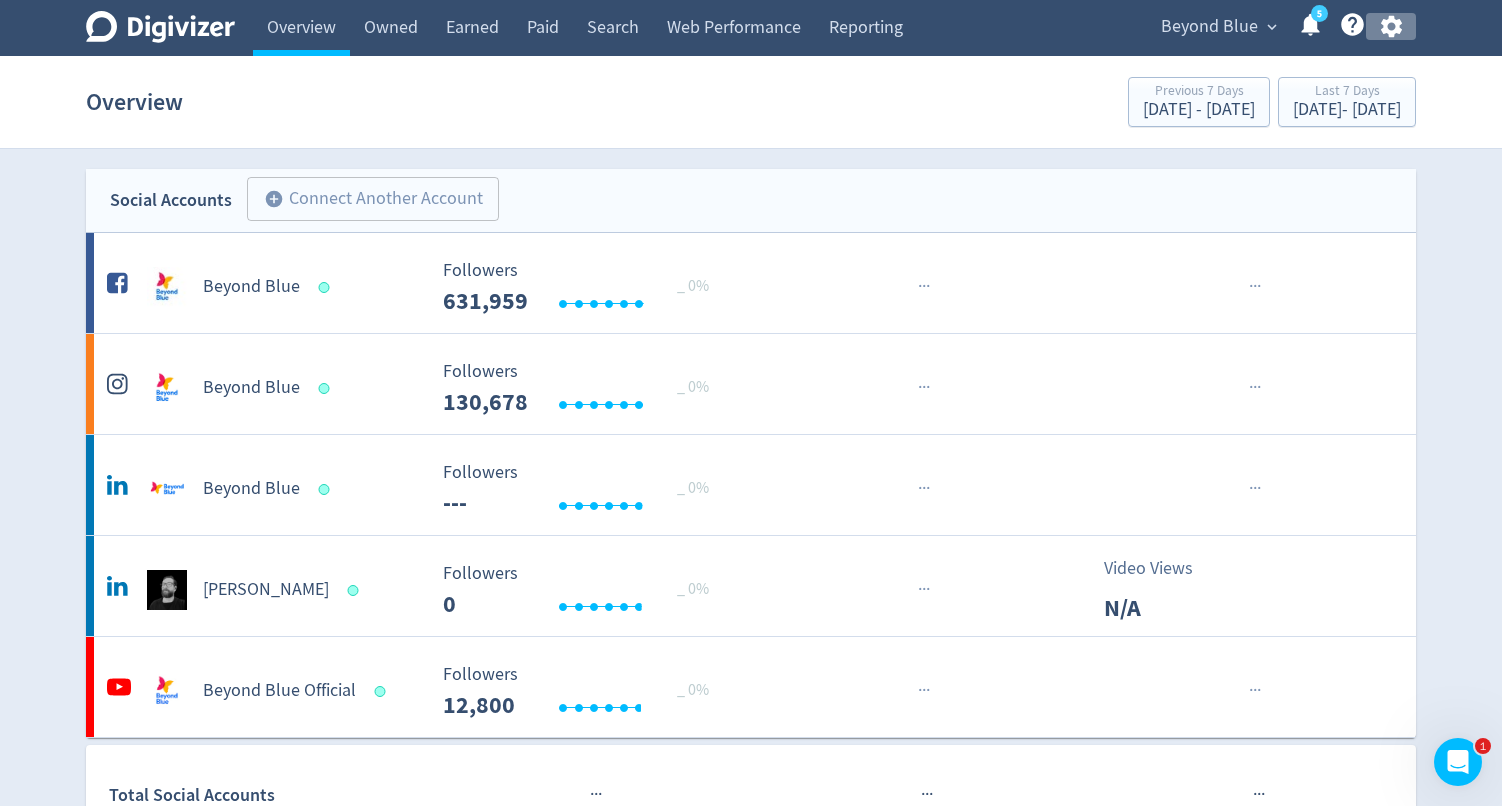 click 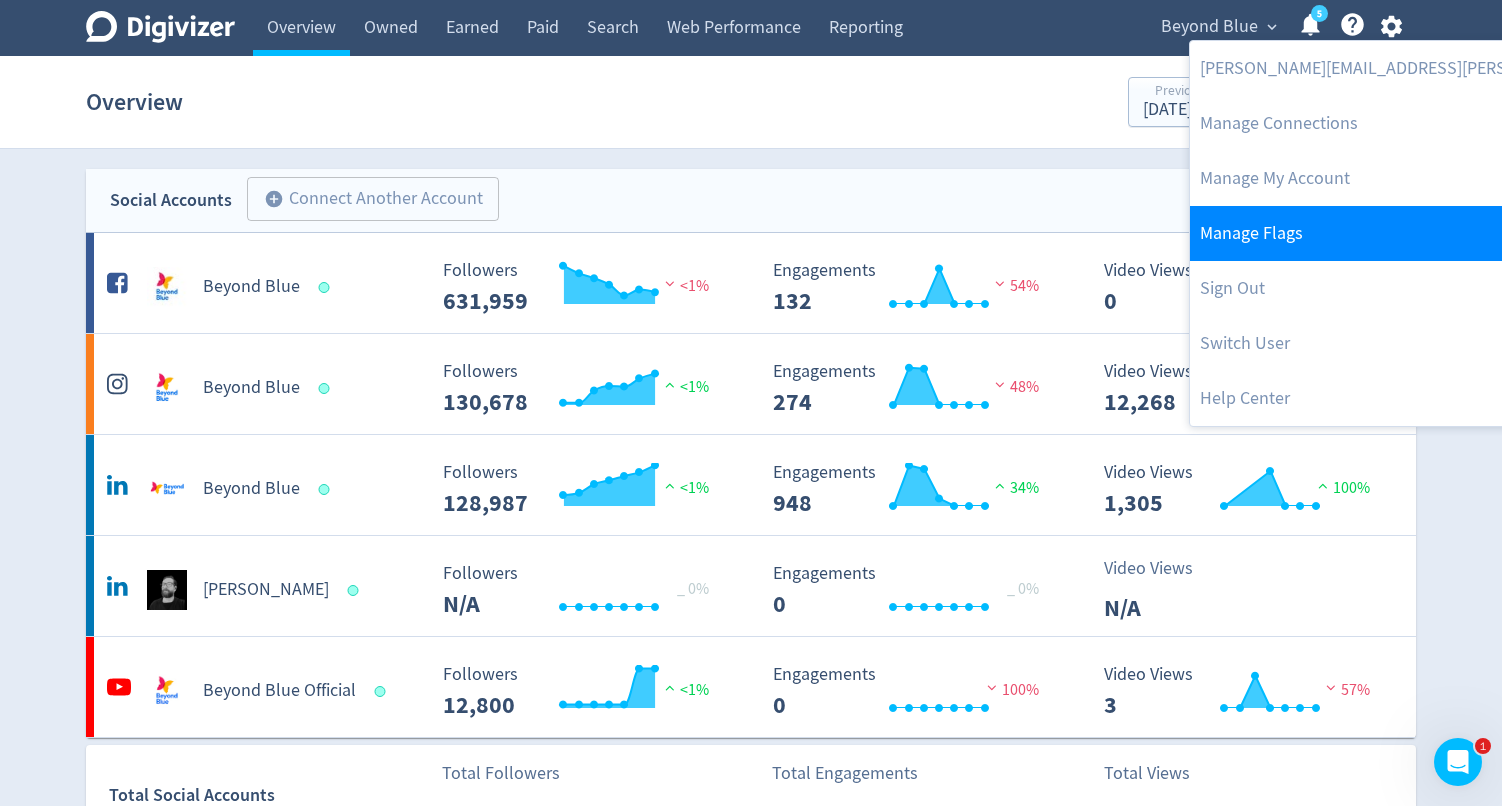 click on "Manage Flags" at bounding box center [1457, 233] 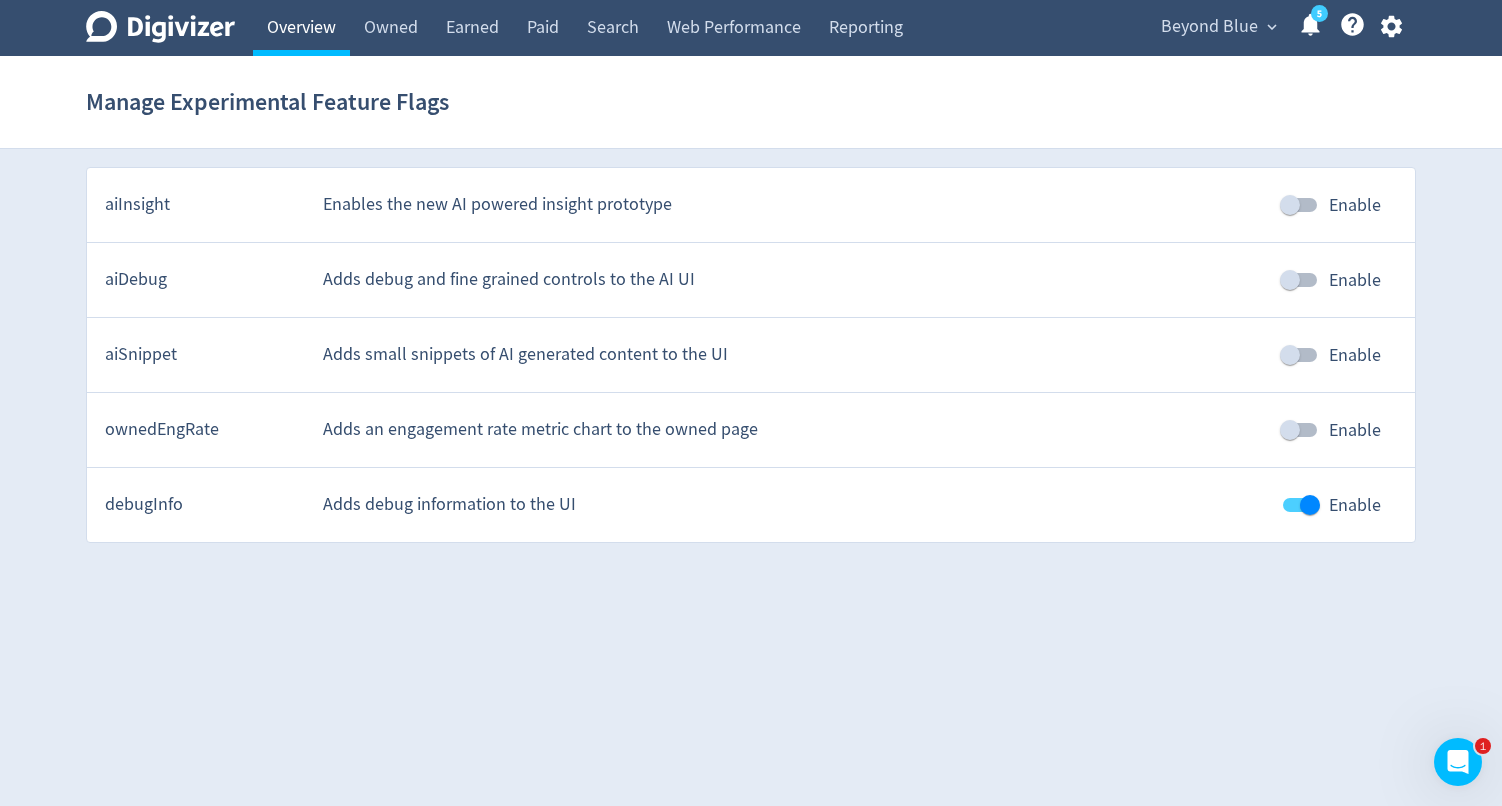 click on "Overview" at bounding box center [301, 28] 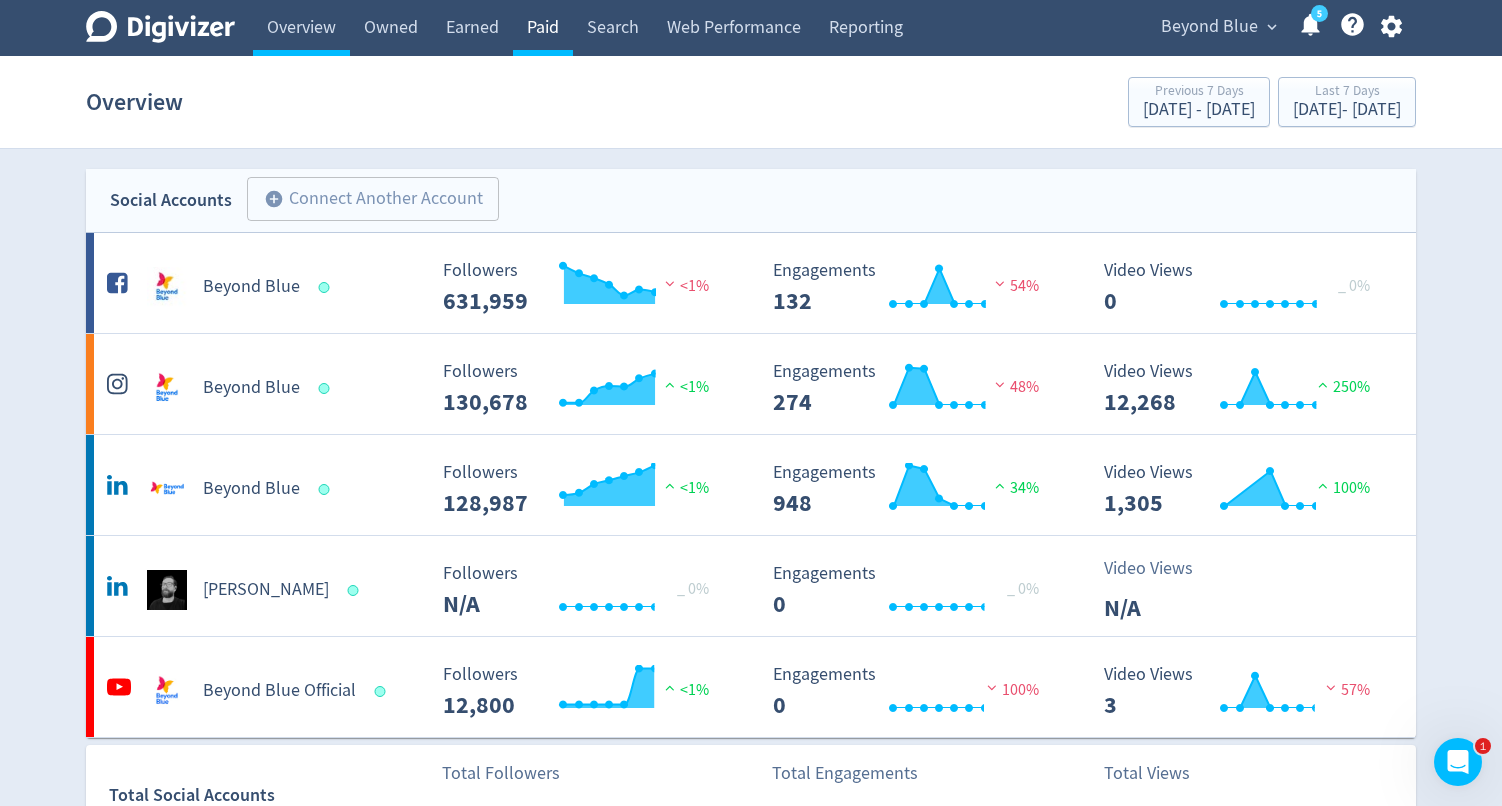 click on "Paid" at bounding box center (543, 28) 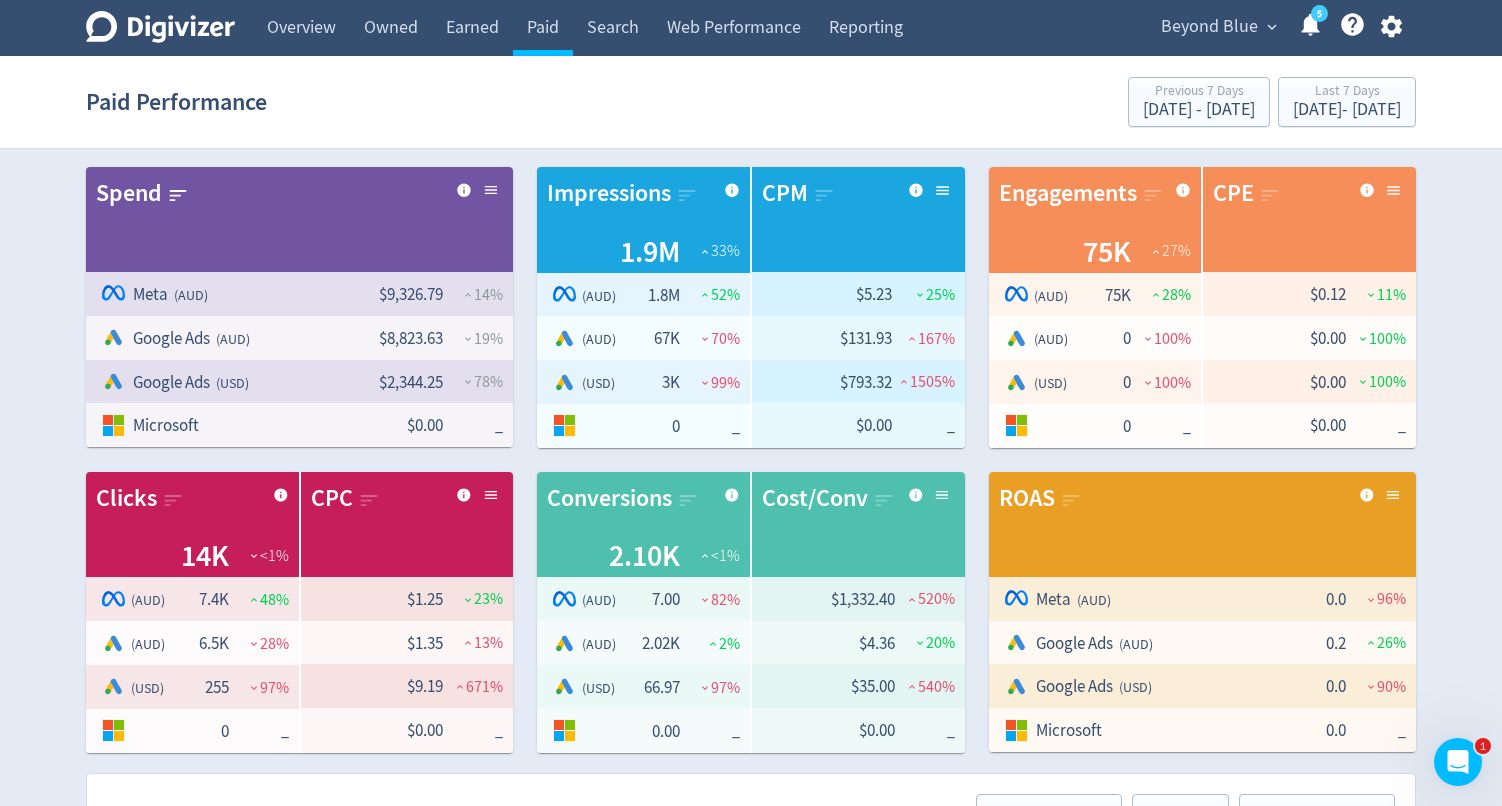 scroll, scrollTop: 390, scrollLeft: 0, axis: vertical 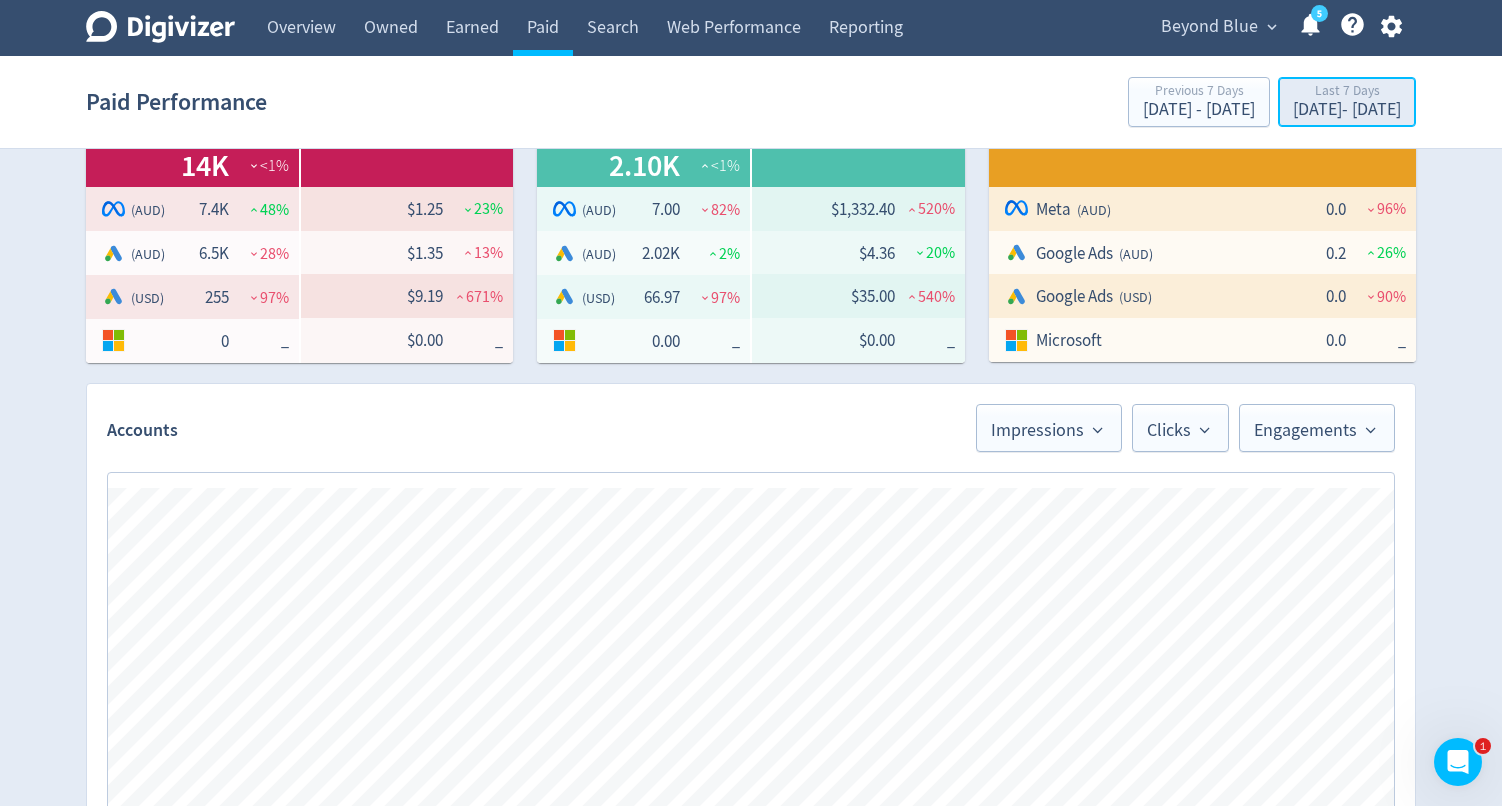 click on "[DATE]  -   [DATE]" at bounding box center (1347, 110) 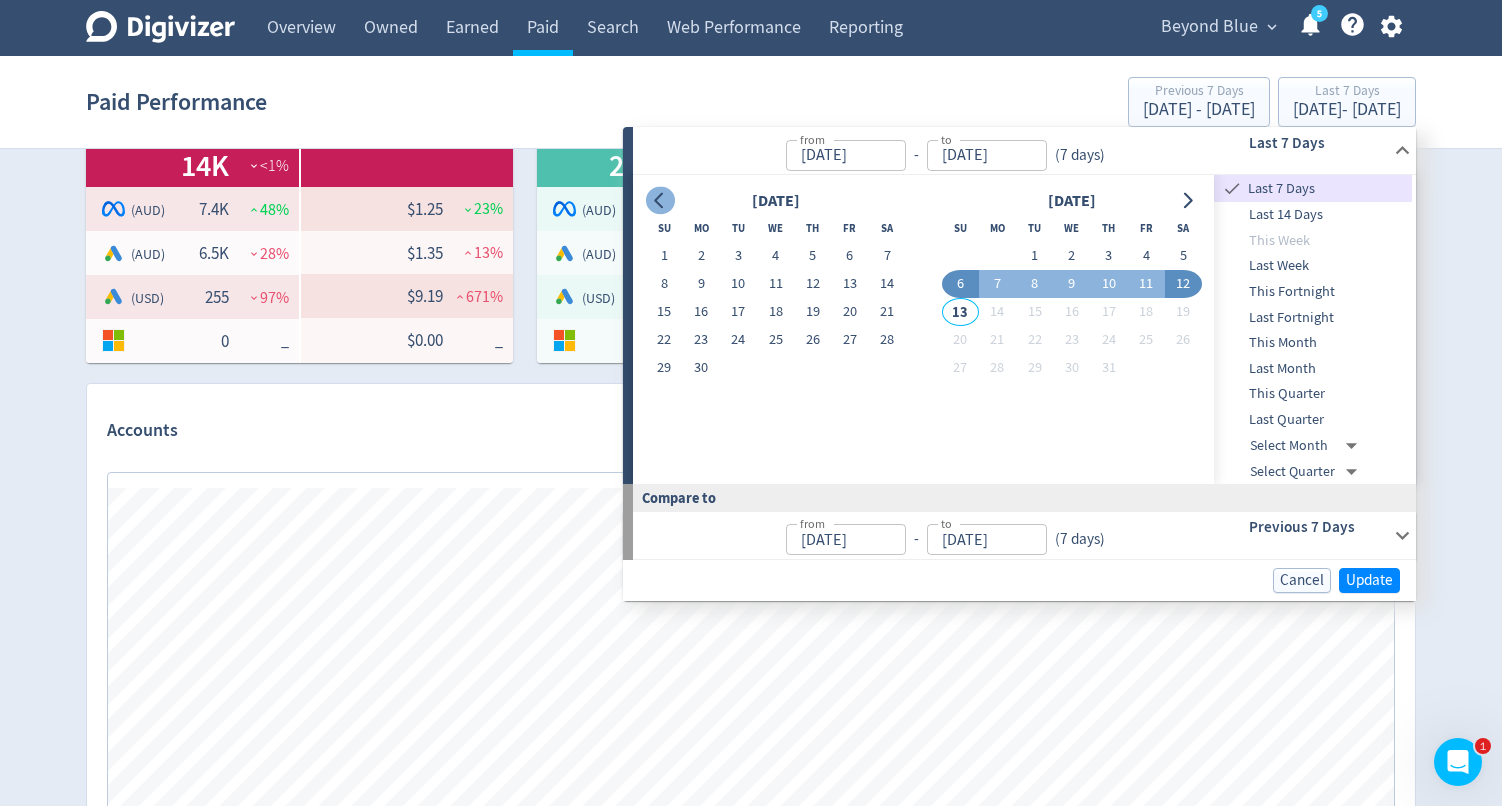click at bounding box center (660, 201) 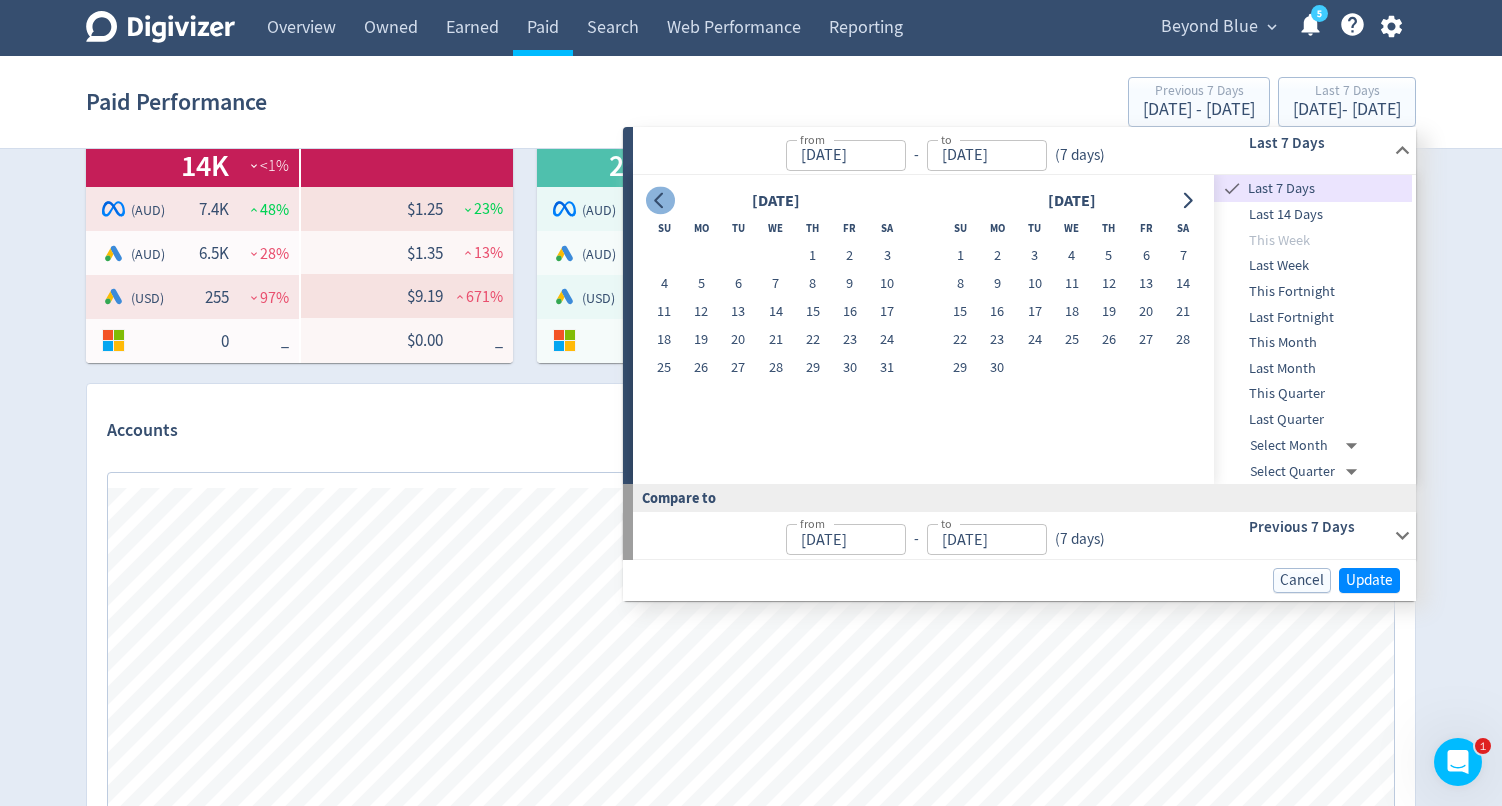 click at bounding box center (660, 201) 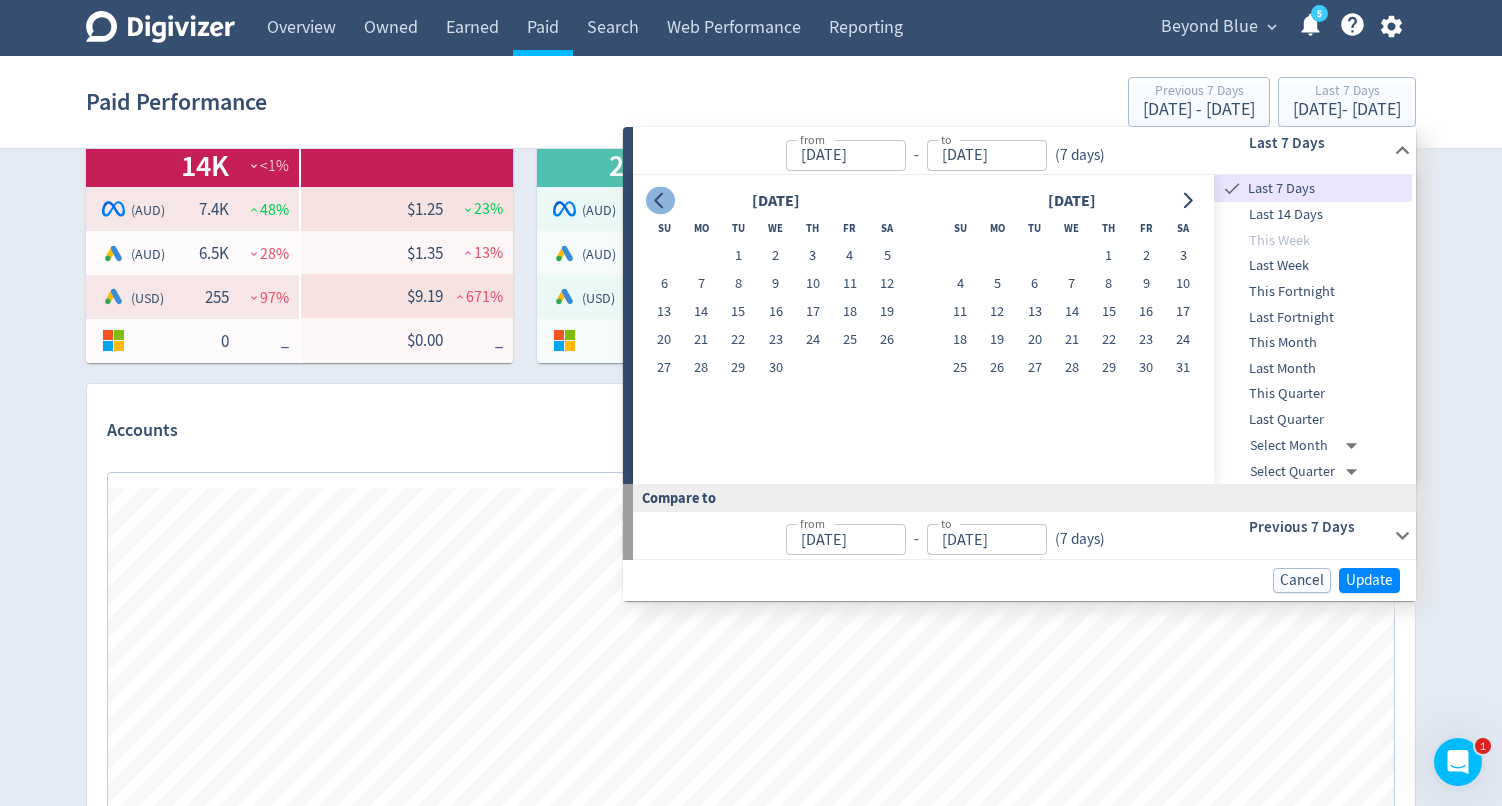 click at bounding box center (660, 201) 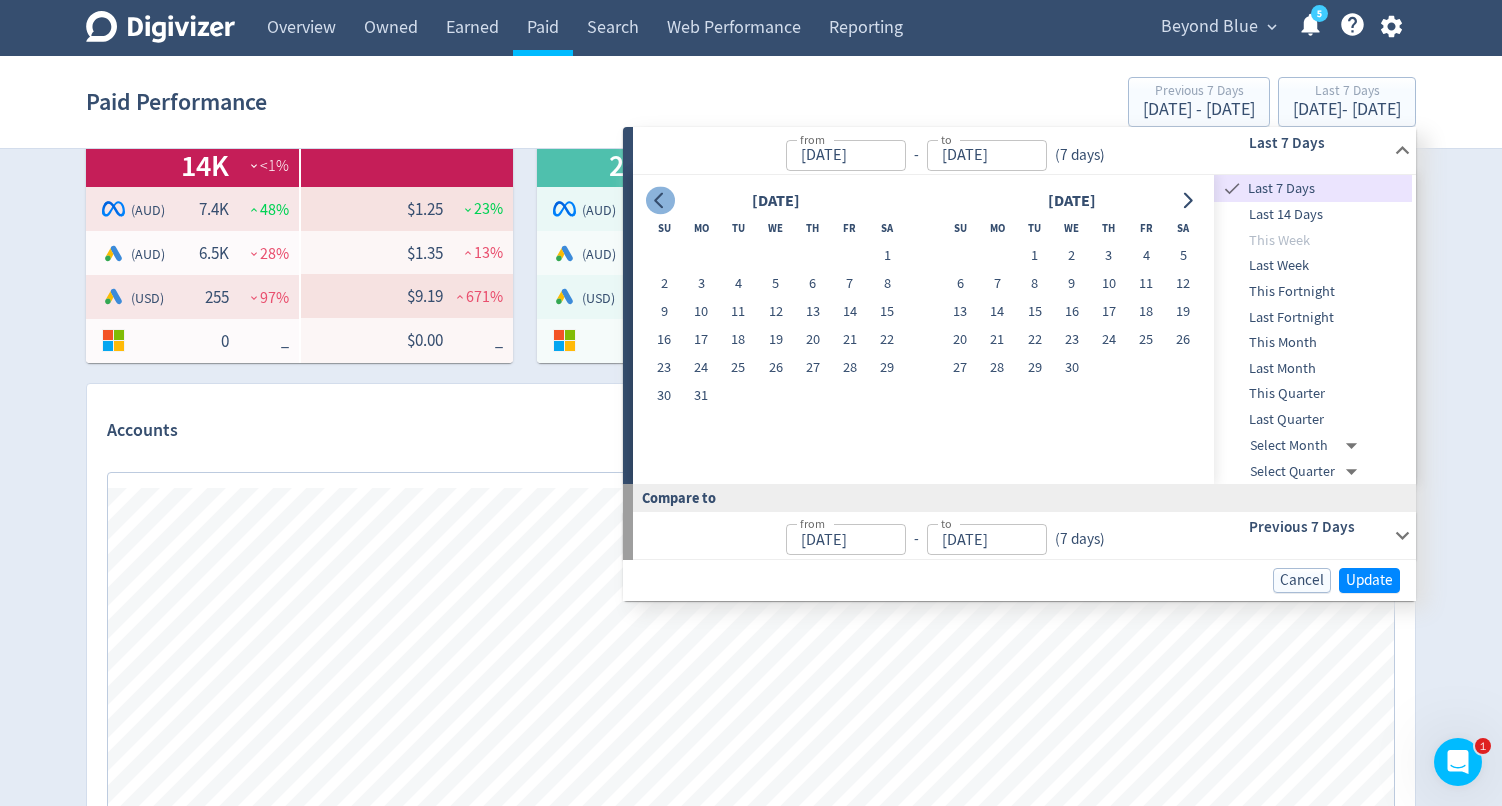 click at bounding box center (660, 201) 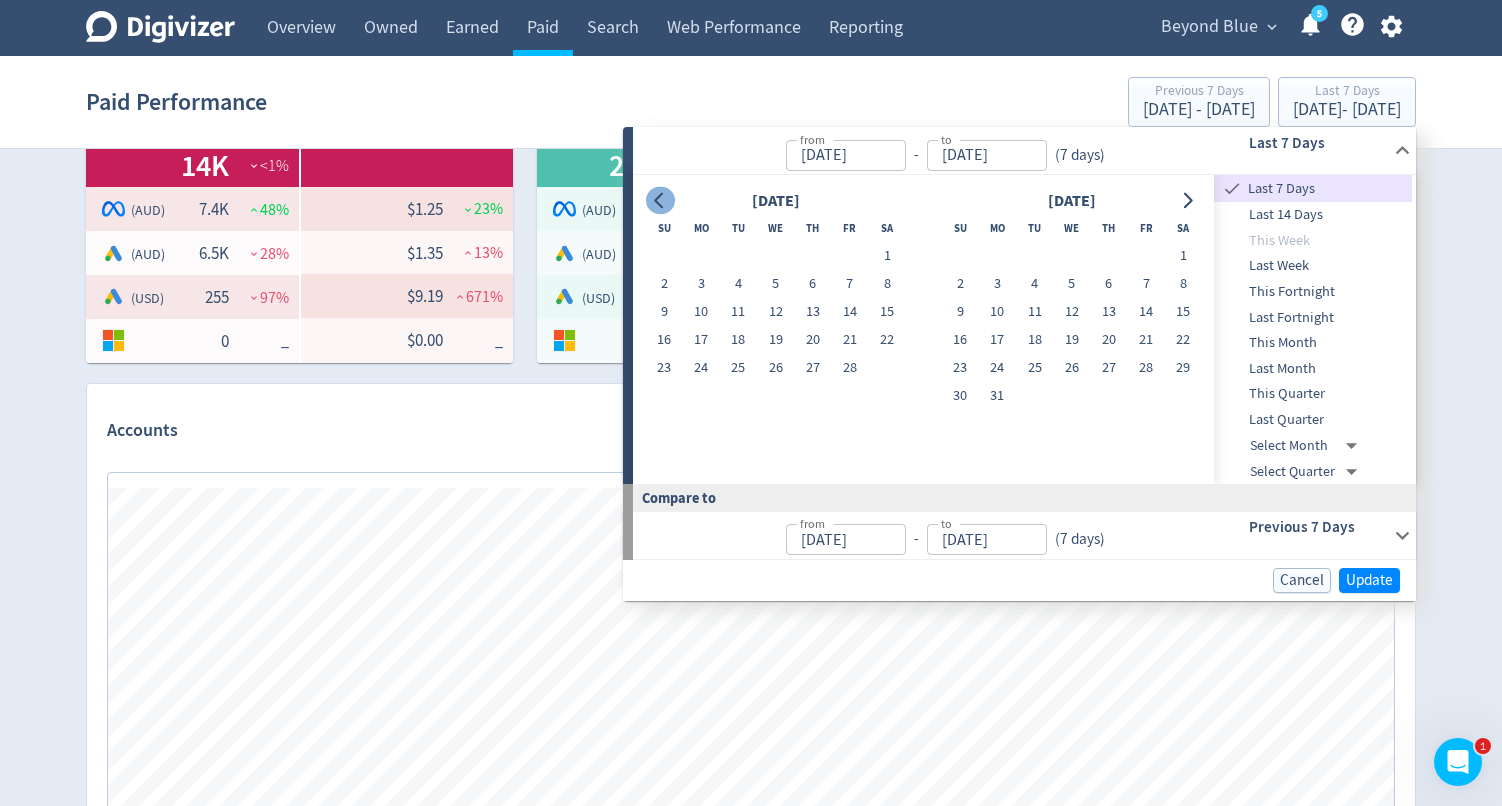 click at bounding box center [660, 201] 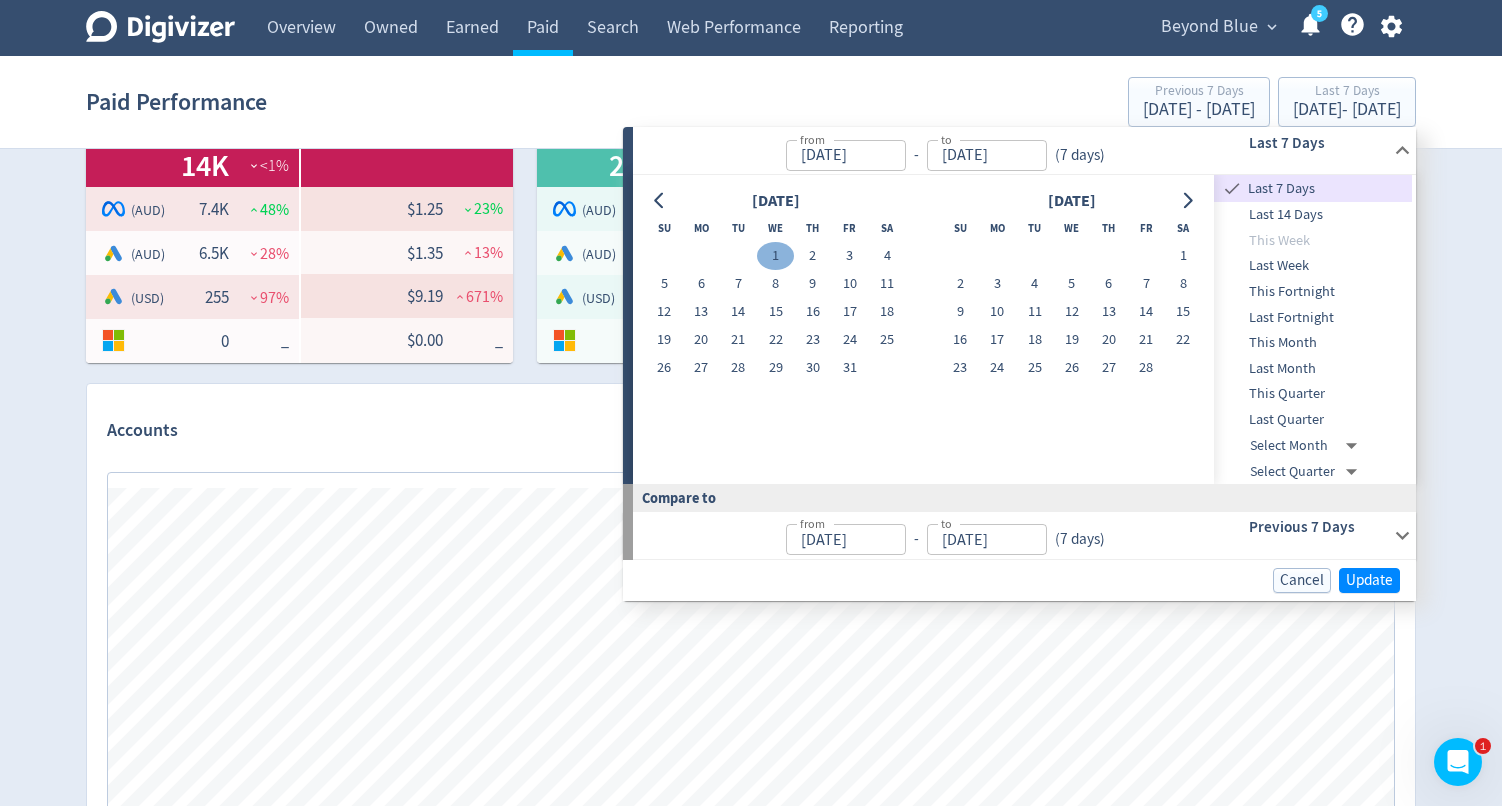 click on "1" at bounding box center (775, 256) 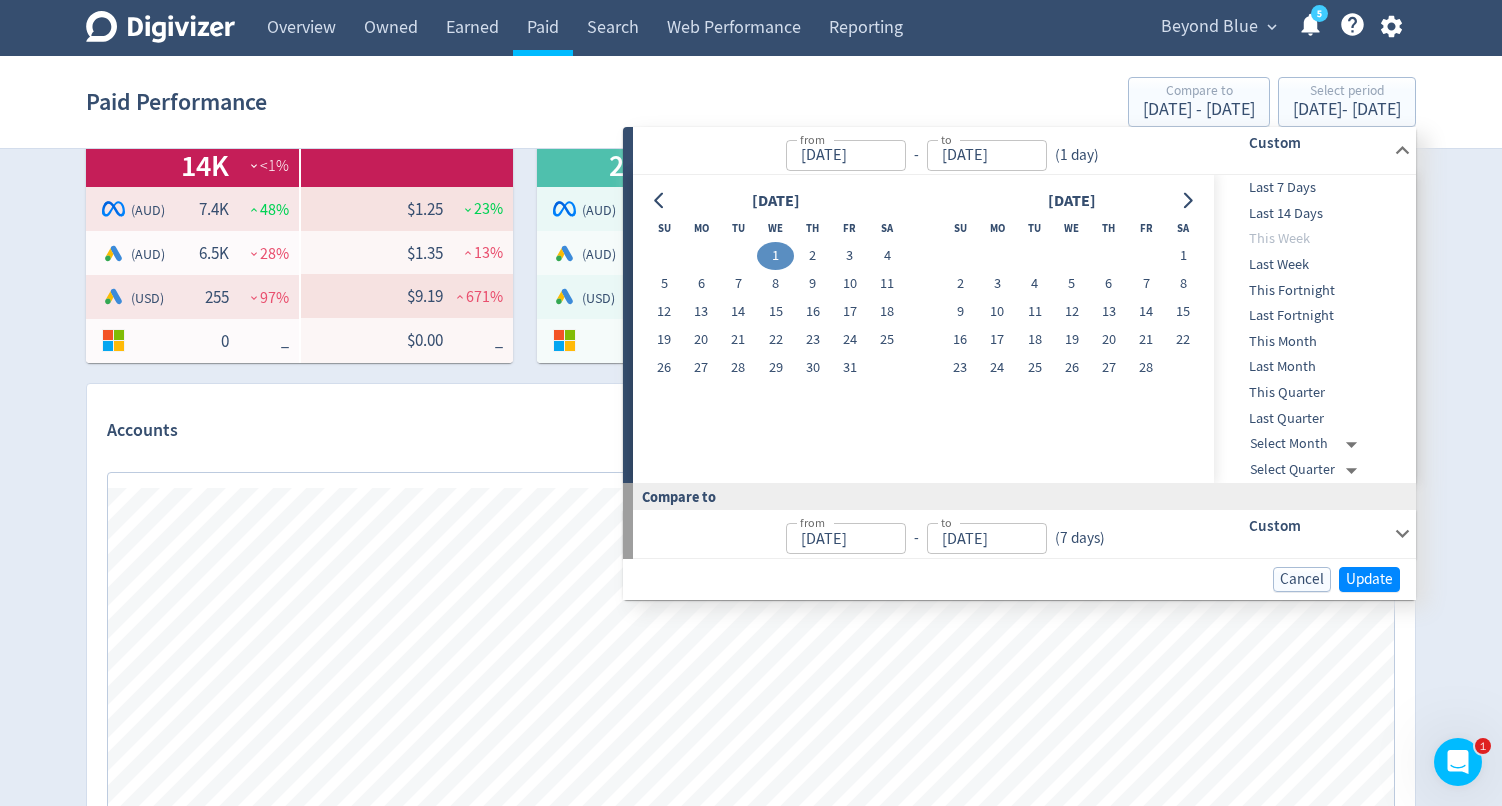 type on "[DATE]" 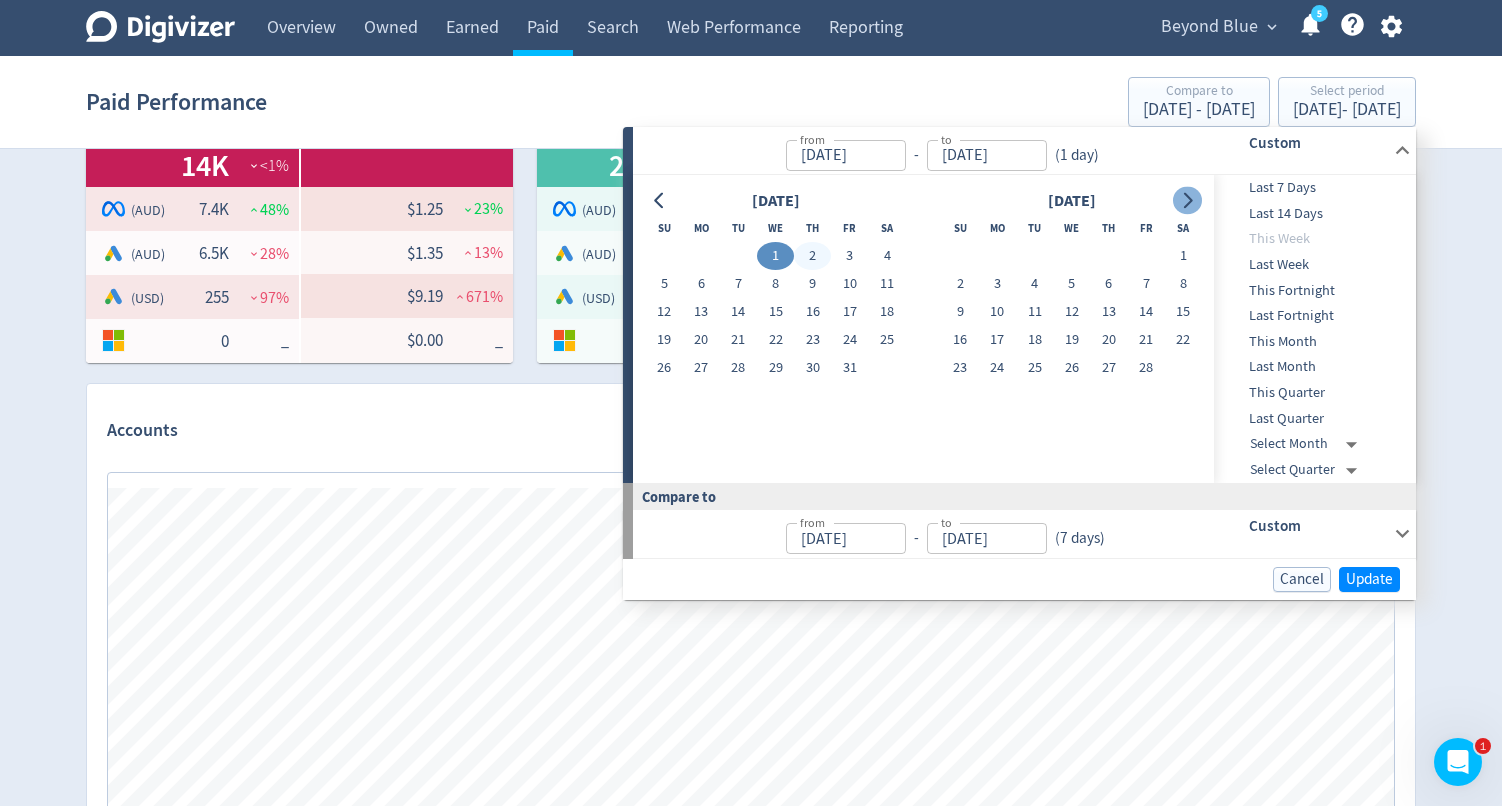 click 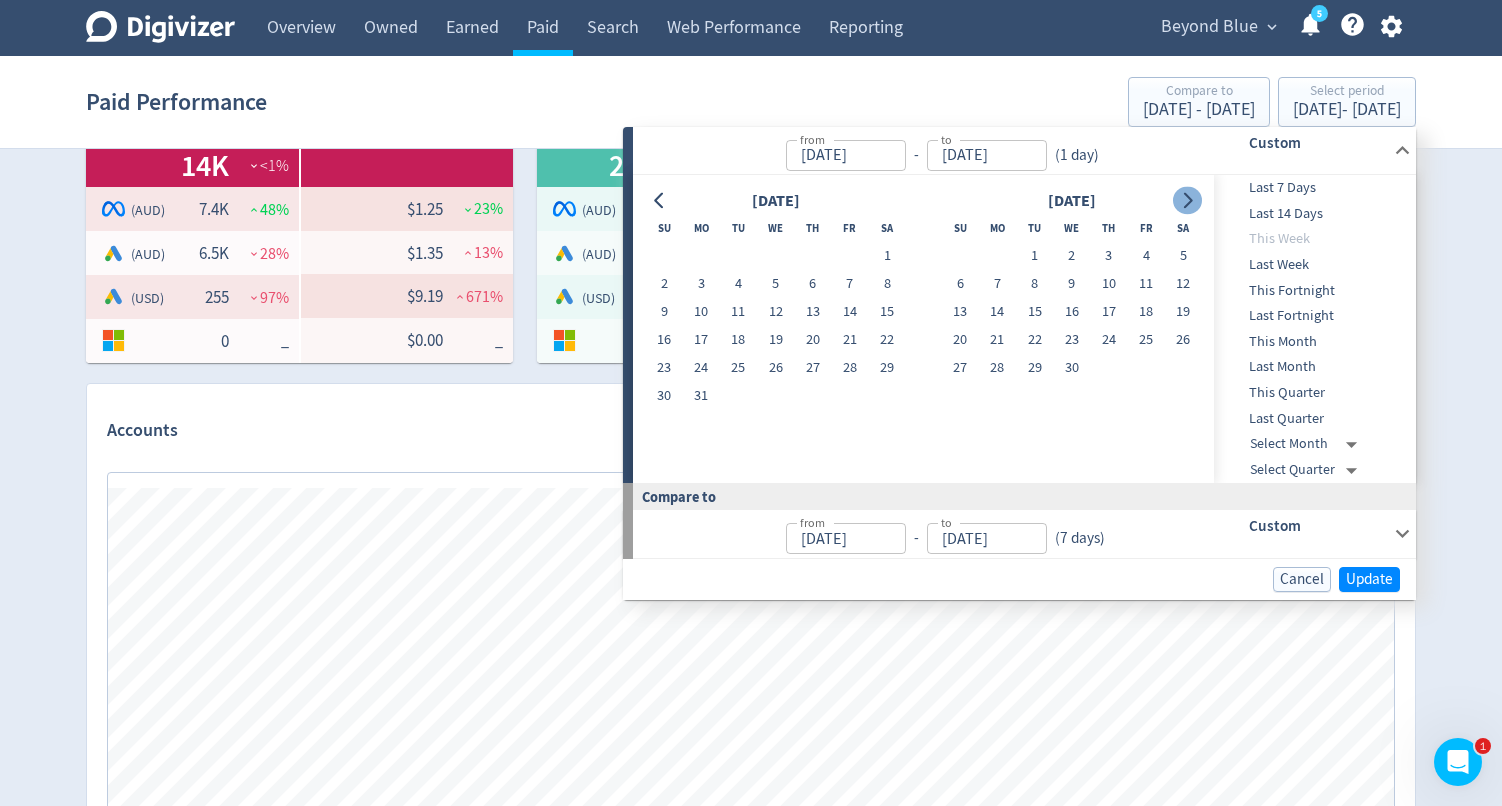 click 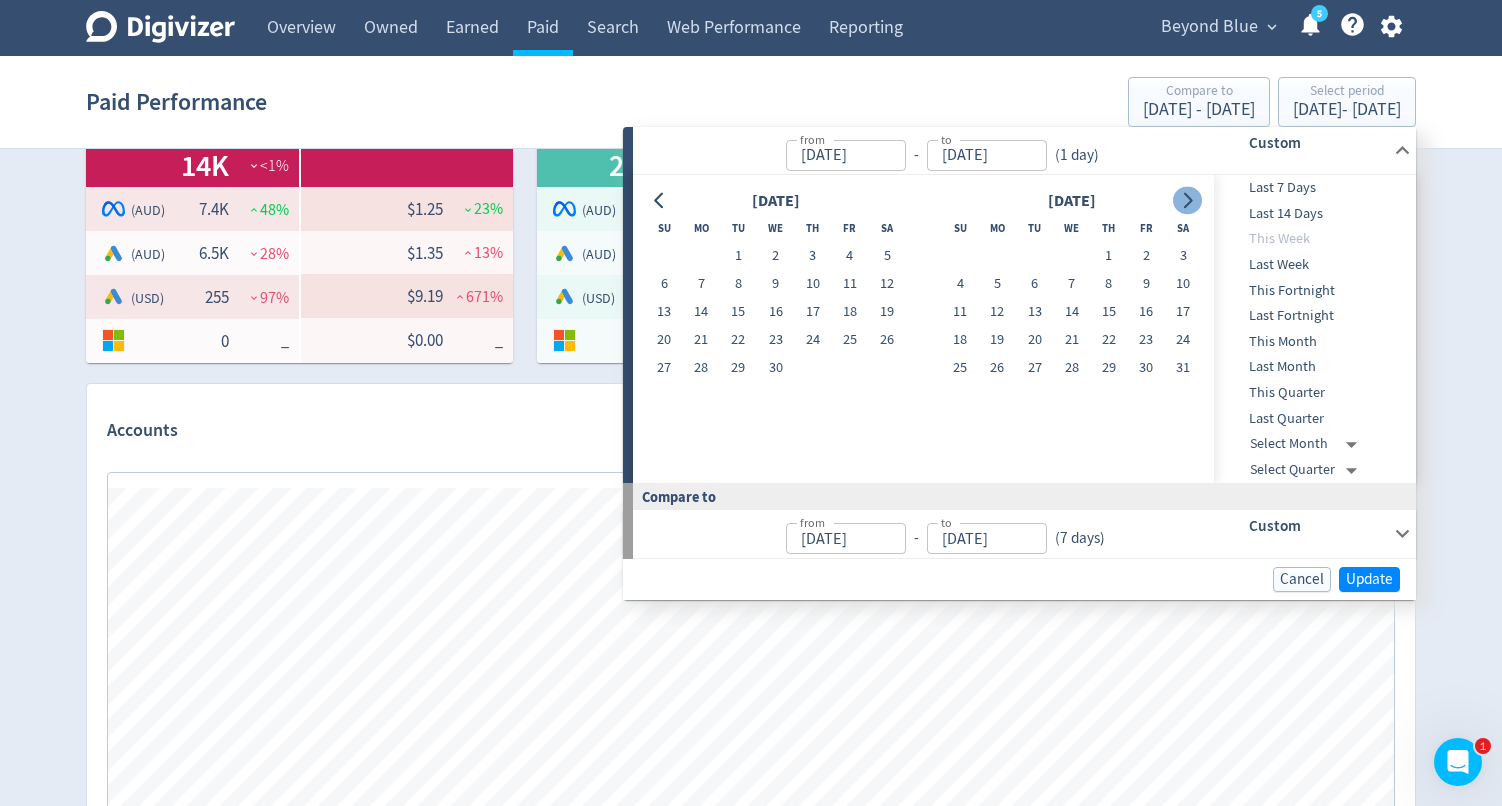 click 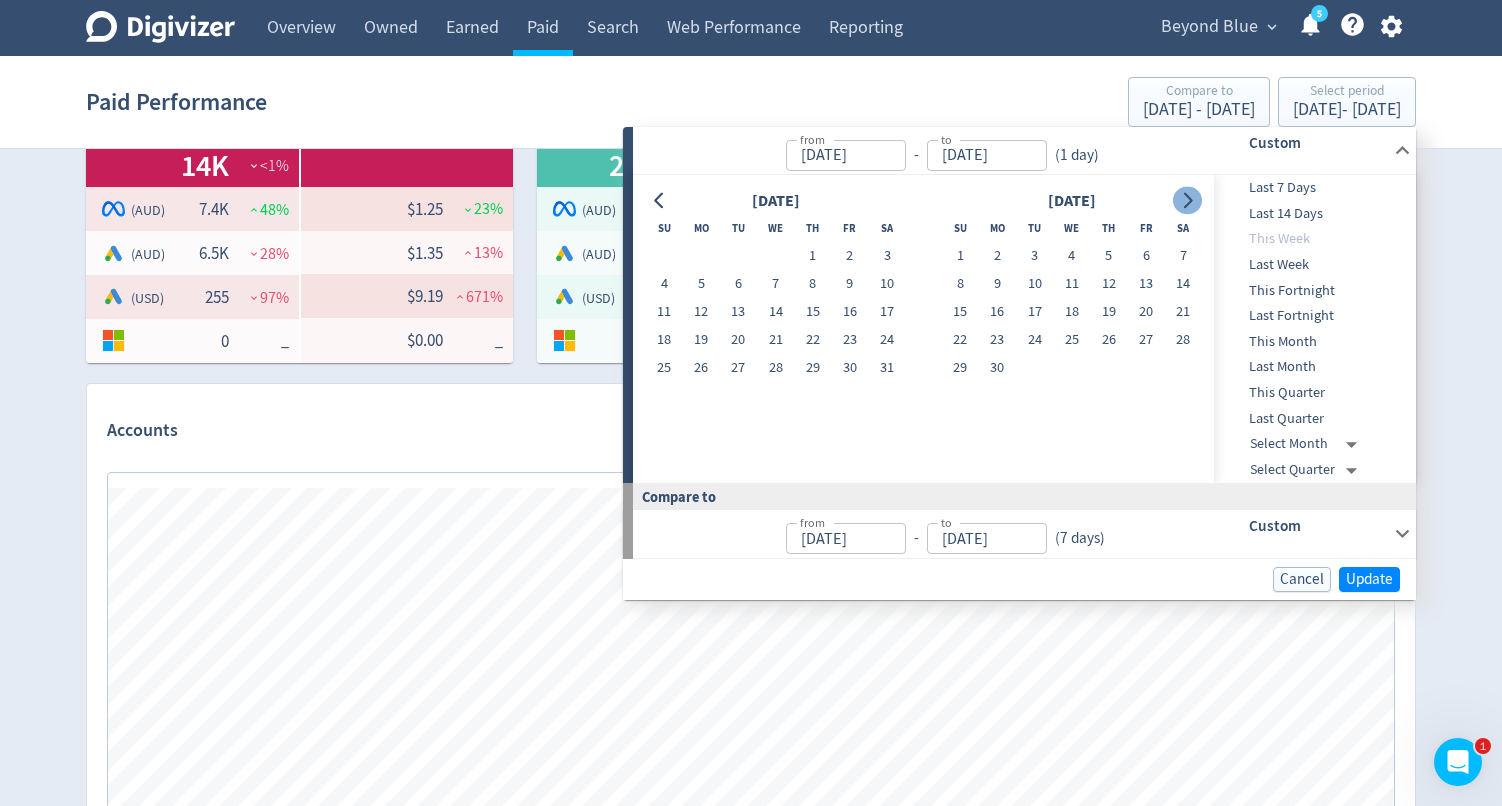 click 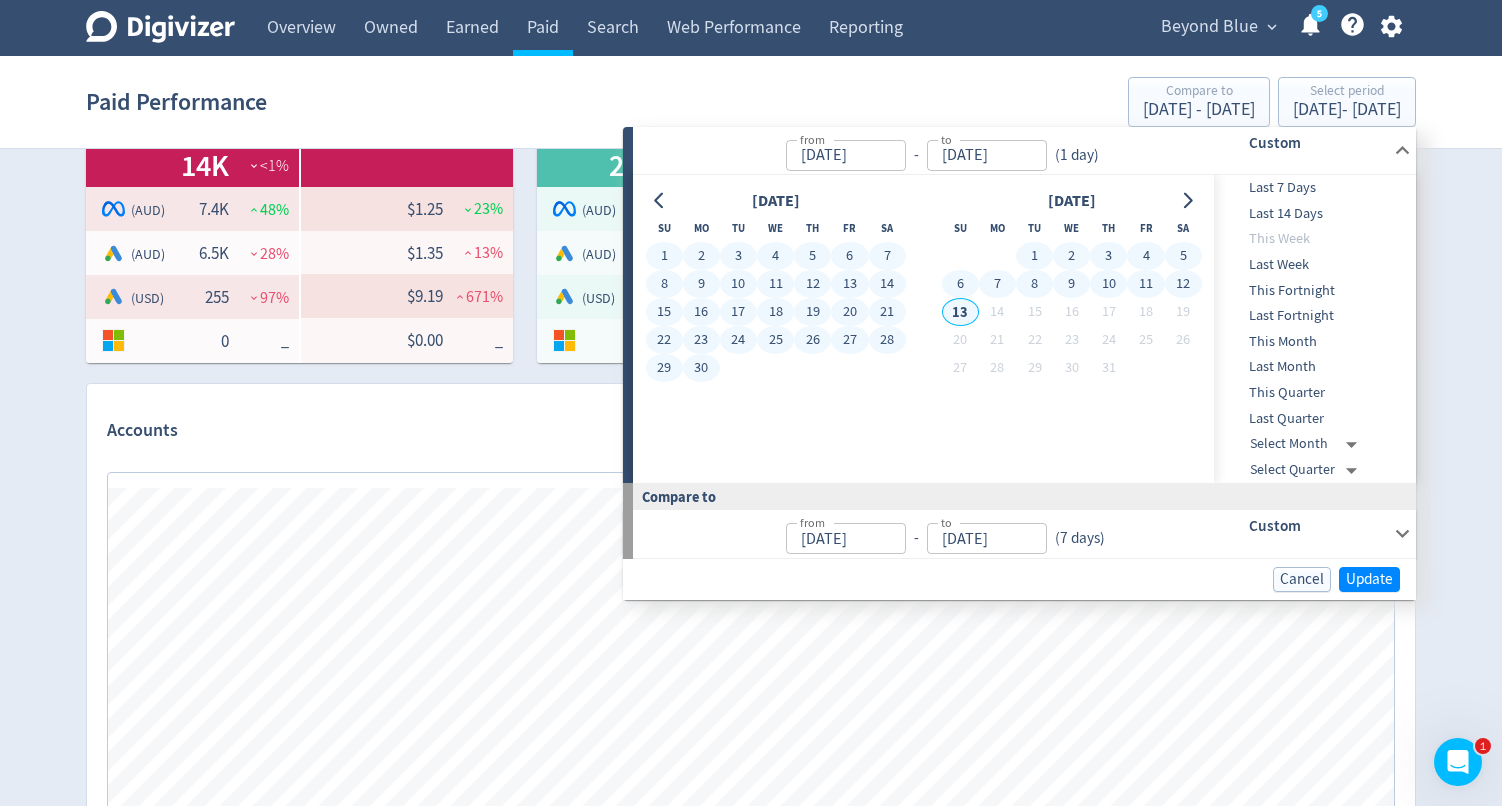 click on "13" at bounding box center [960, 312] 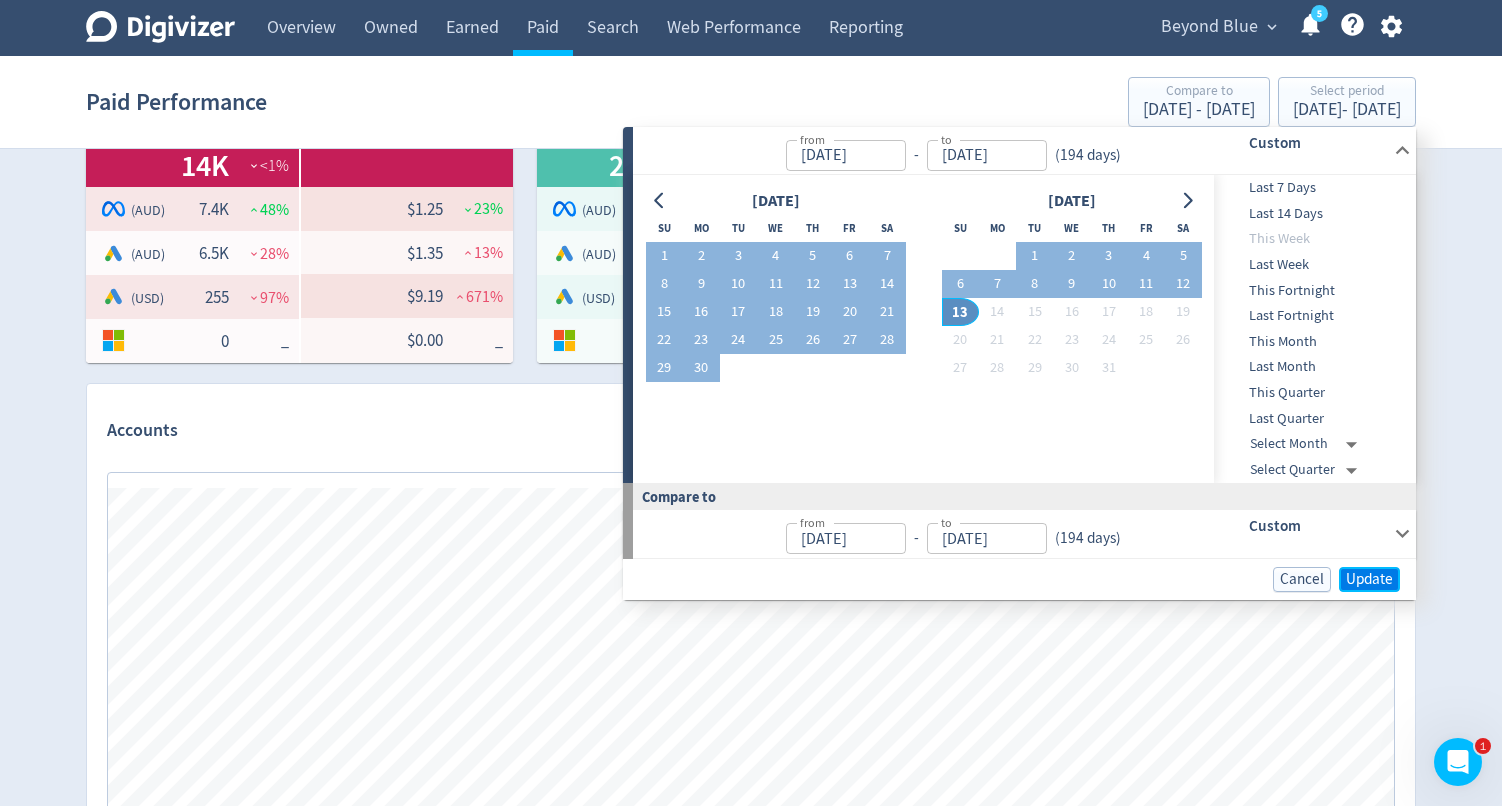 click on "Update" at bounding box center (1369, 579) 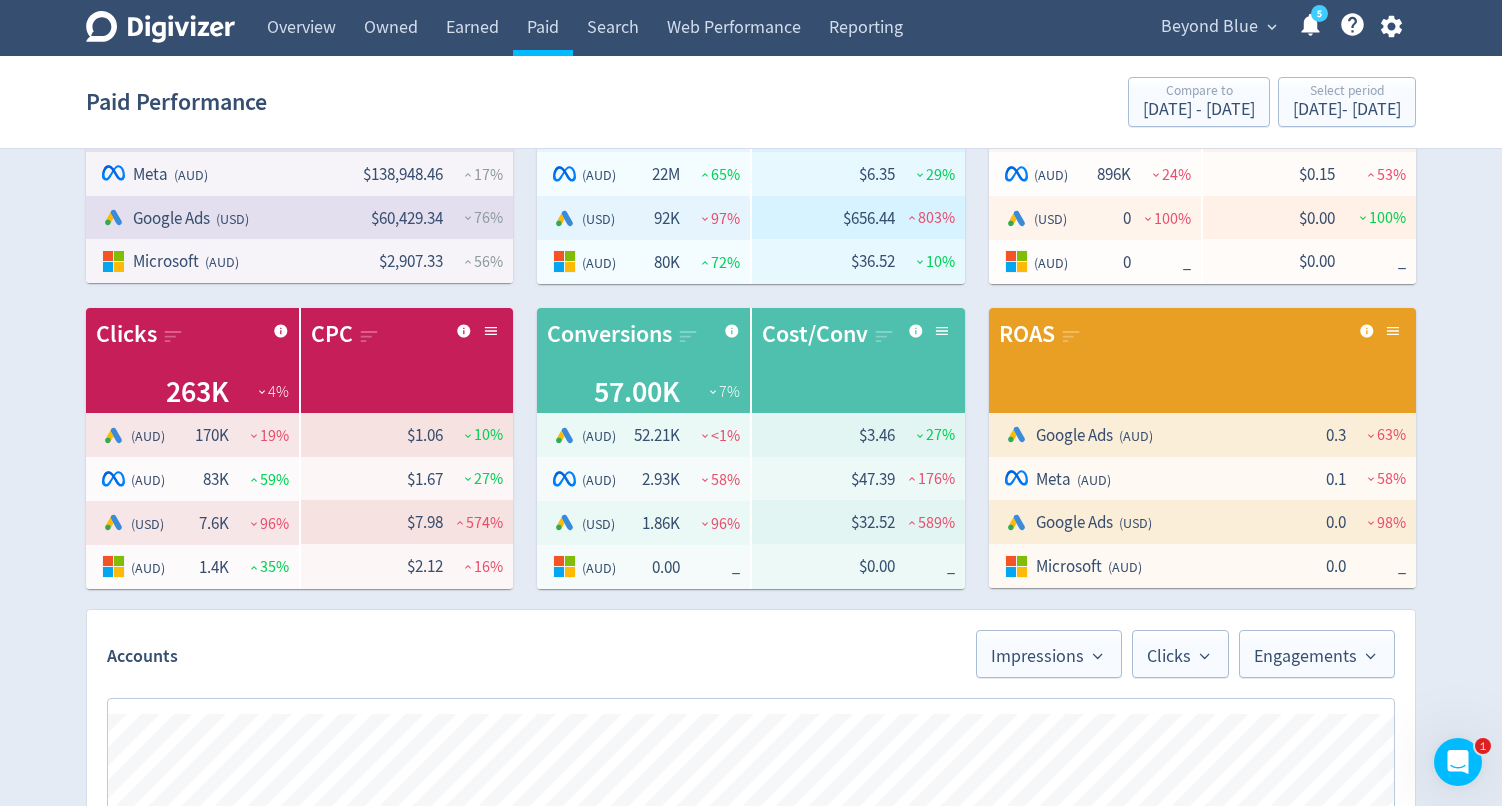 scroll, scrollTop: 0, scrollLeft: 0, axis: both 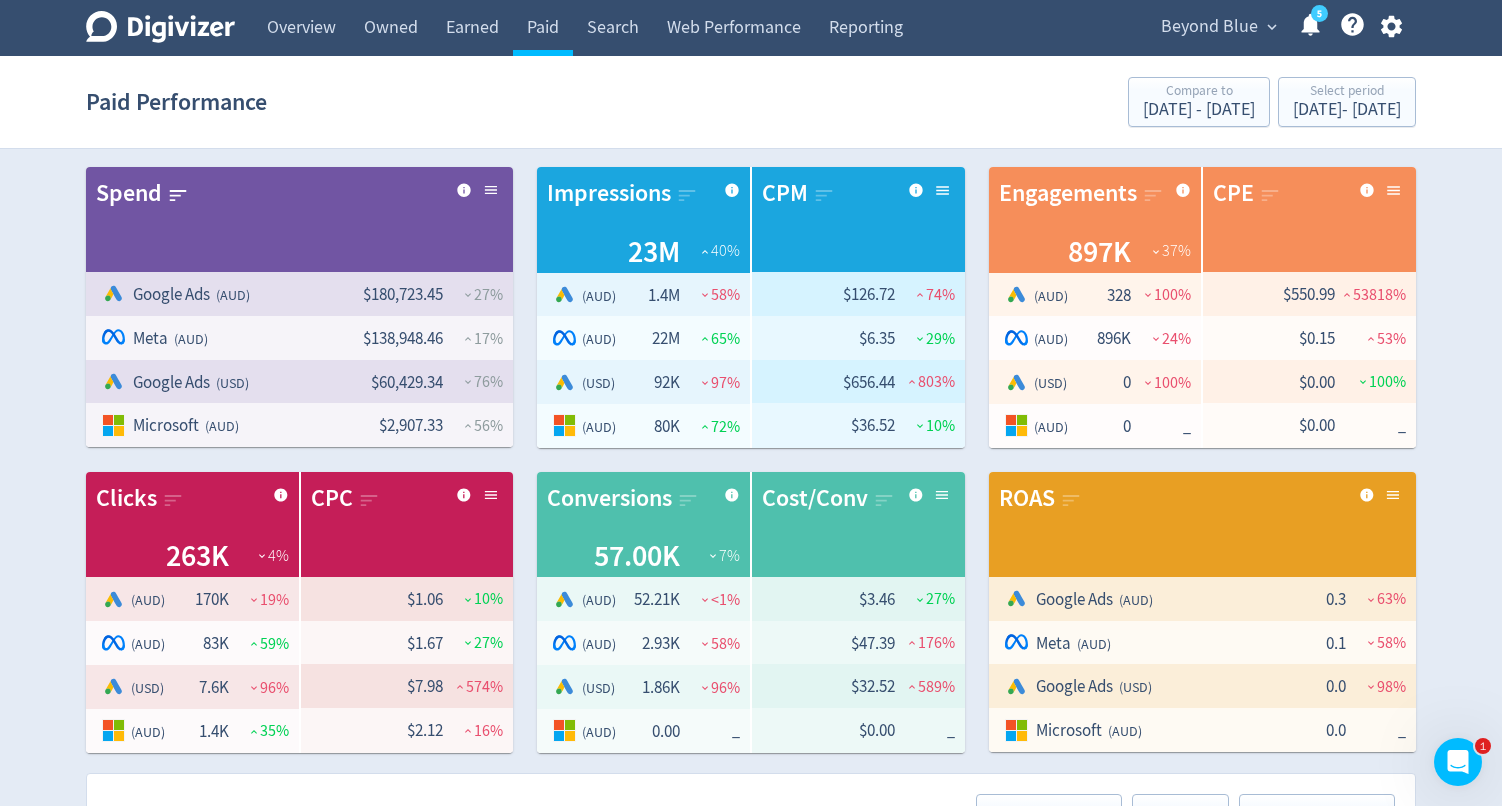 click on "Beyond Blue expand_more
5
Help Center - Searchable support on using Digivizer" at bounding box center (1277, 28) 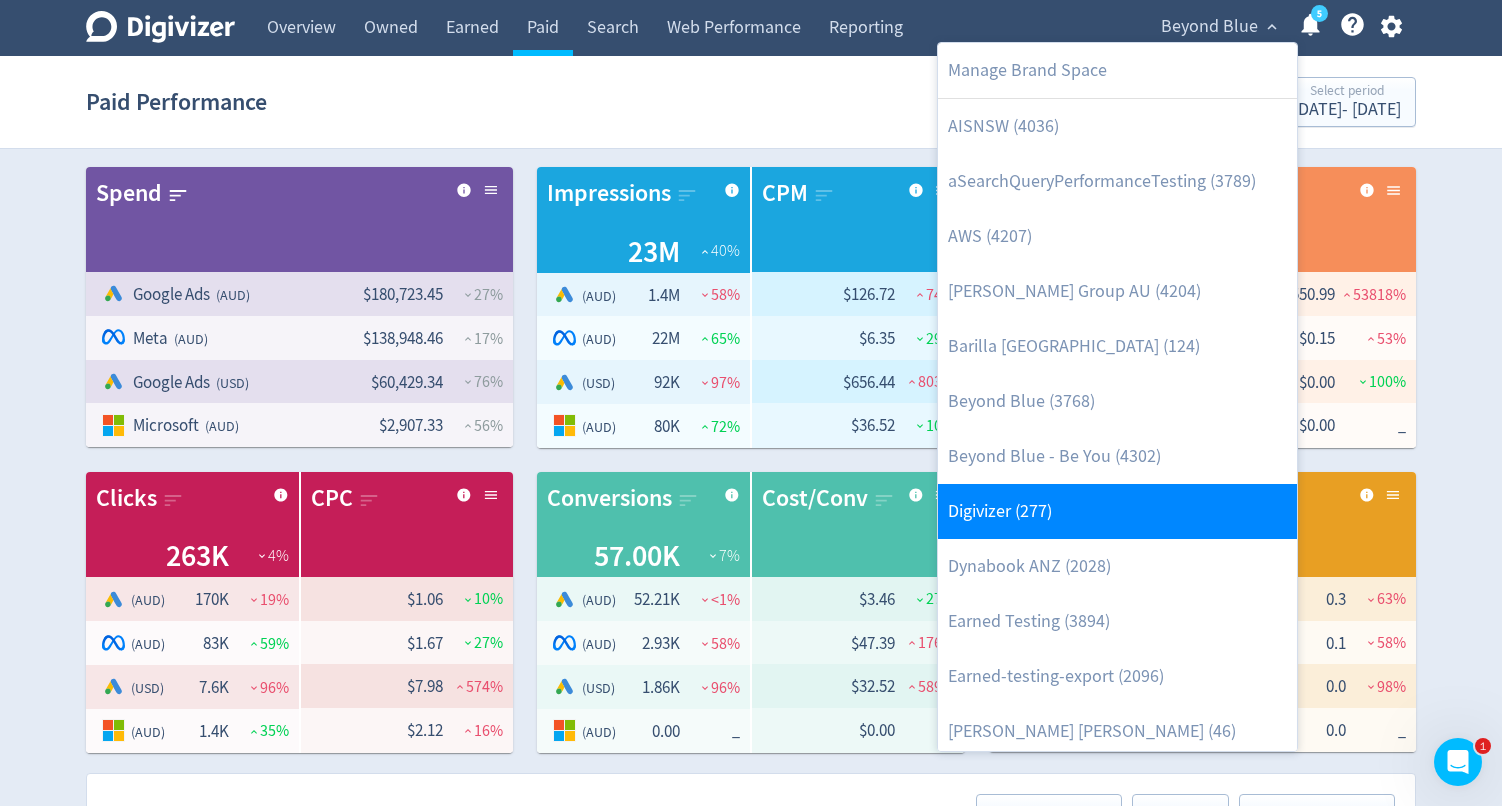 click on "Digivizer (277)" at bounding box center (1117, 511) 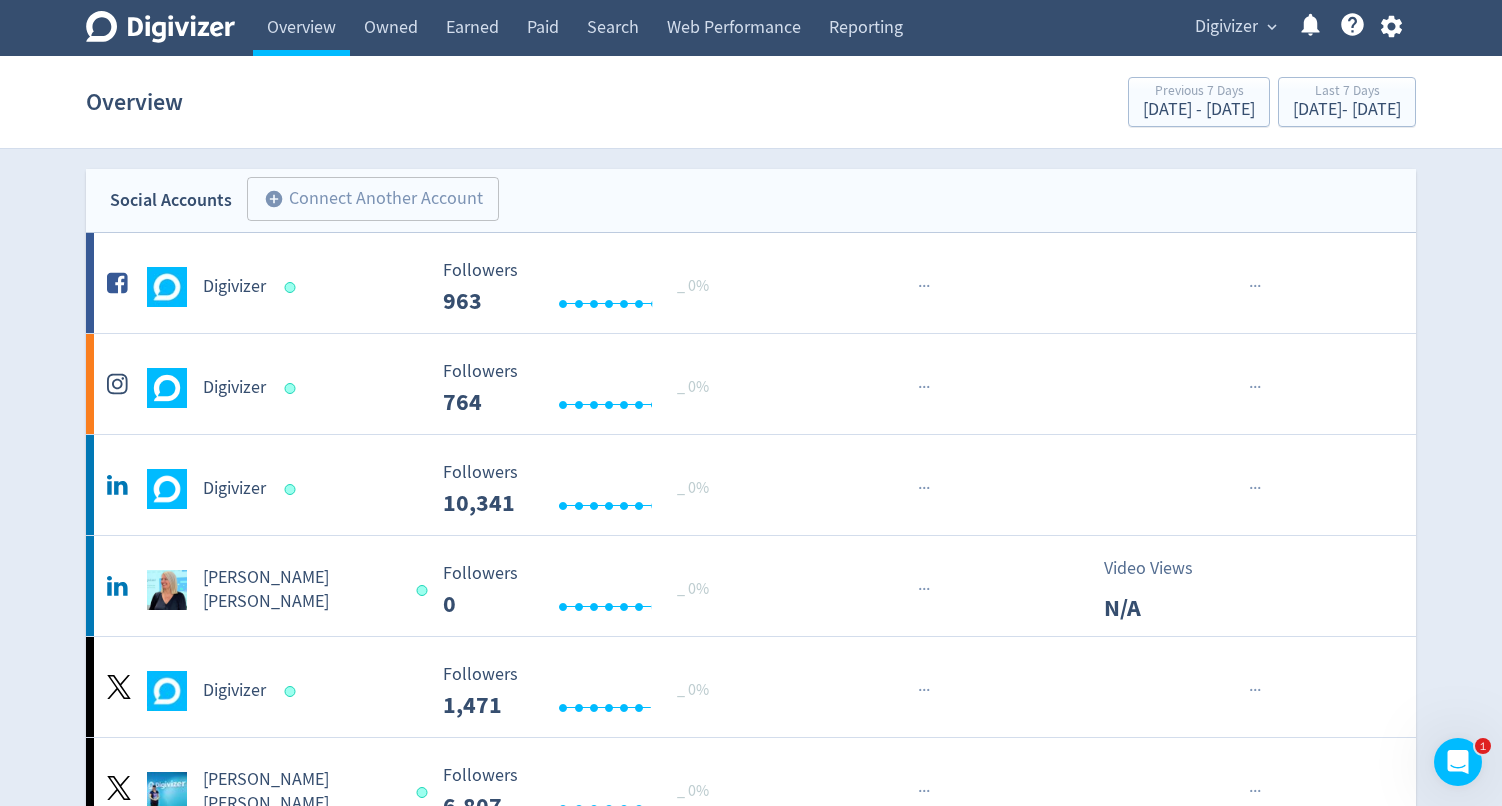 click on "Digivizer" at bounding box center [1226, 27] 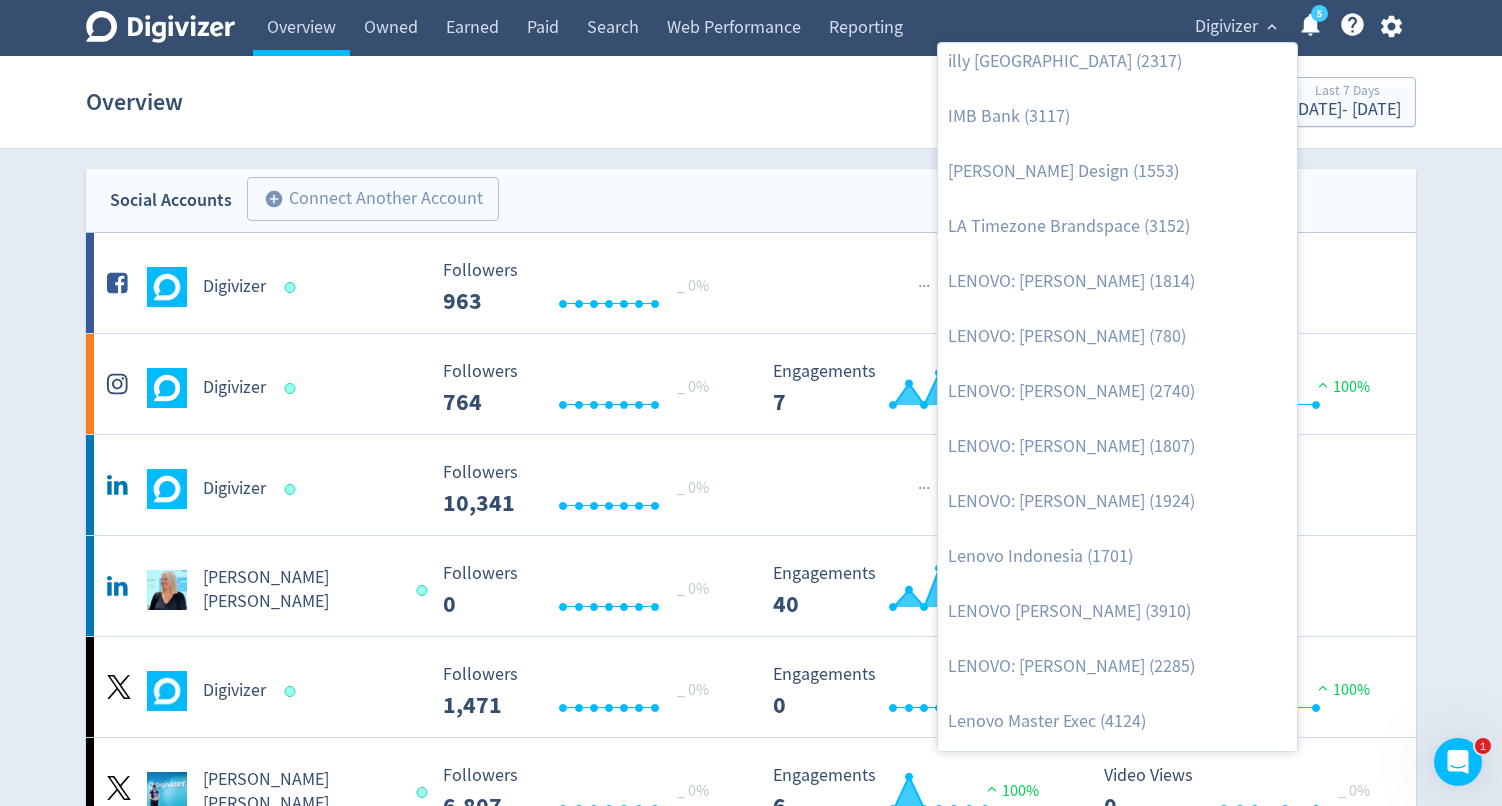 scroll, scrollTop: 1038, scrollLeft: 0, axis: vertical 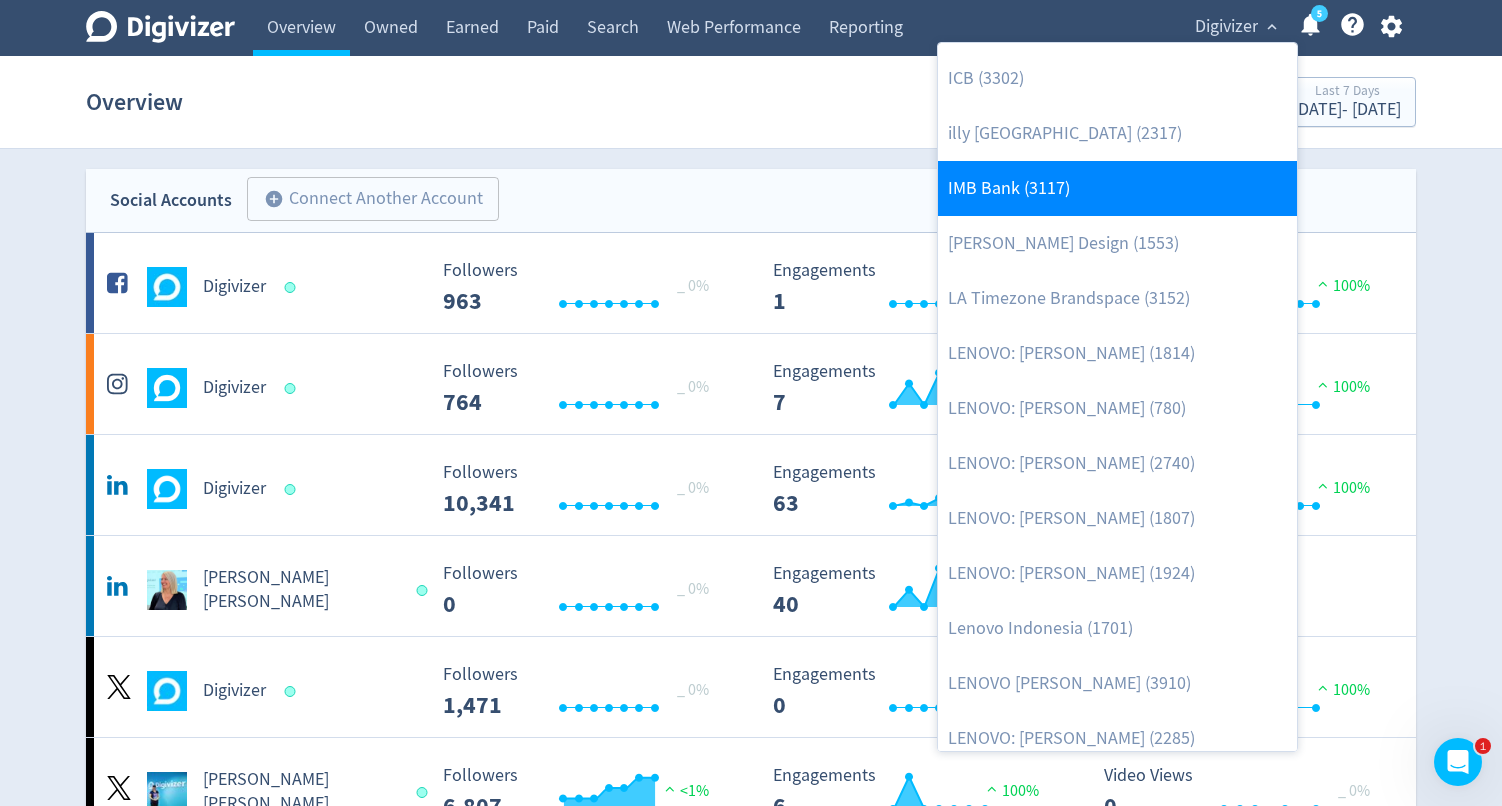 click on "IMB Bank (3117)" at bounding box center [1117, 188] 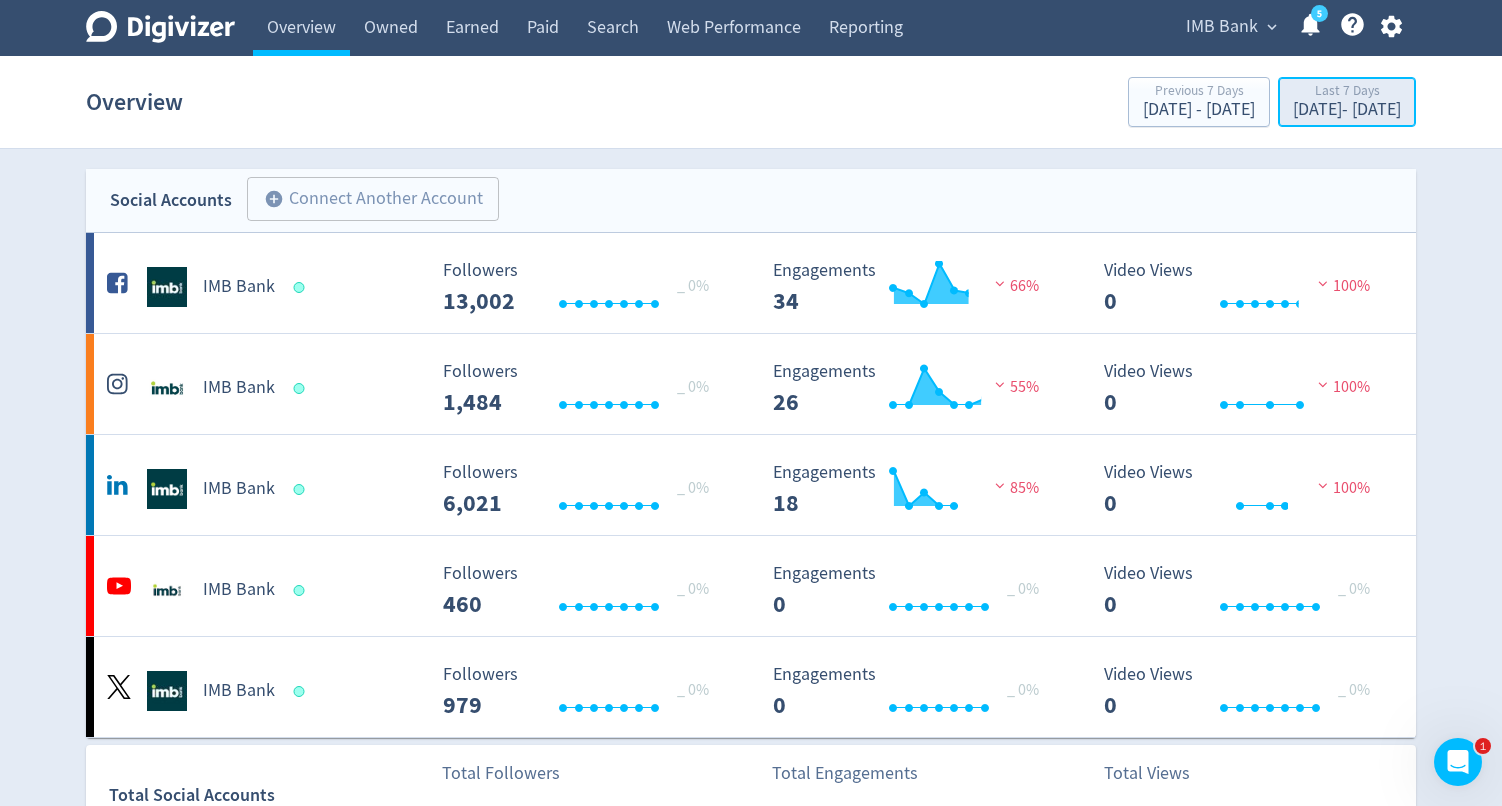 click on "[DATE]  -   [DATE]" at bounding box center (1347, 110) 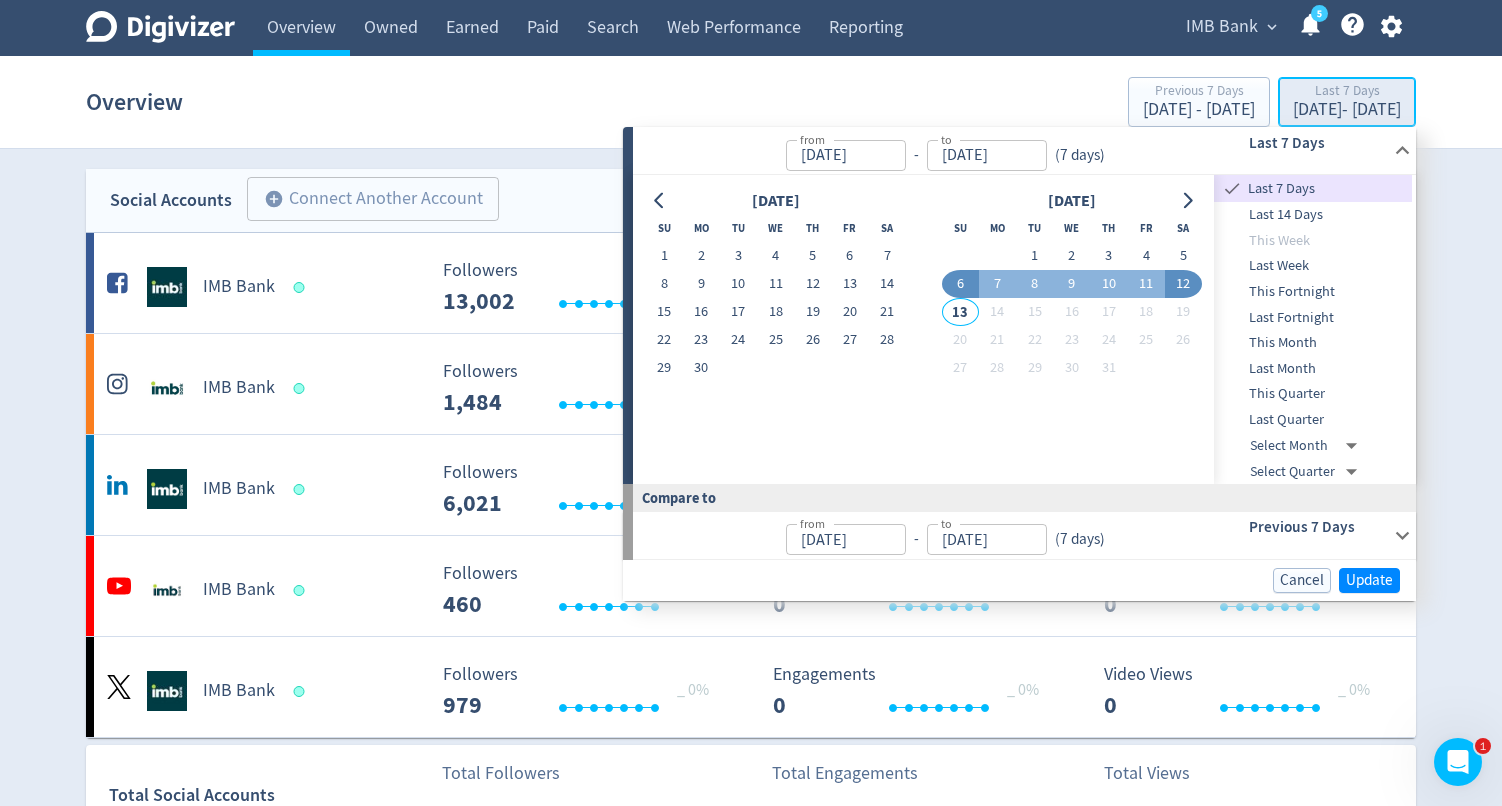 type on "[DATE]" 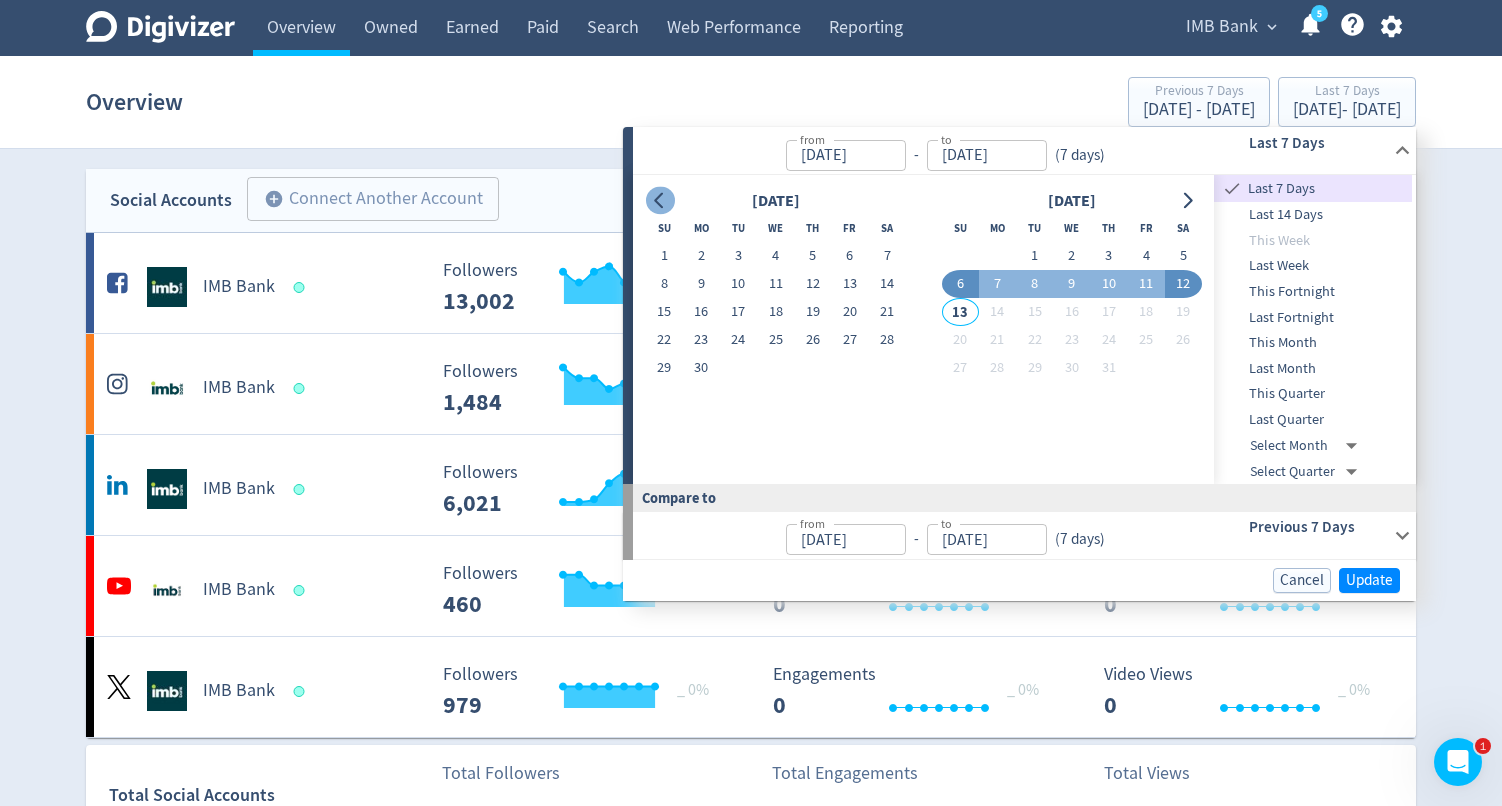 click at bounding box center (660, 201) 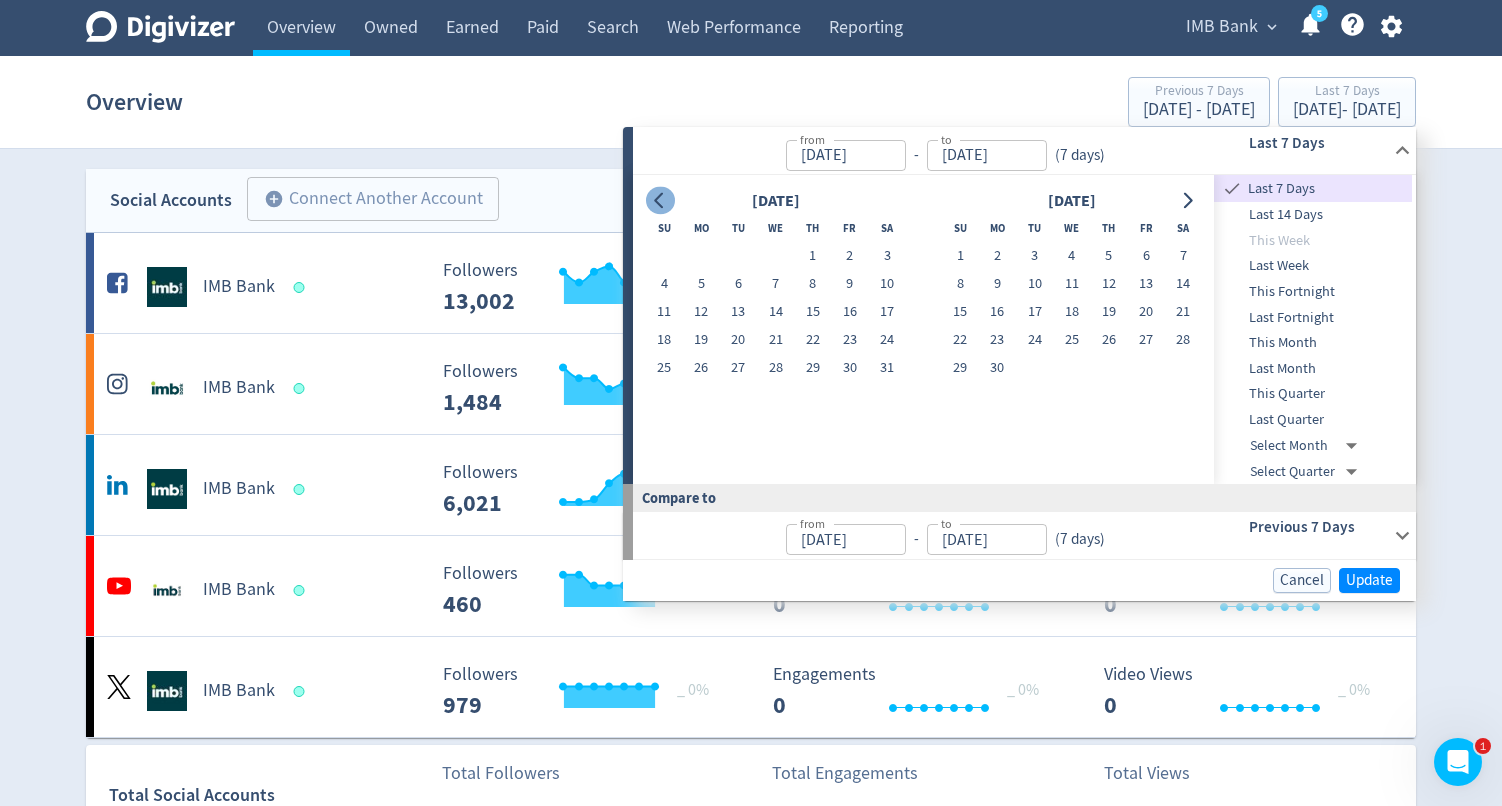 click at bounding box center (660, 201) 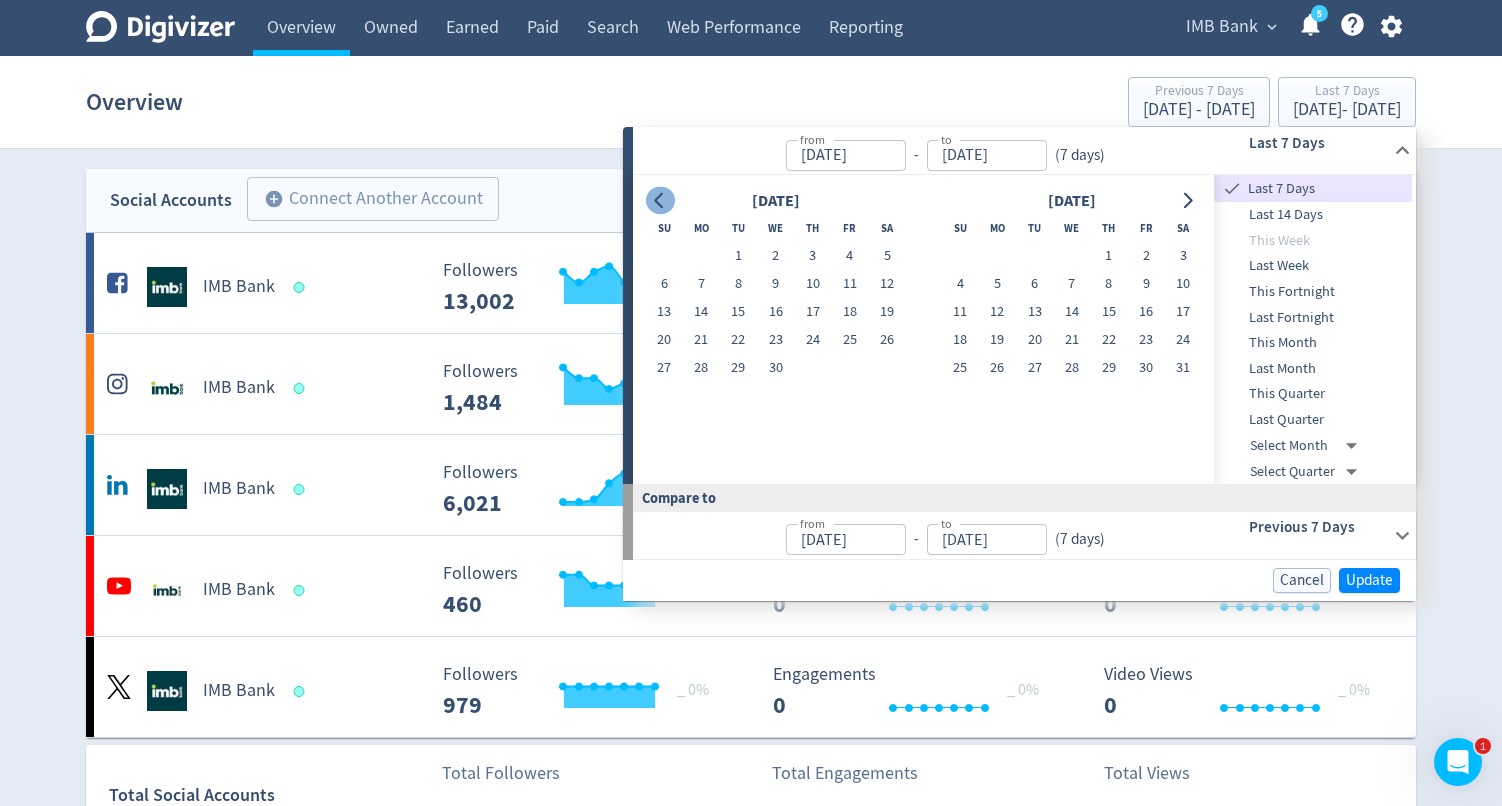 click at bounding box center [660, 201] 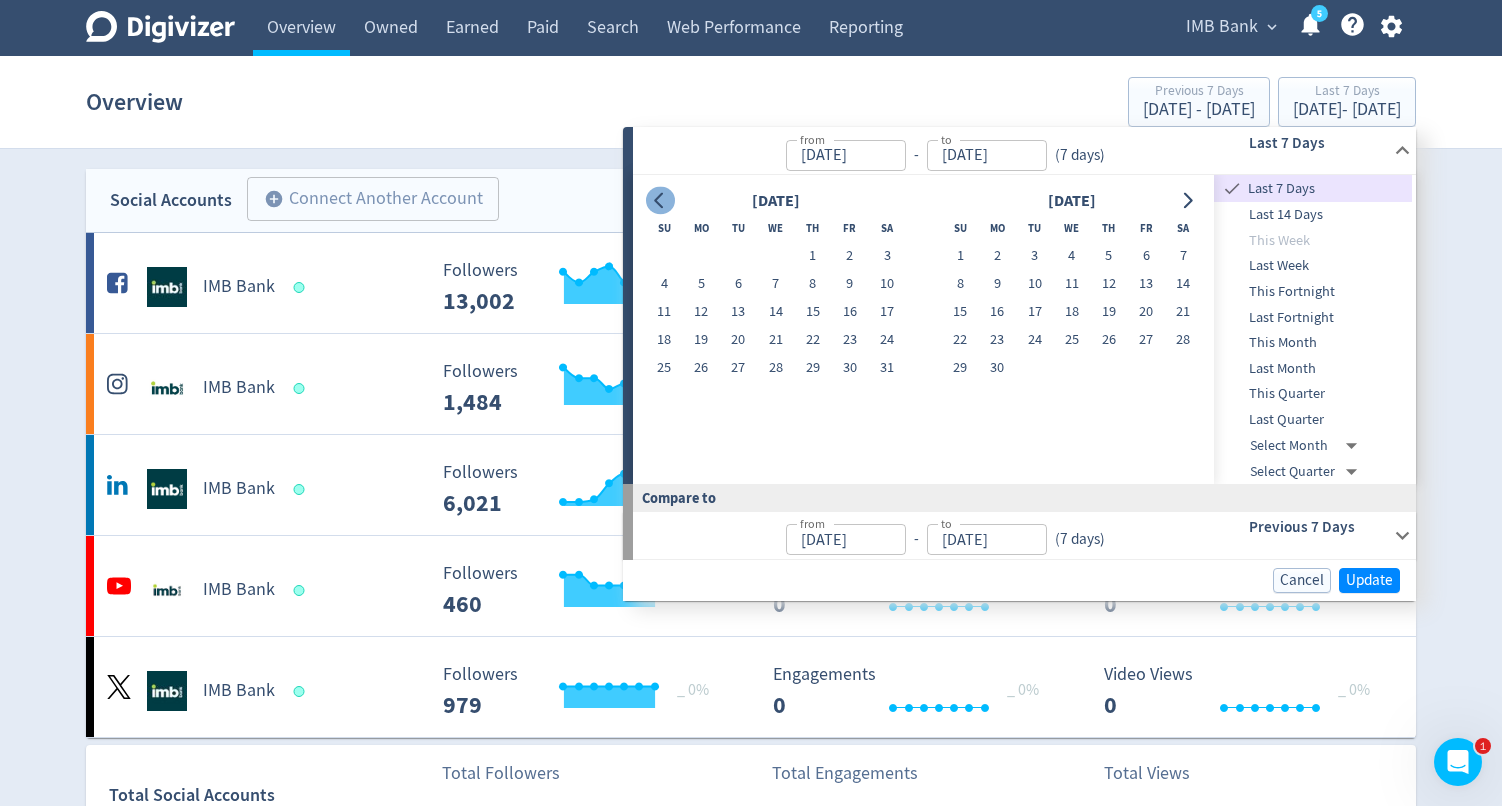 click at bounding box center [660, 201] 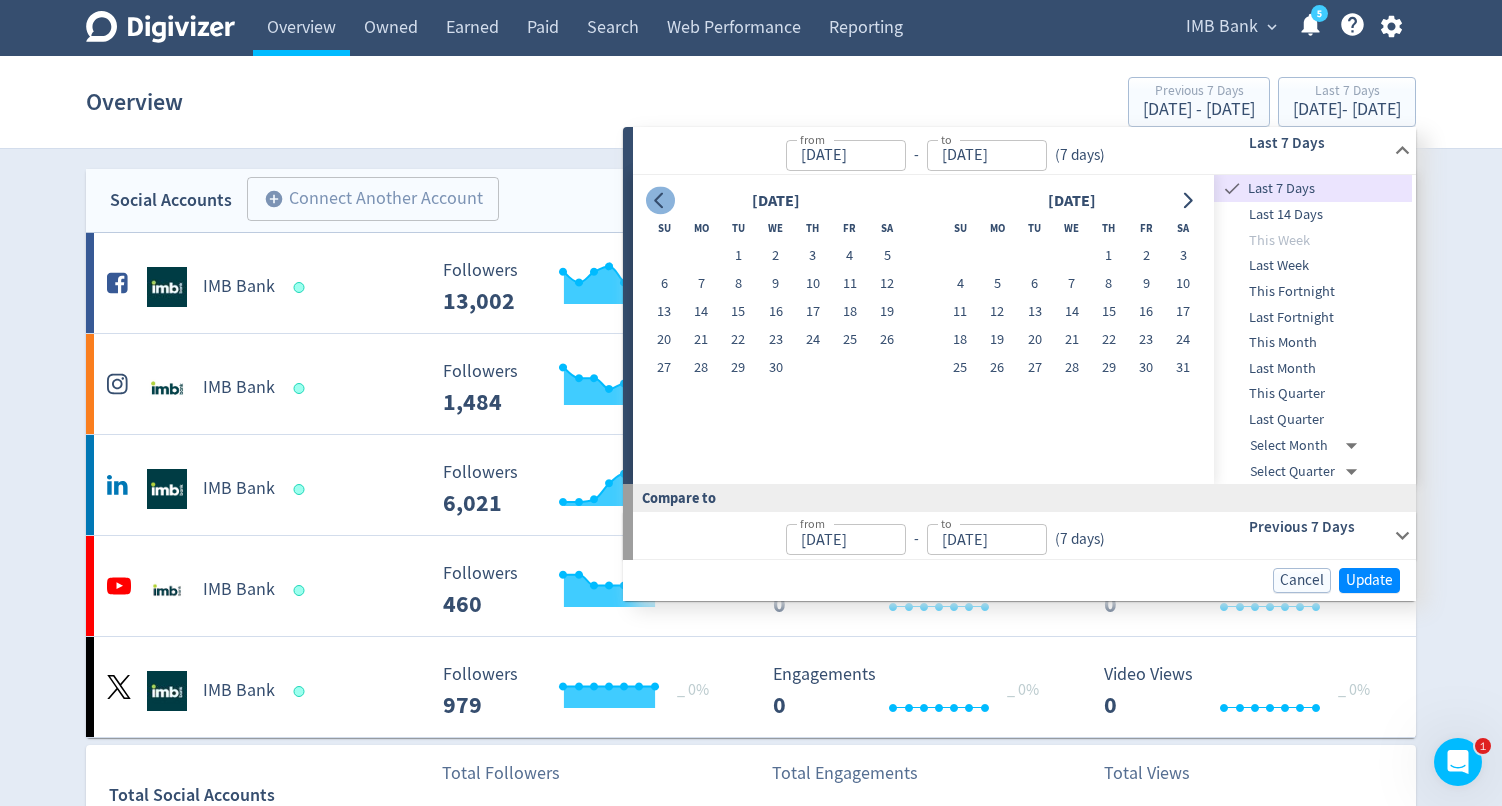 click at bounding box center [660, 201] 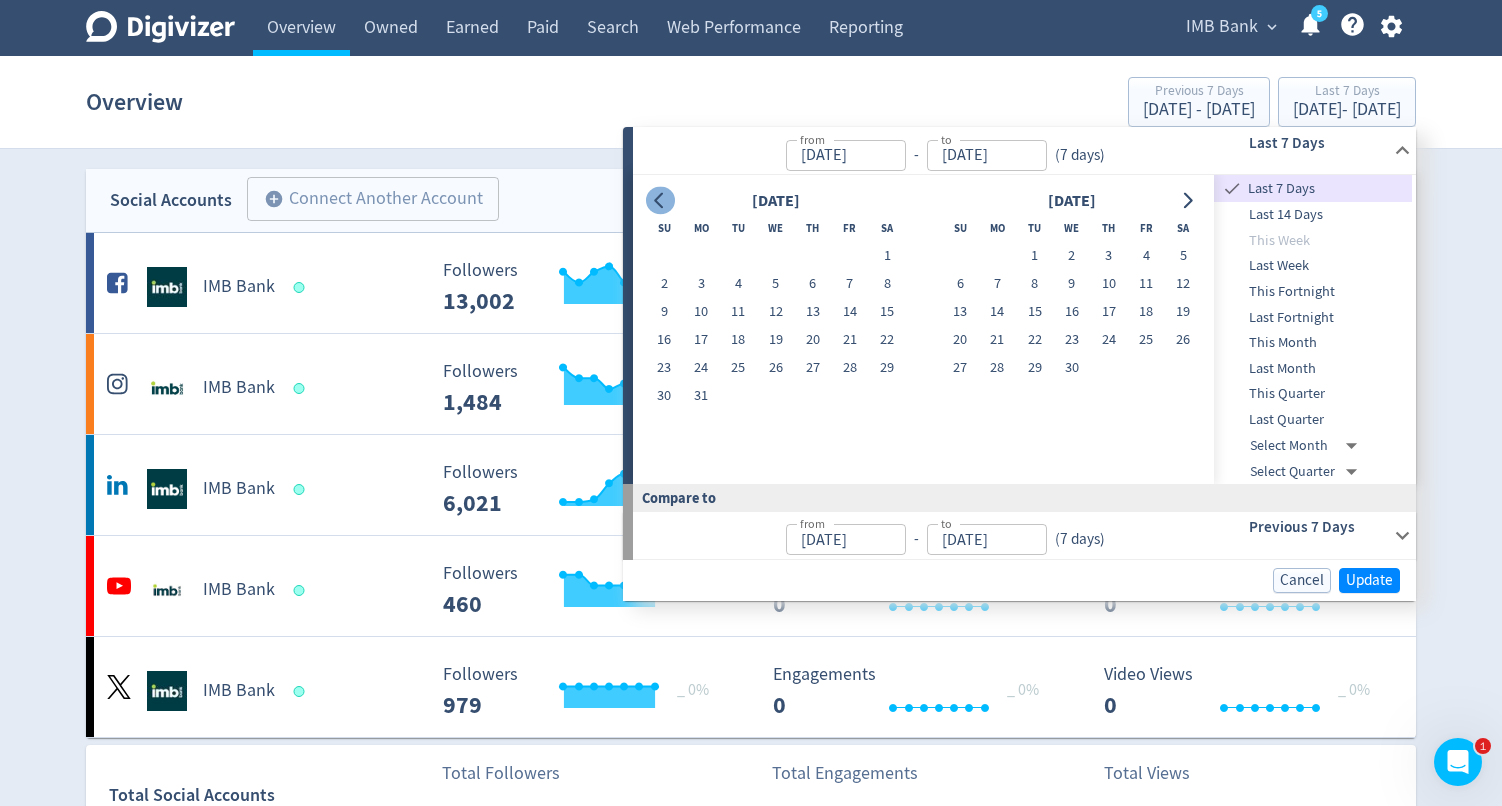 click at bounding box center [660, 201] 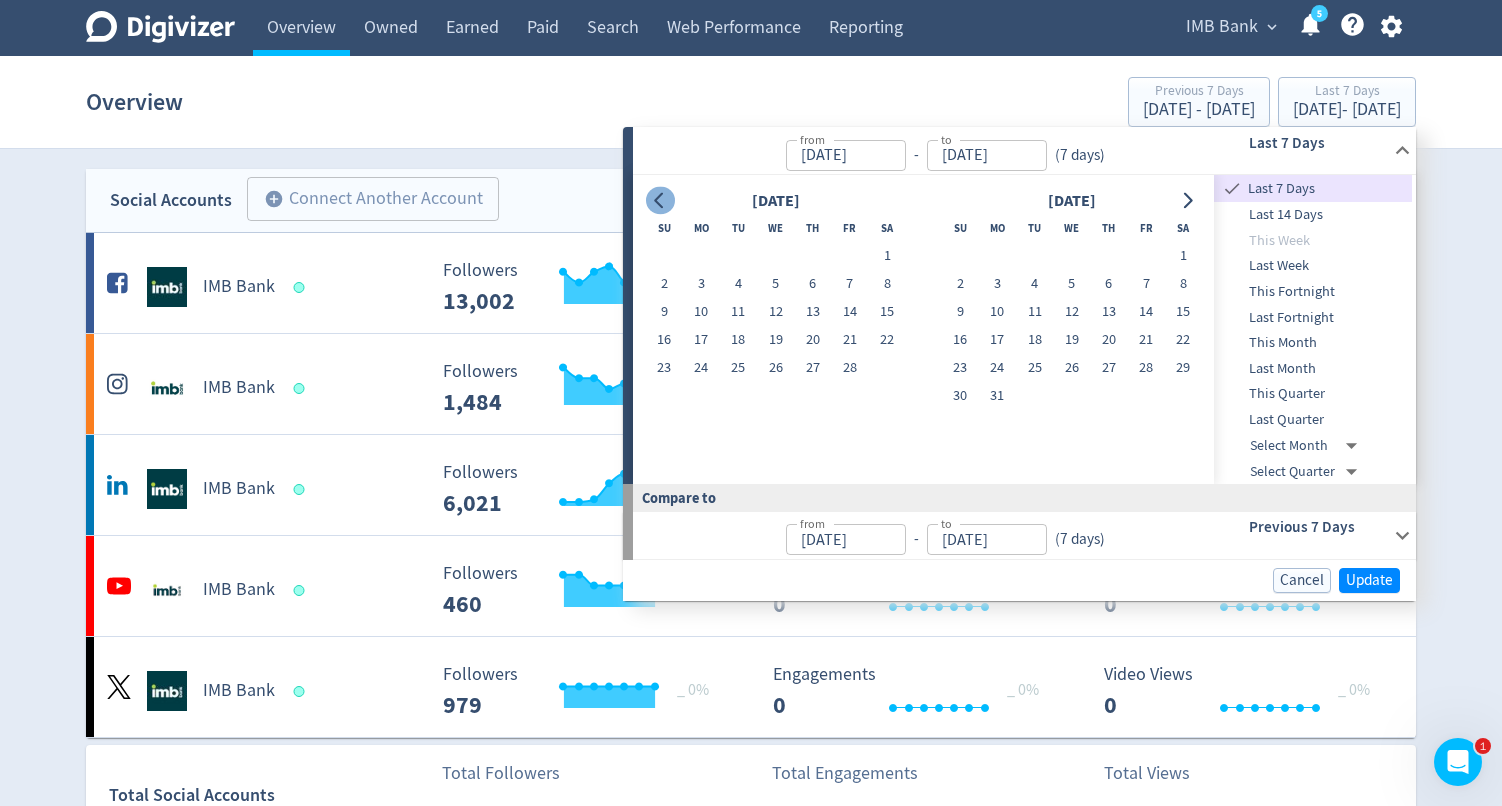 click at bounding box center (660, 201) 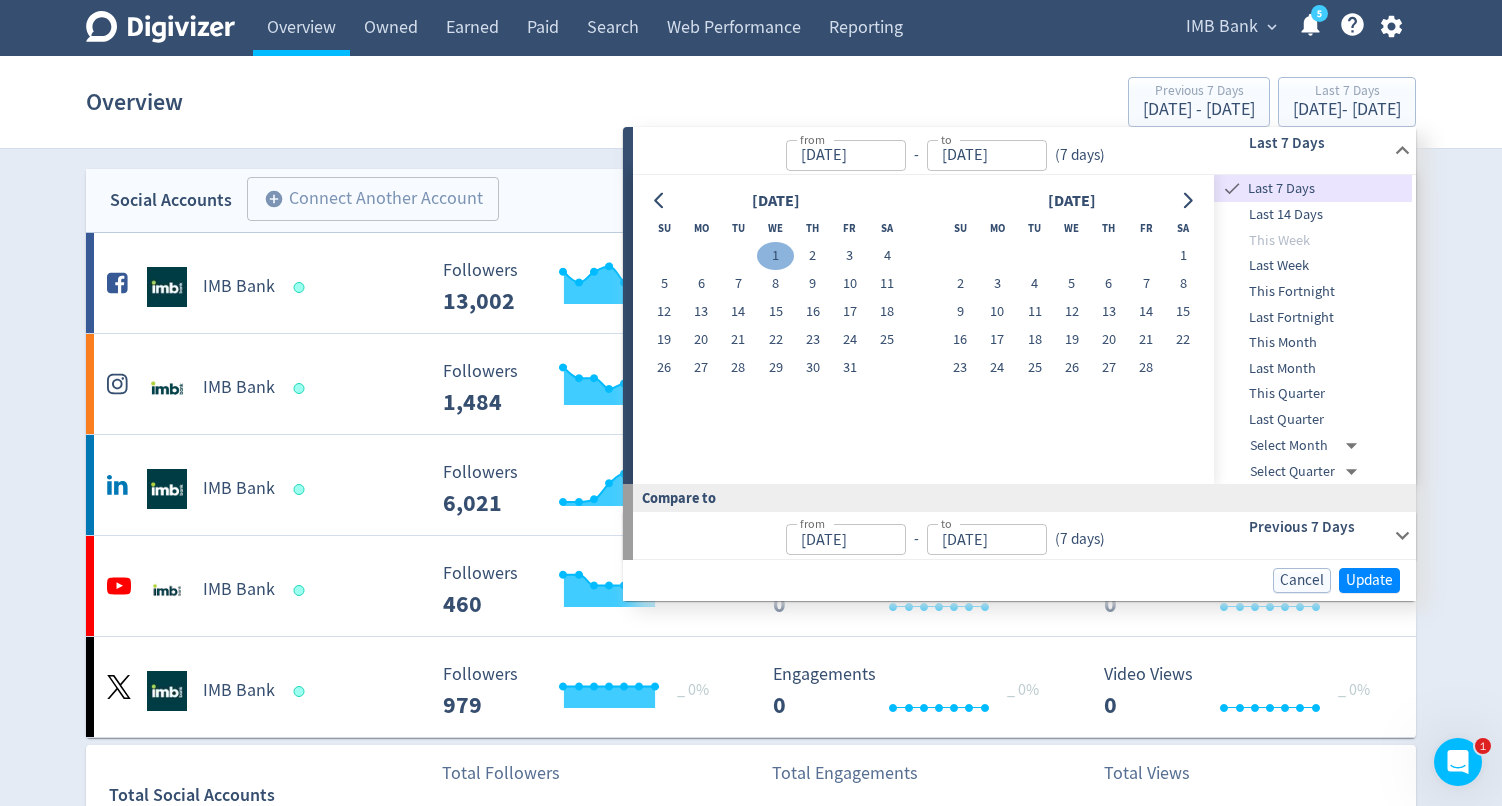 click on "1" at bounding box center [775, 256] 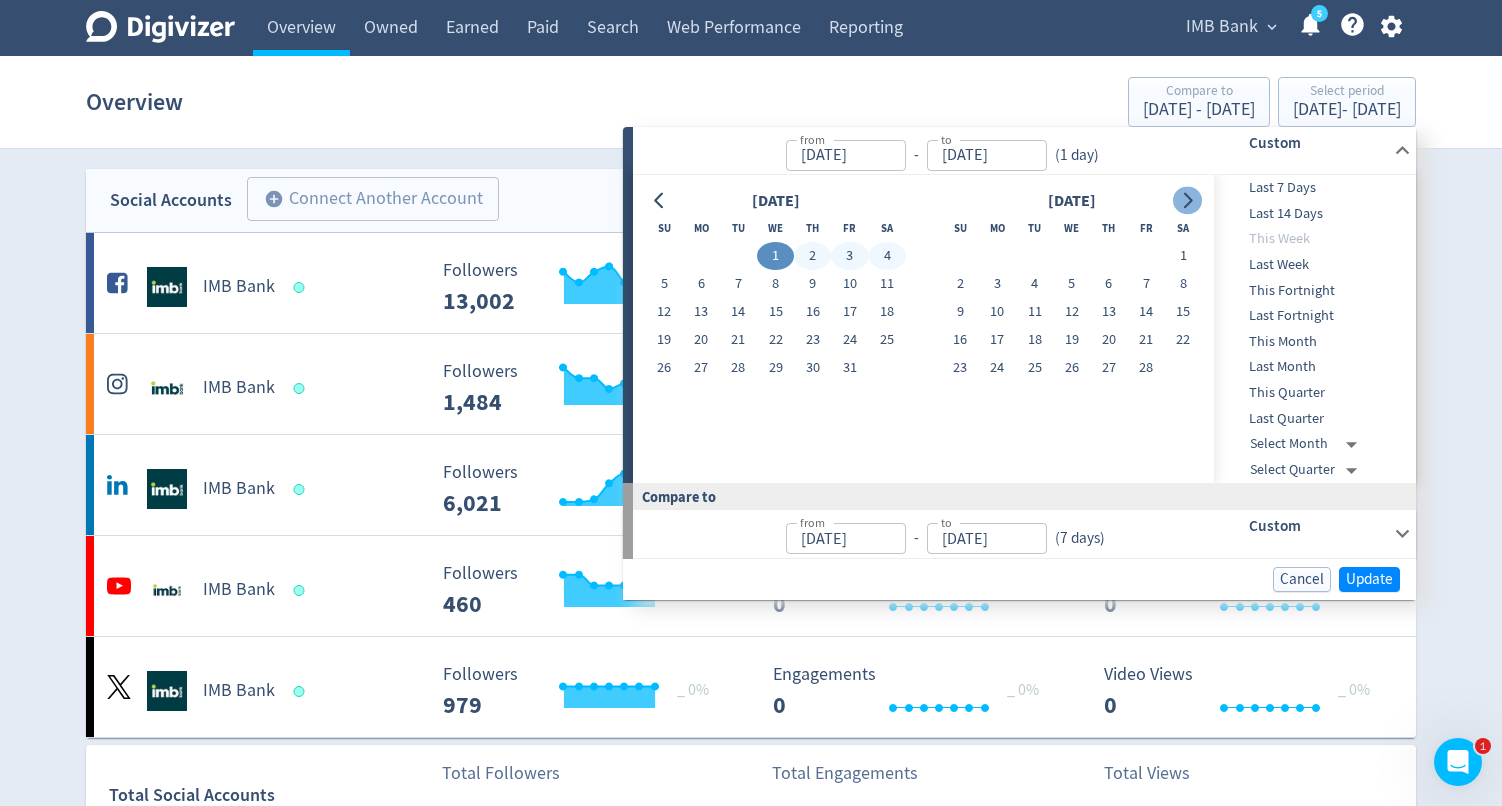 click 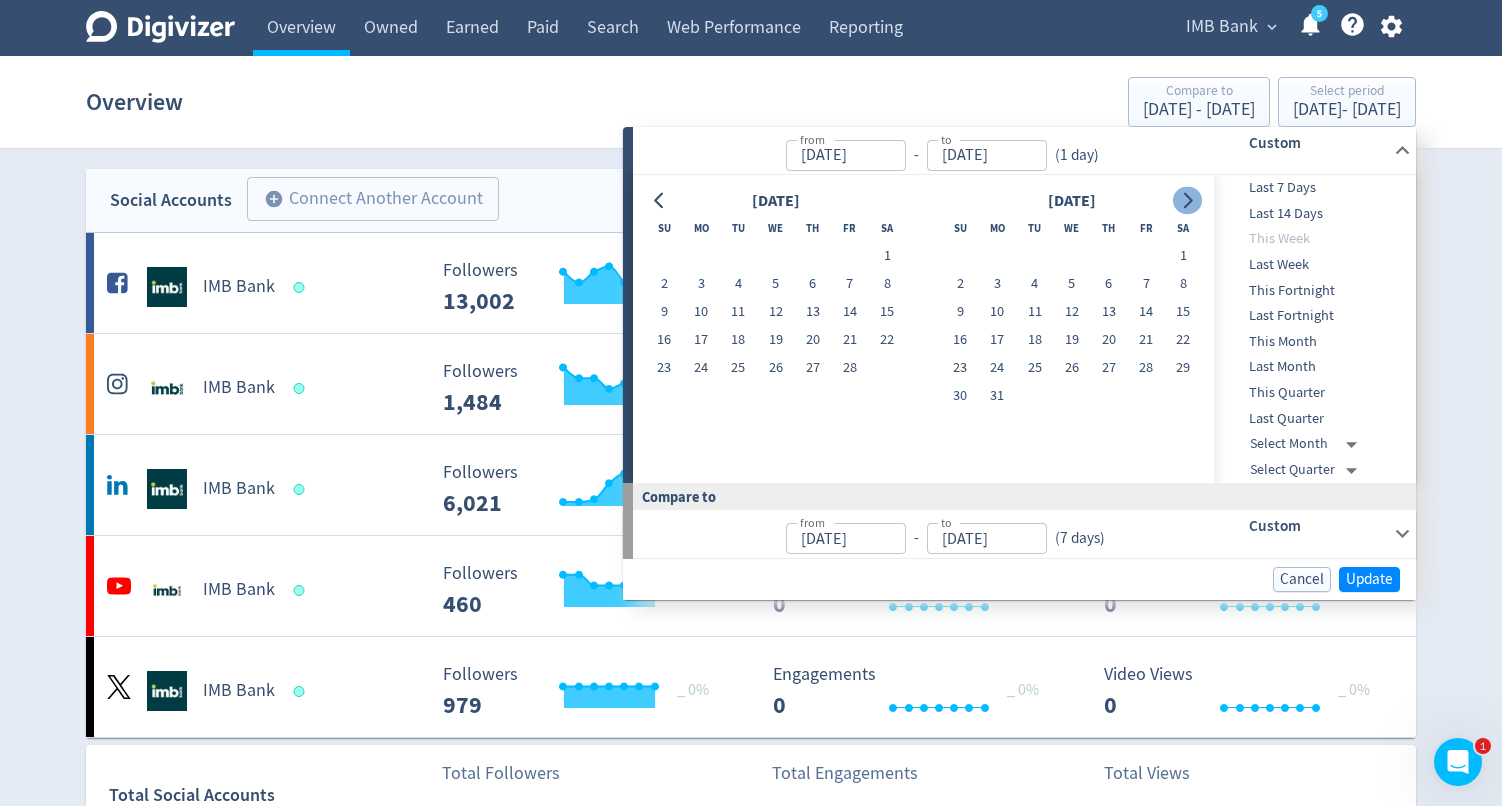 click 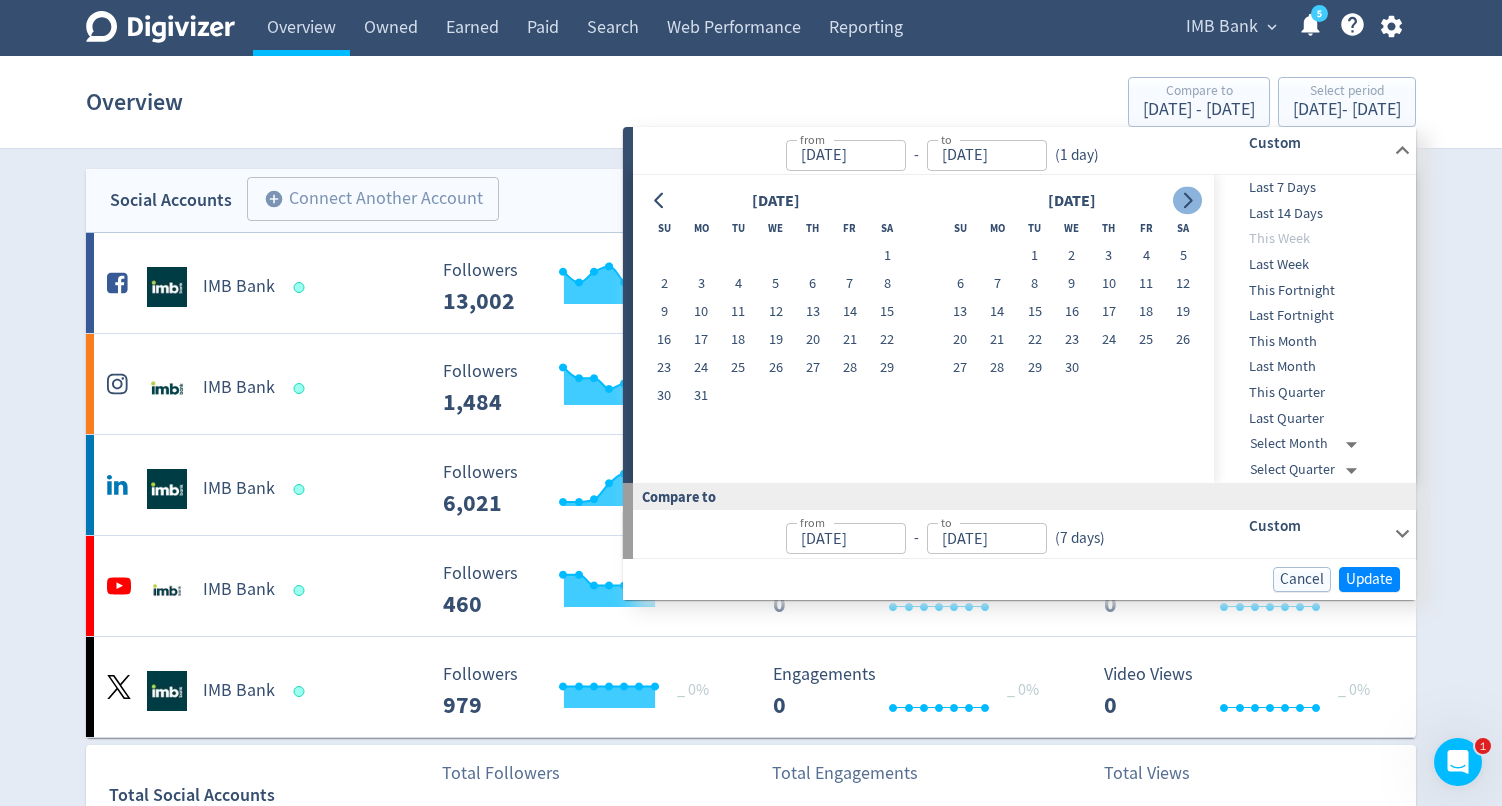 click 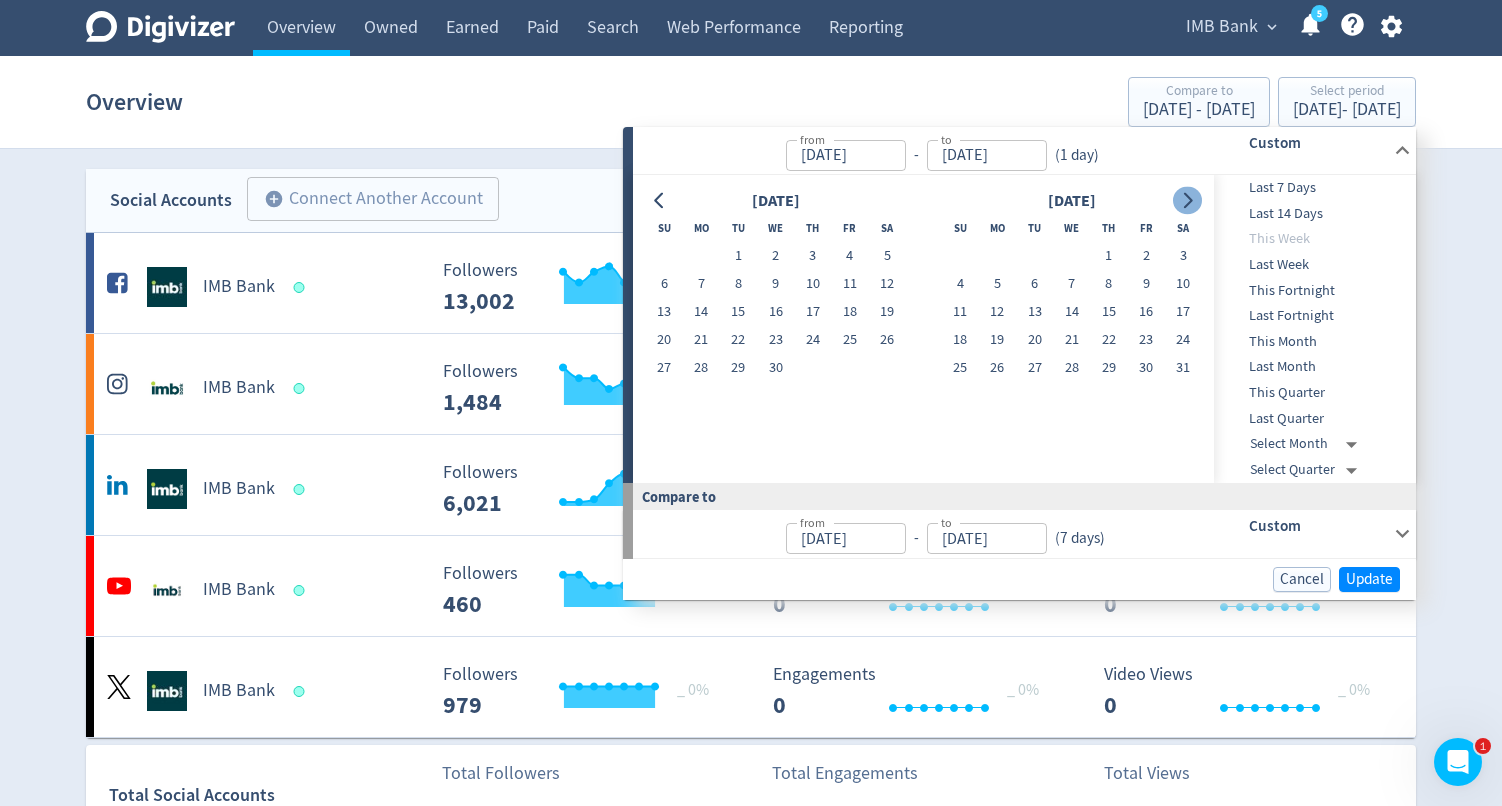 click 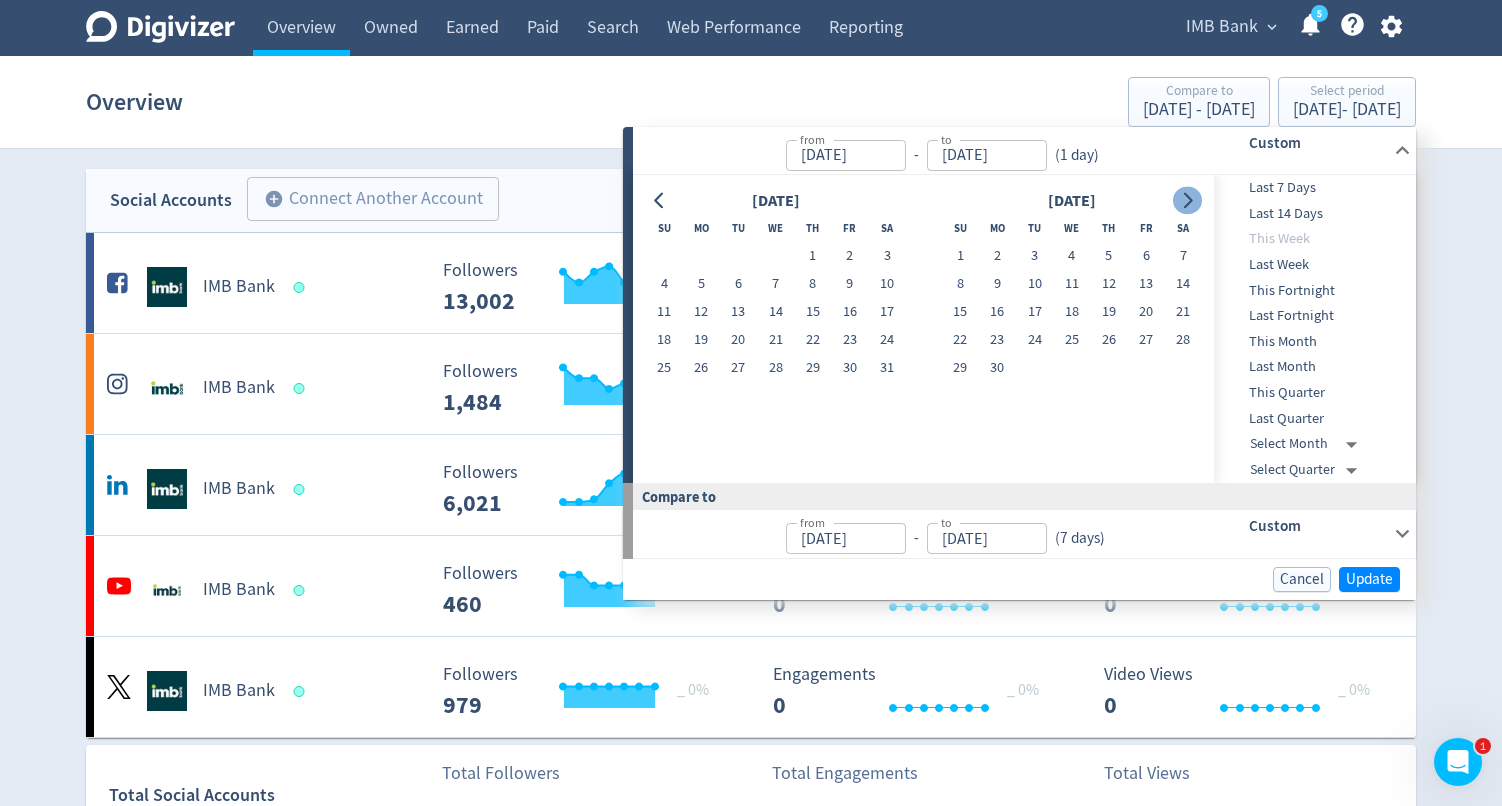 click 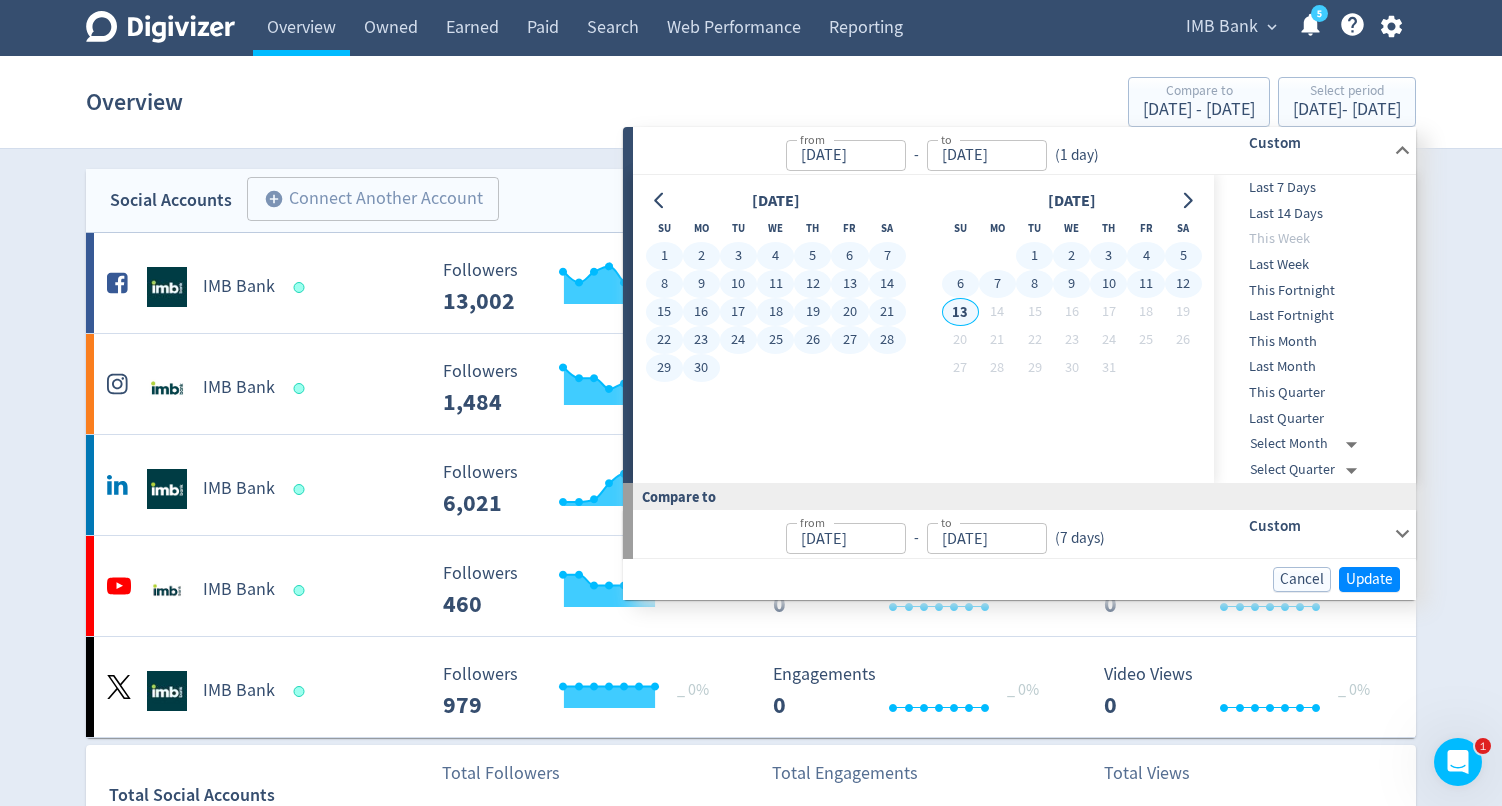 click on "13" at bounding box center (960, 312) 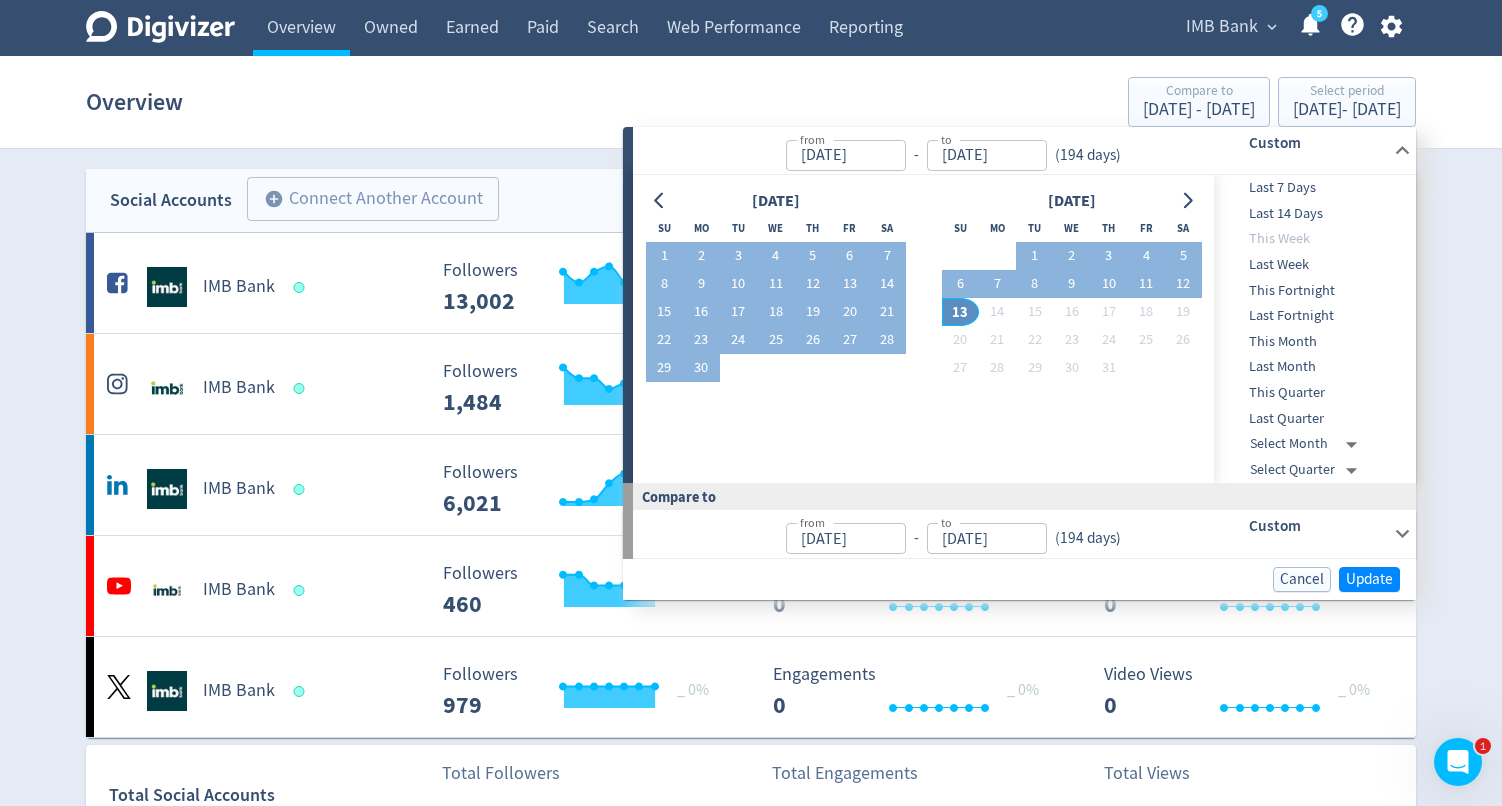 type on "[DATE]" 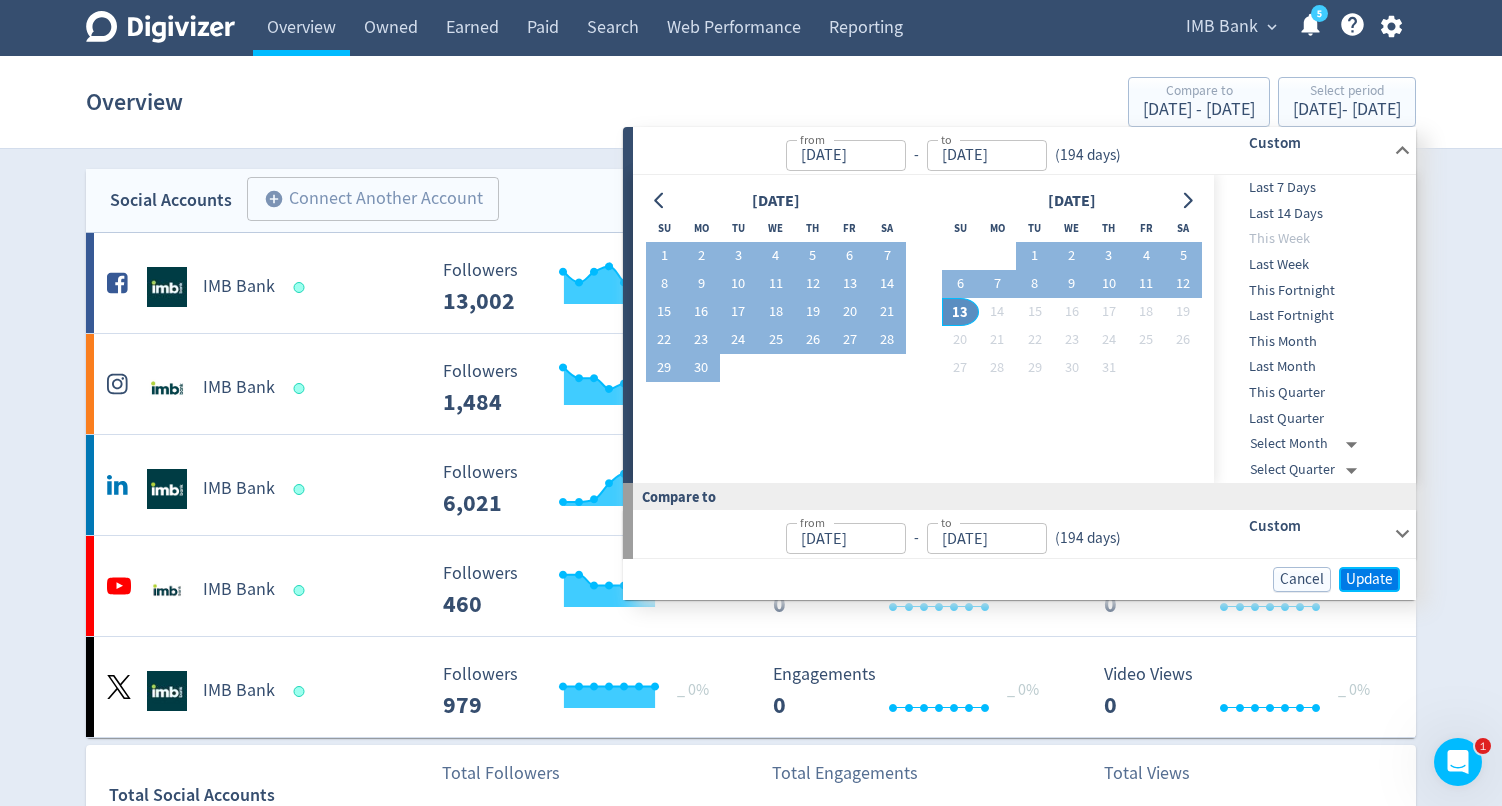 click on "Update" at bounding box center [1369, 579] 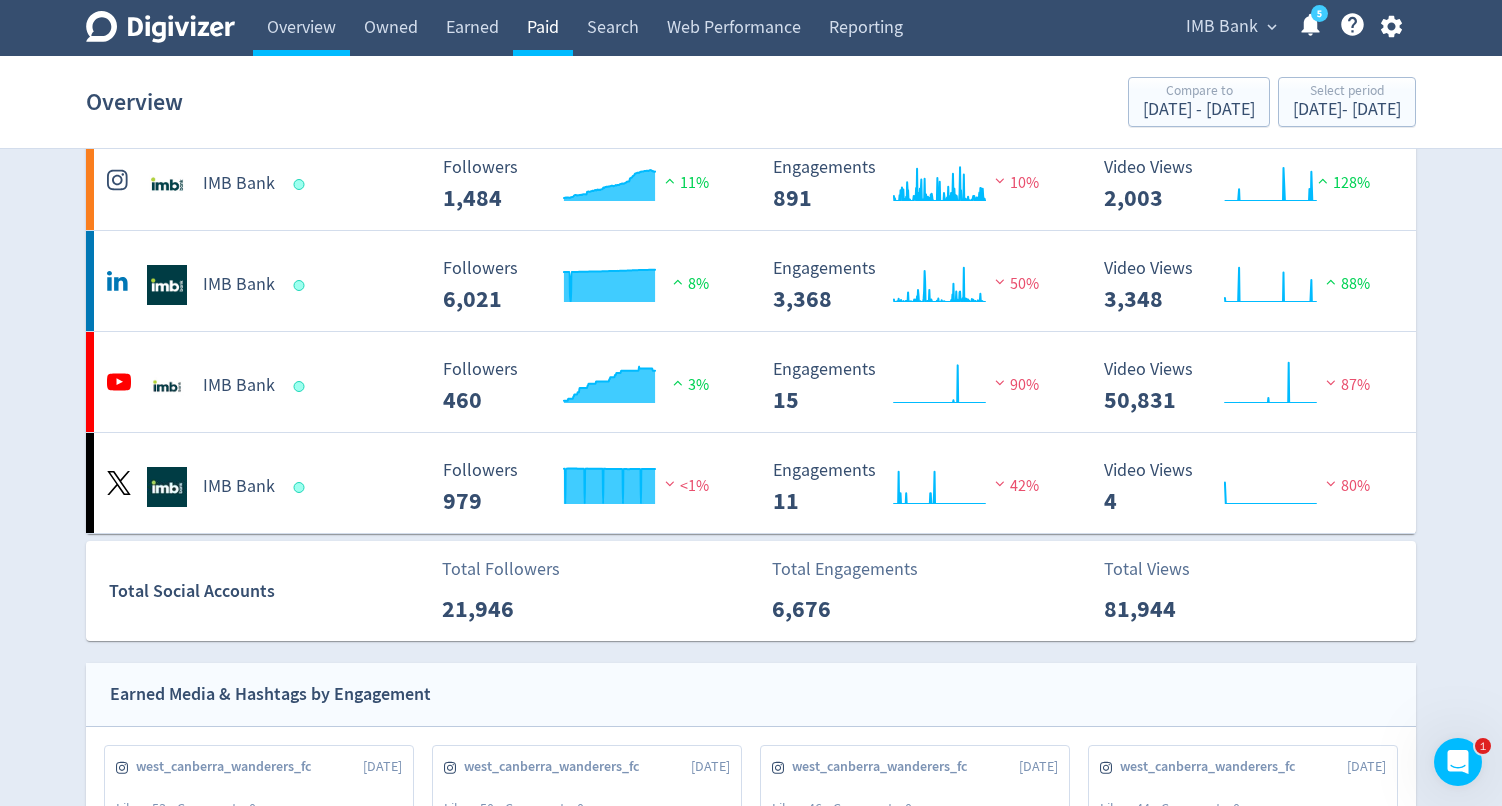 scroll, scrollTop: 168, scrollLeft: 0, axis: vertical 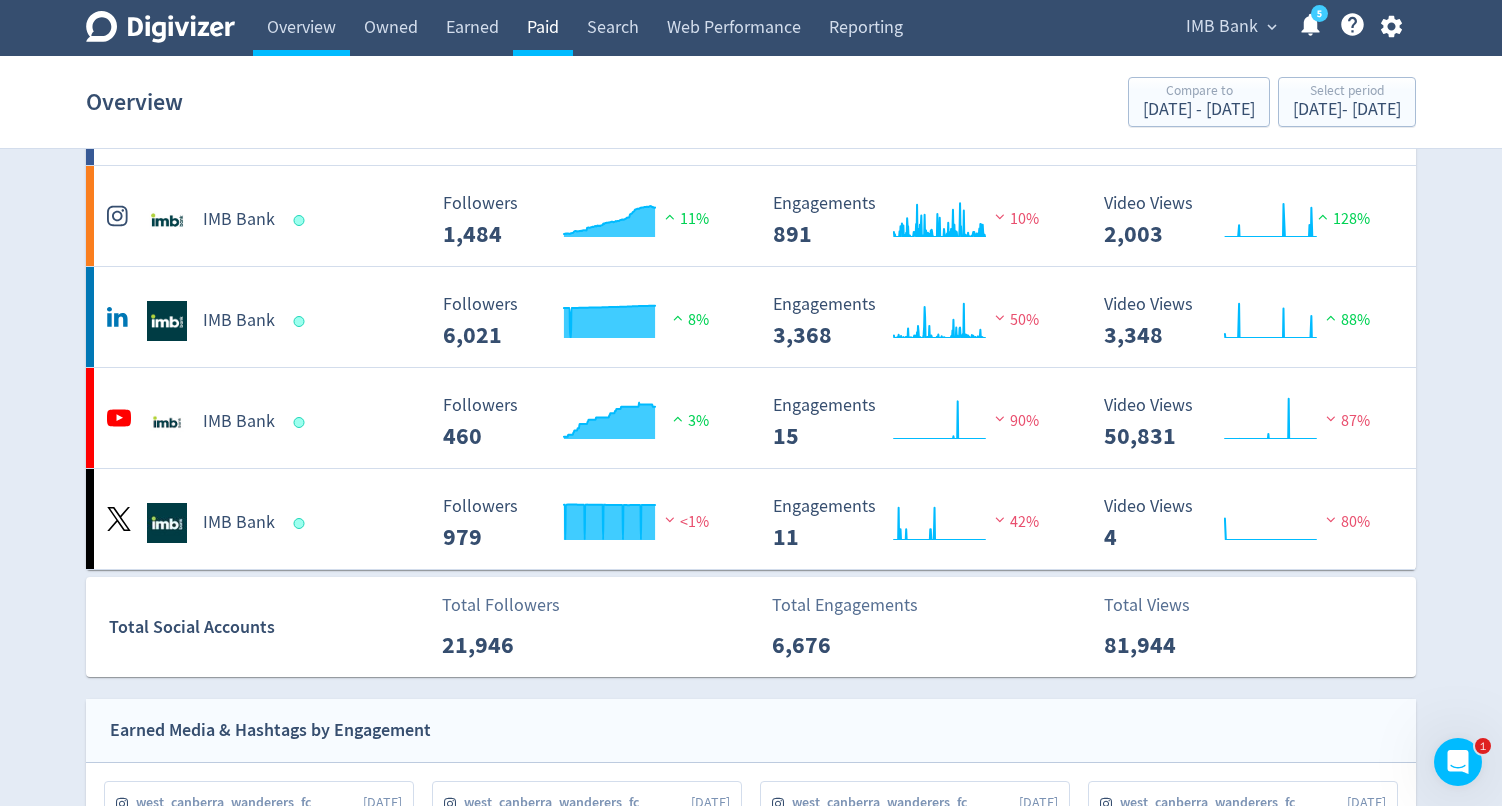 click on "Paid" at bounding box center (543, 28) 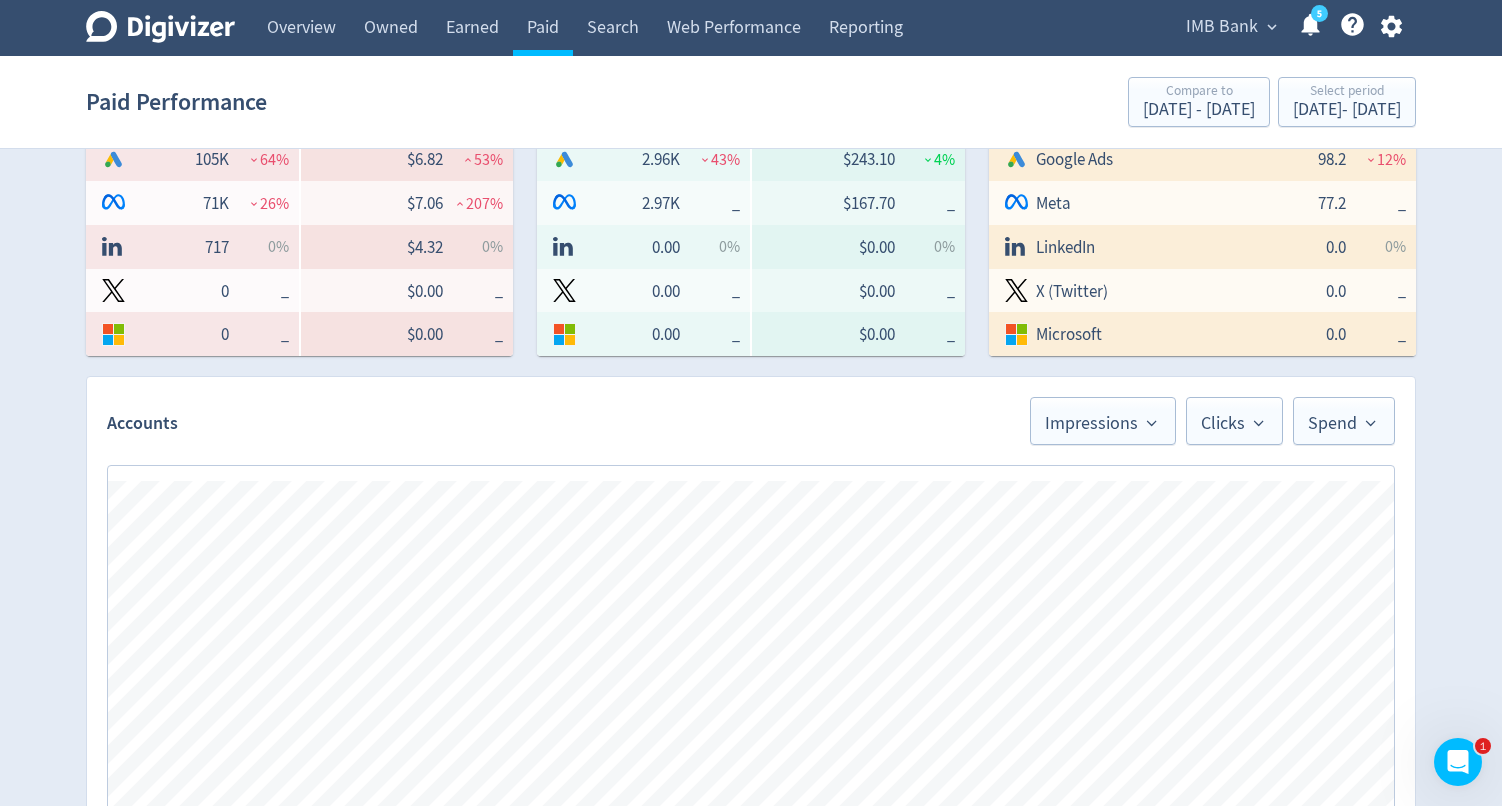 click on "IMB Bank" at bounding box center [1222, 27] 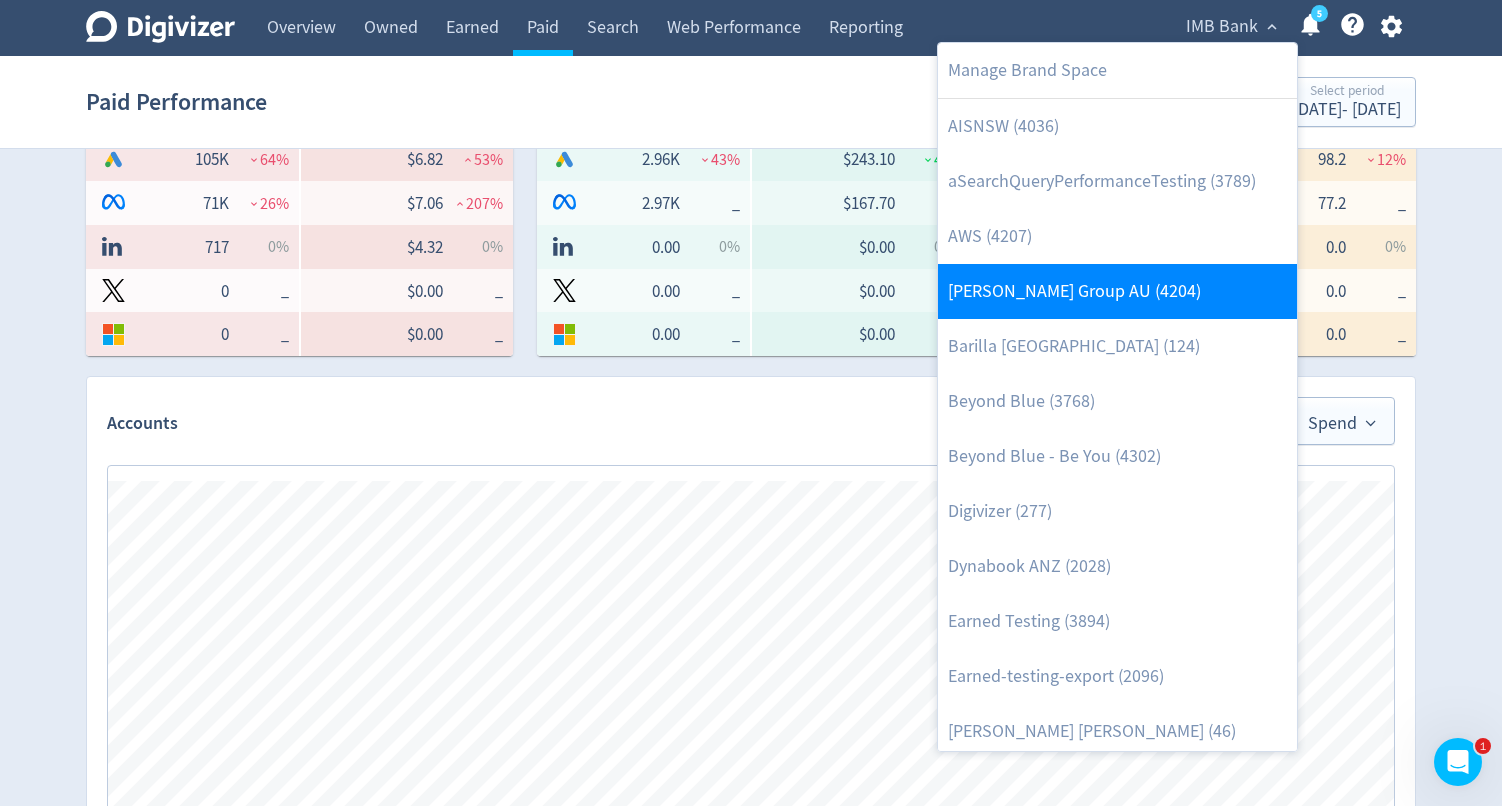 click on "[PERSON_NAME] Group AU (4204)" at bounding box center (1117, 291) 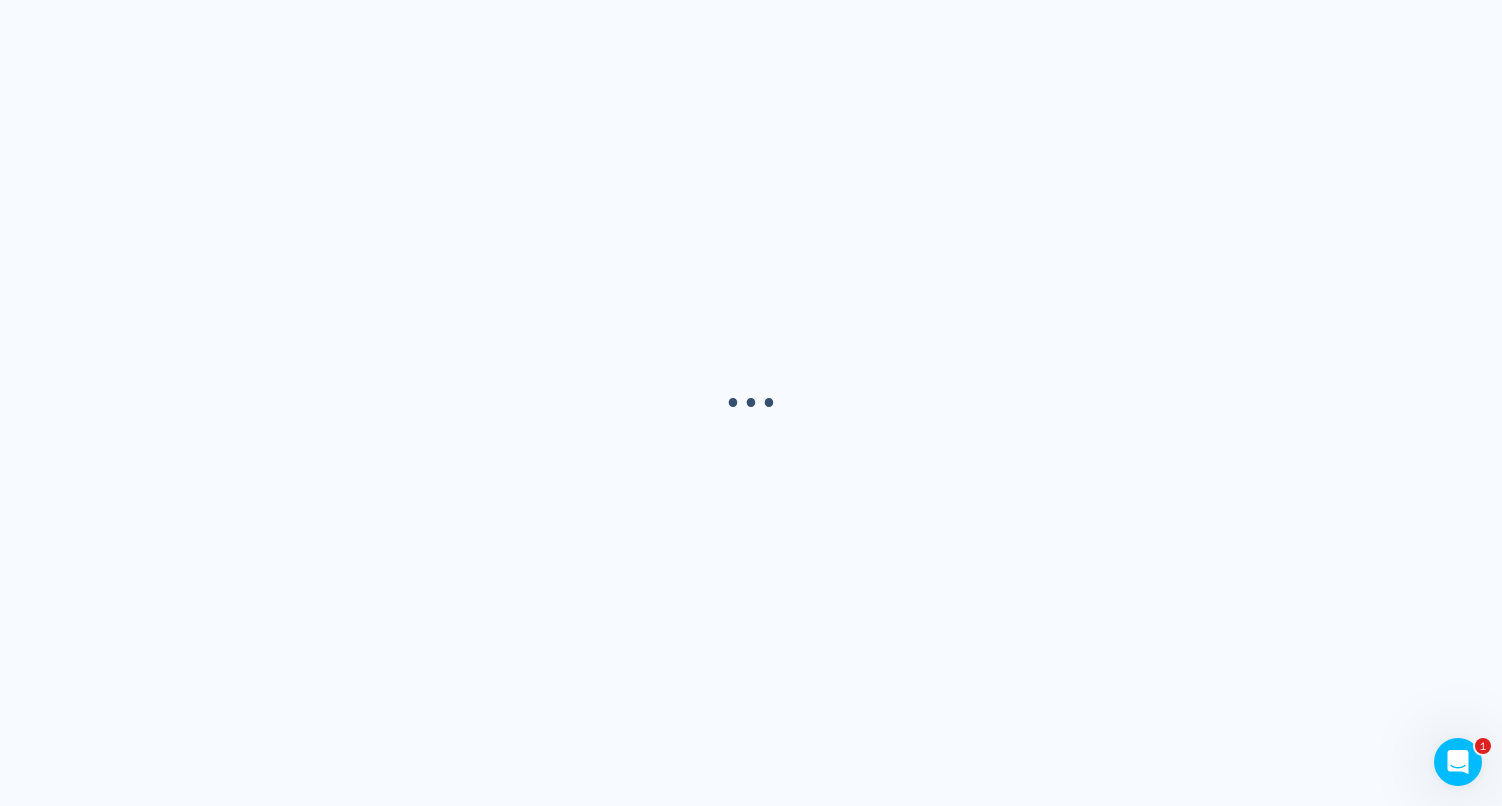 scroll, scrollTop: 0, scrollLeft: 0, axis: both 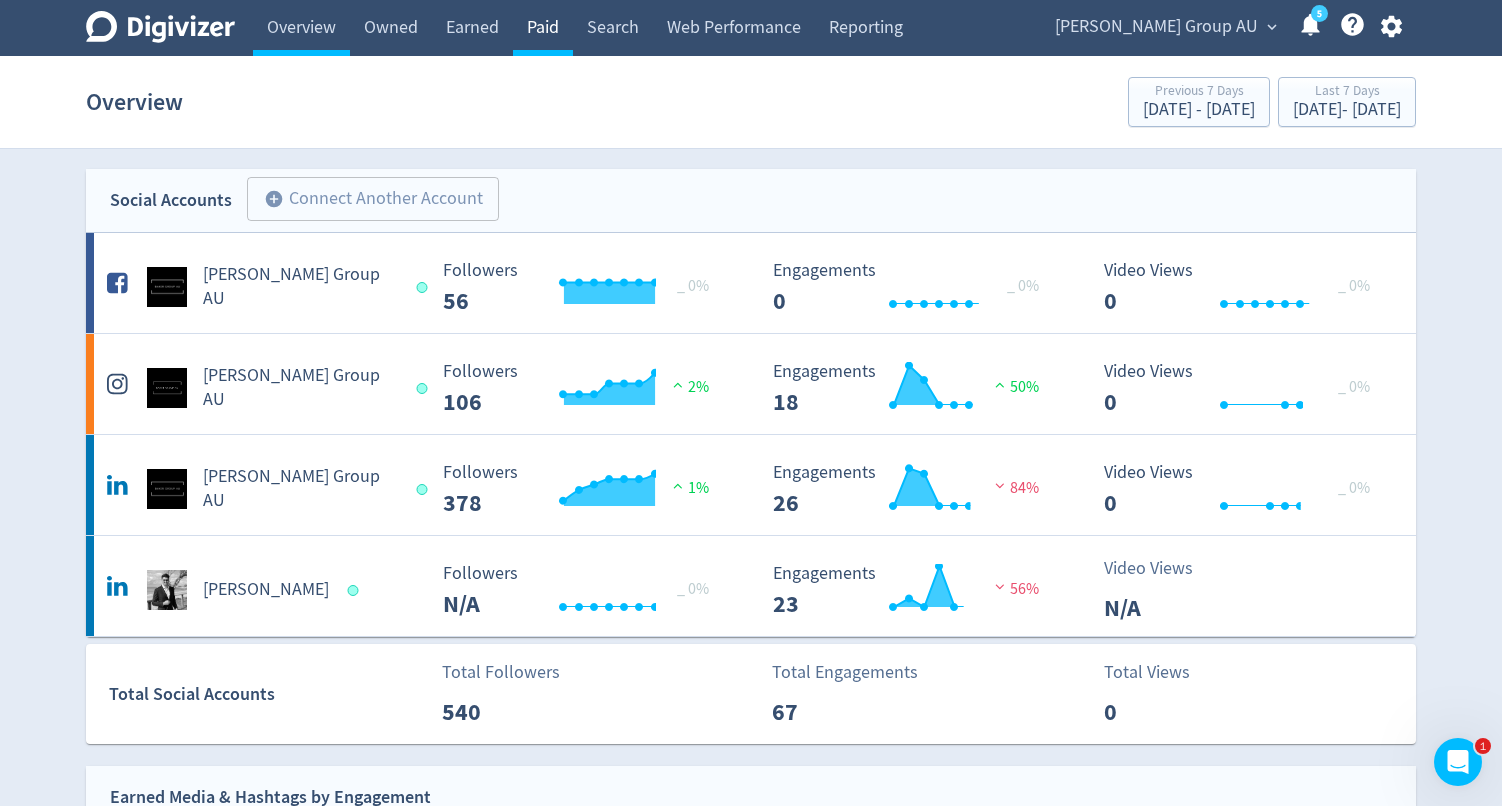 click on "Paid" at bounding box center (543, 28) 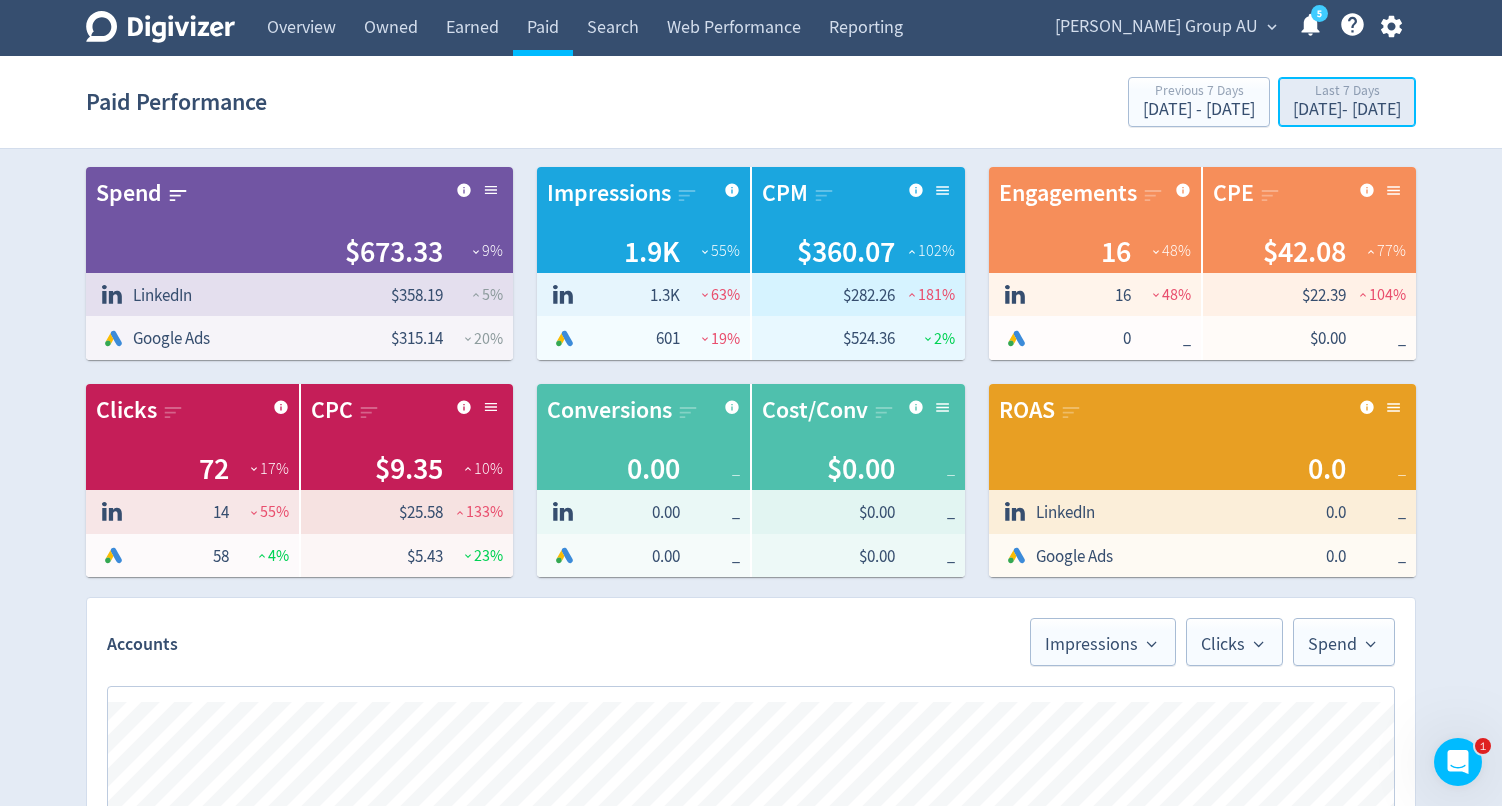 click on "[DATE]  -   [DATE]" at bounding box center [1347, 110] 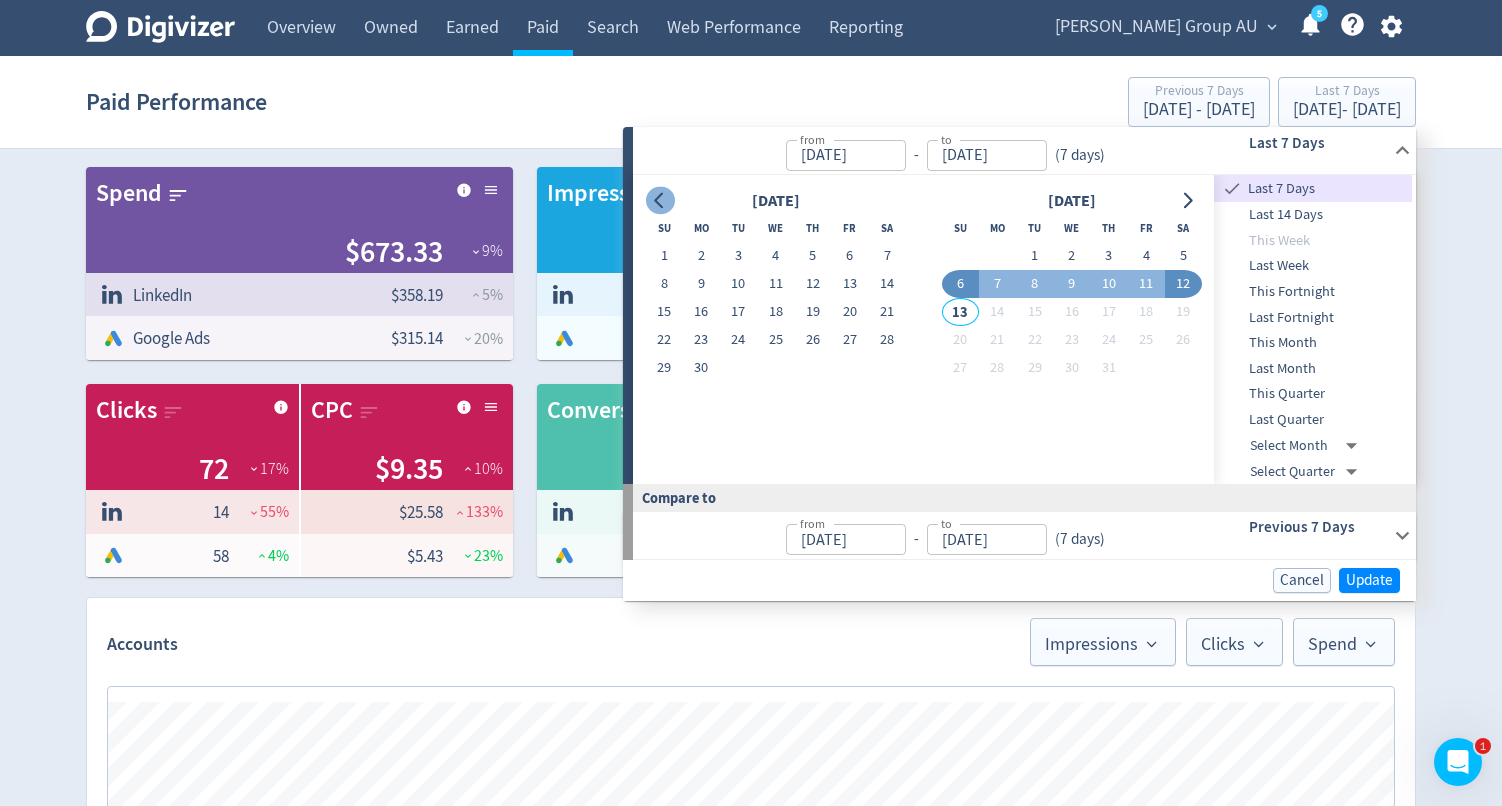 click 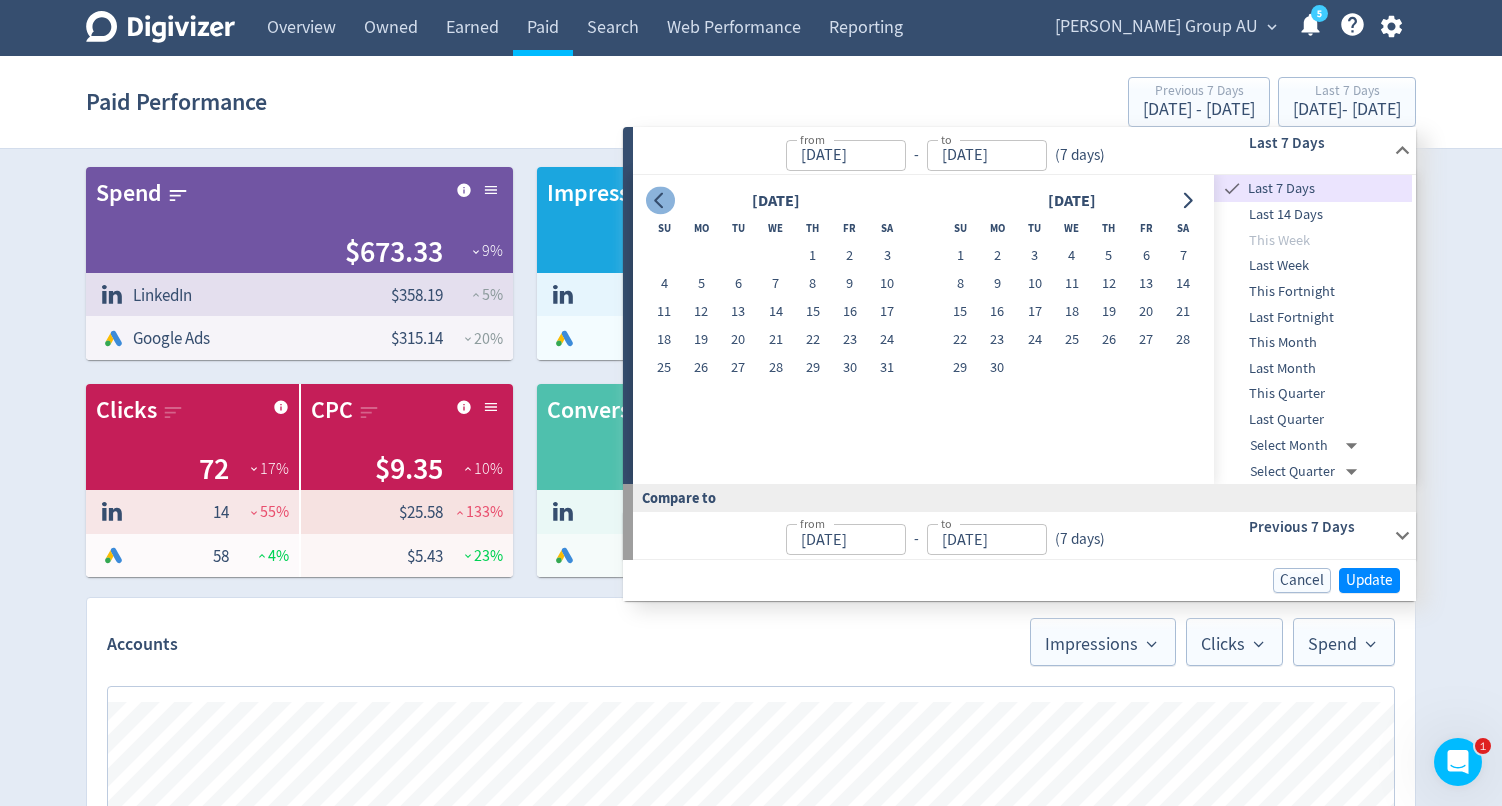 click 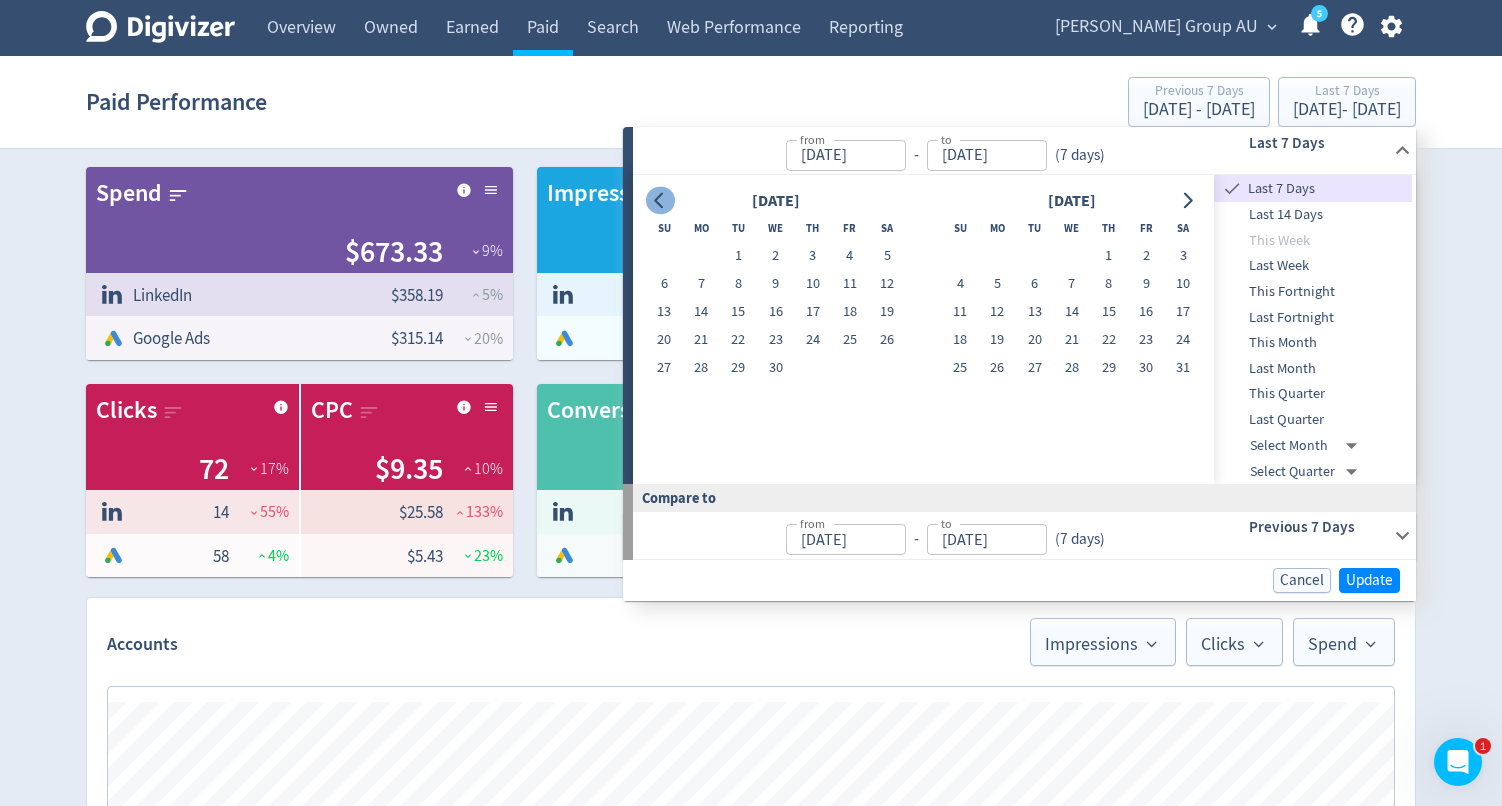 click 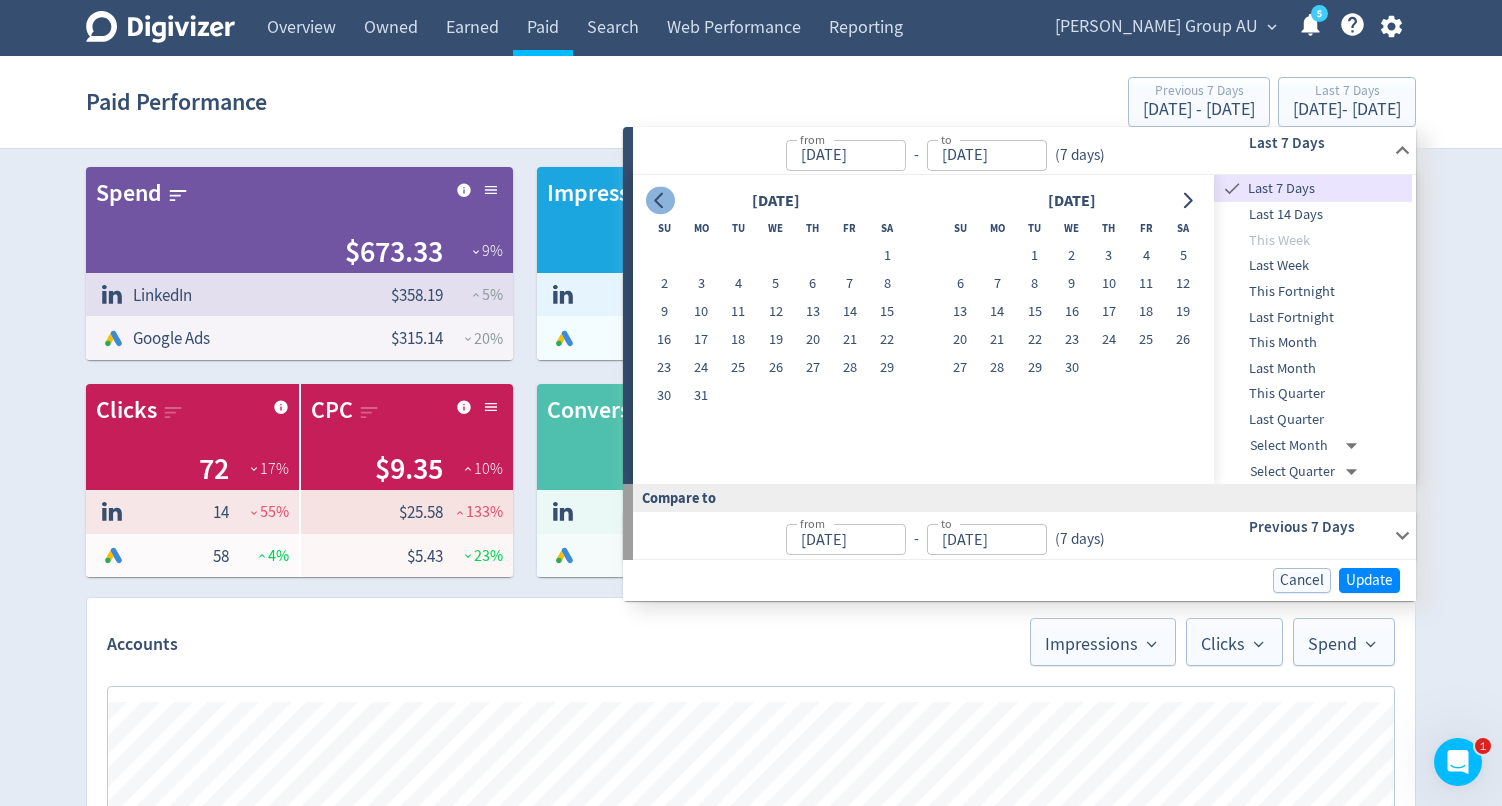 click 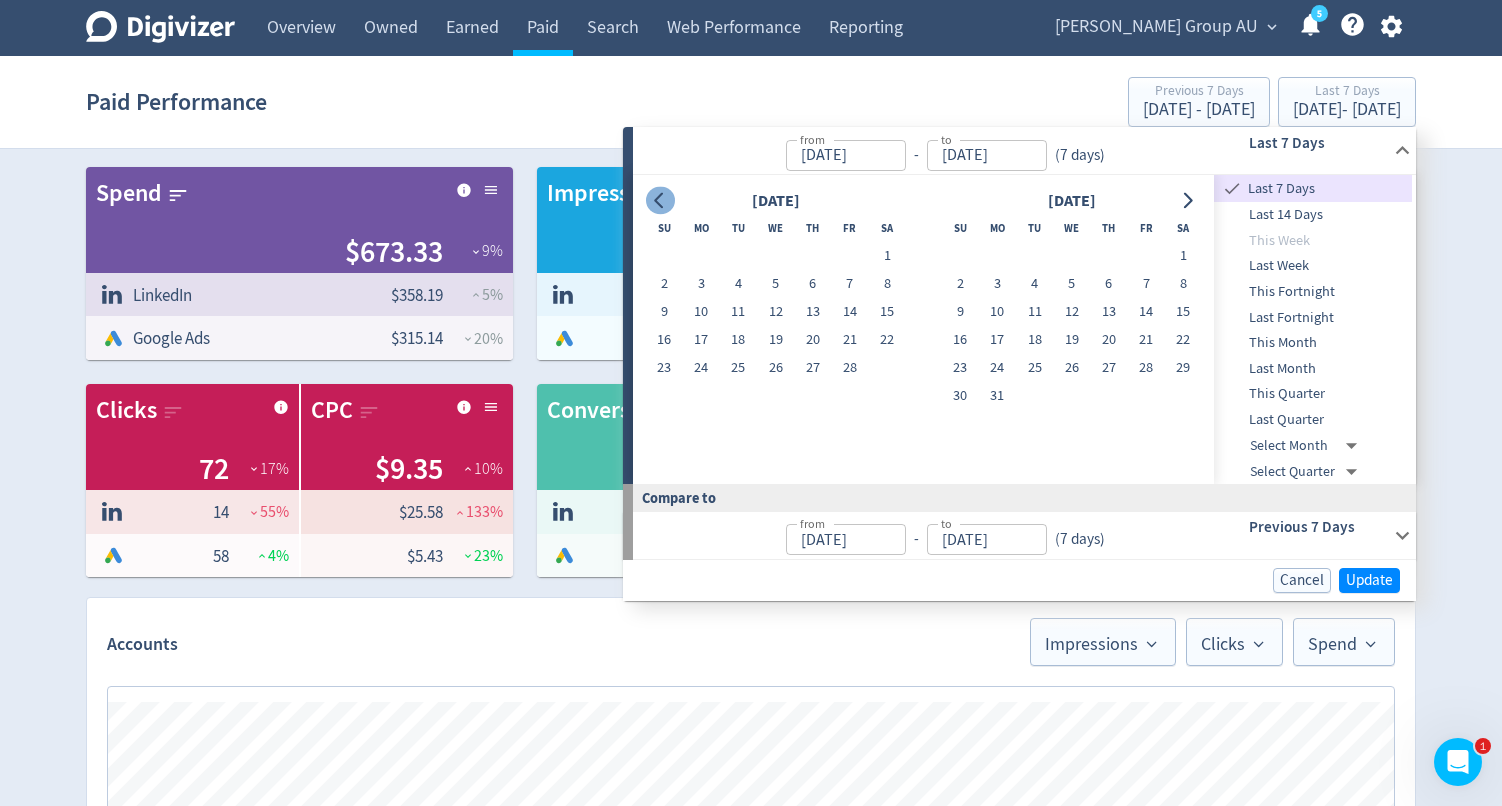 click 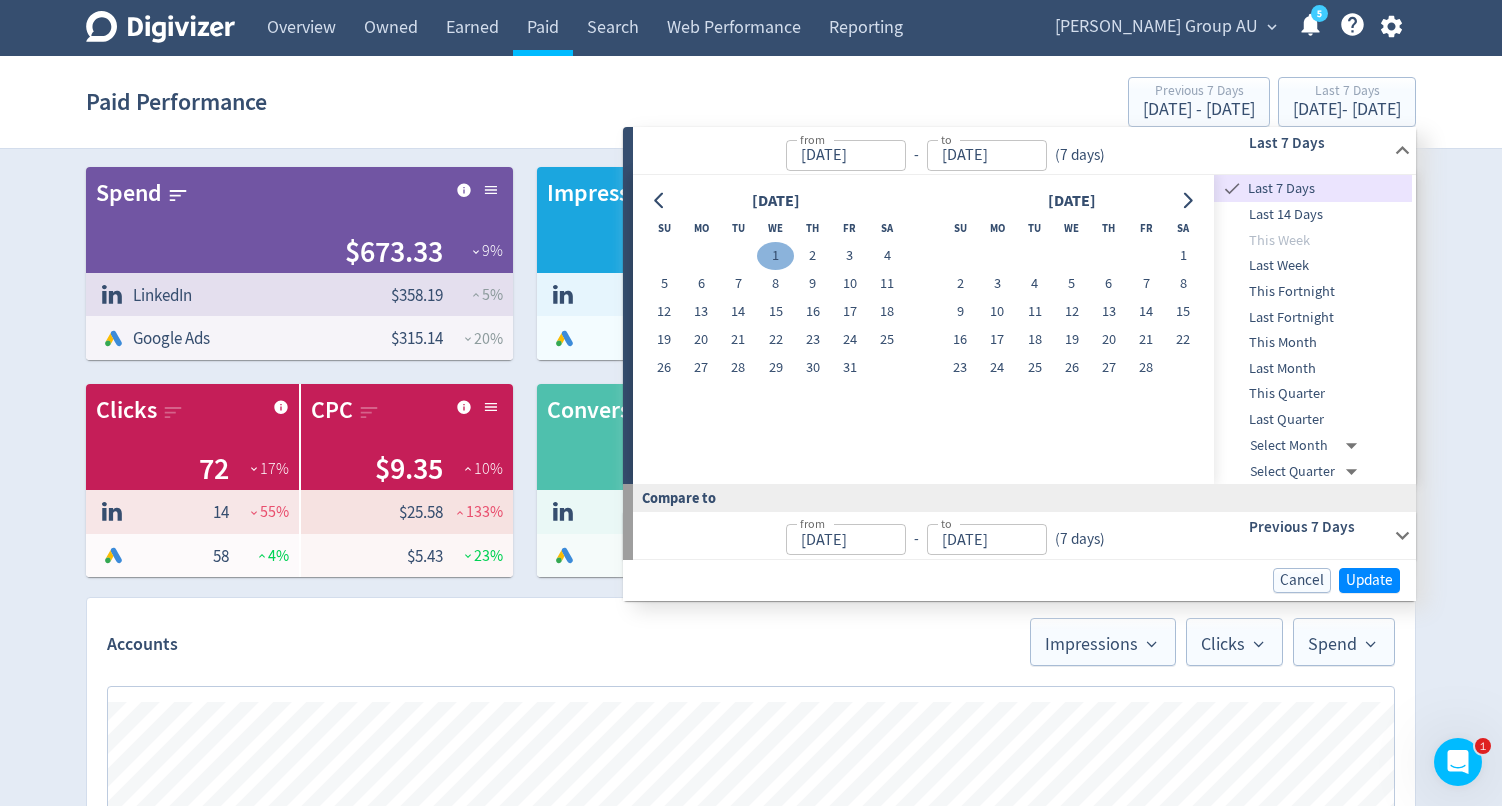 click on "1" at bounding box center [775, 256] 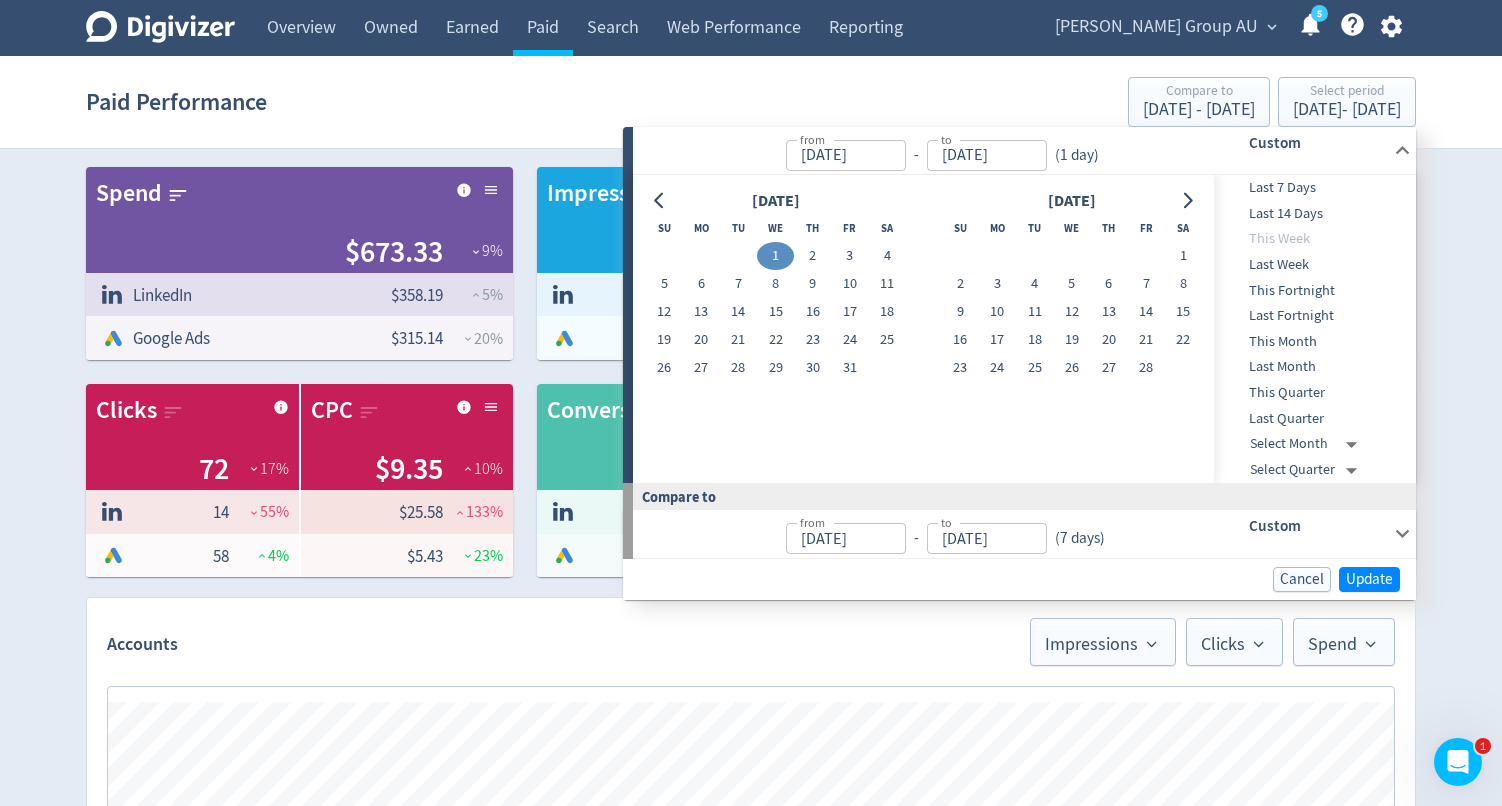 type on "[DATE]" 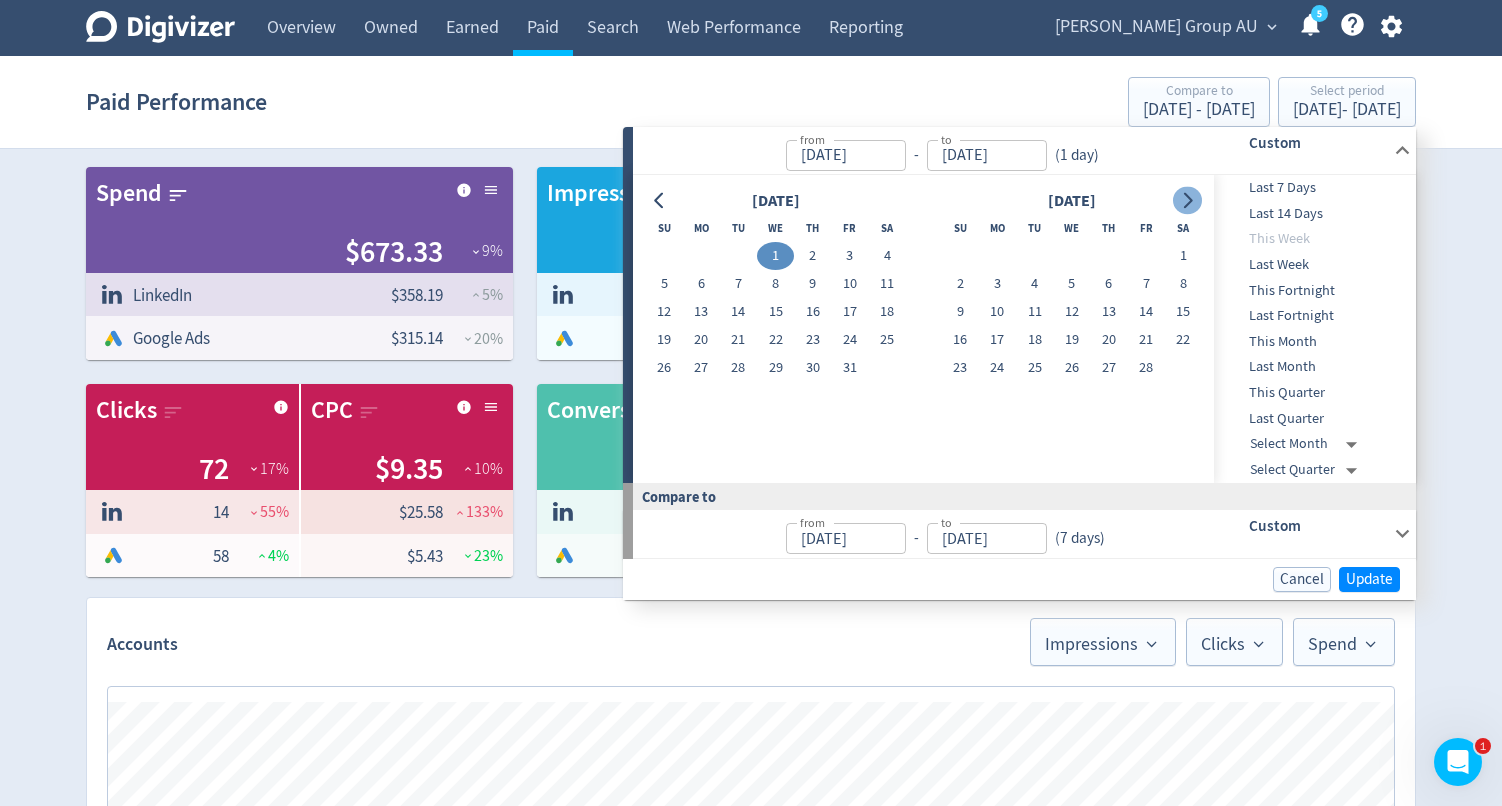 click 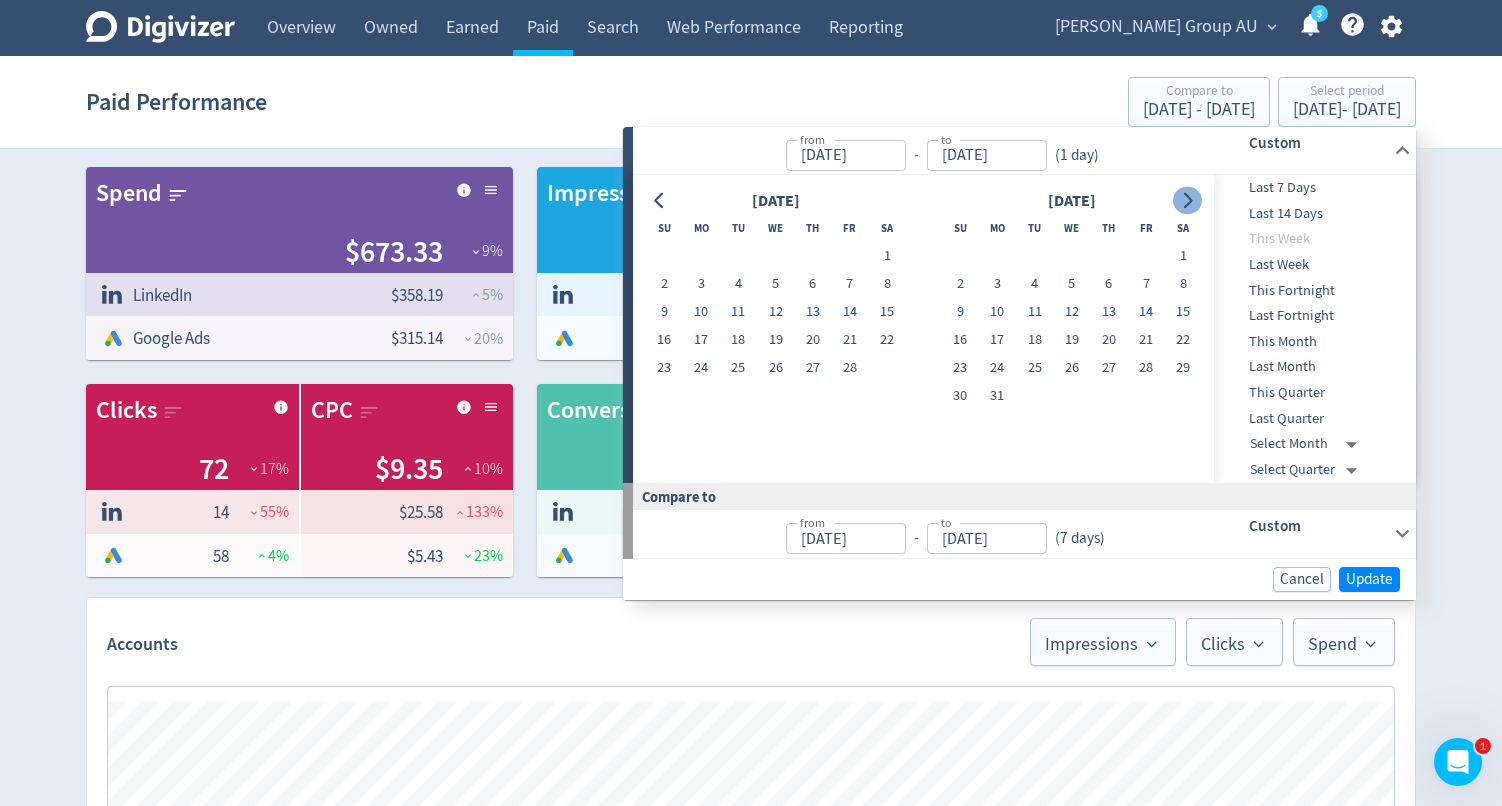 click 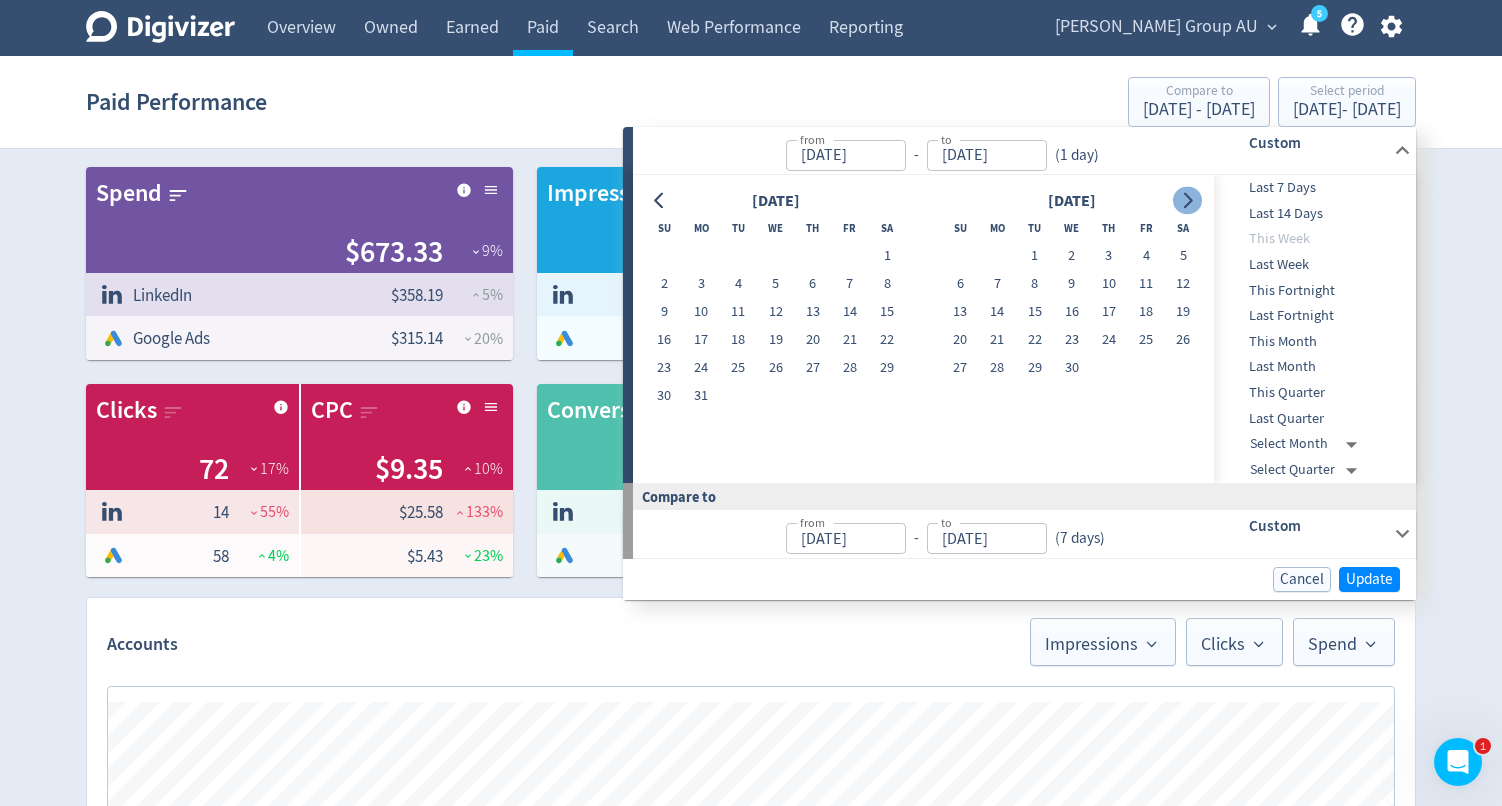click 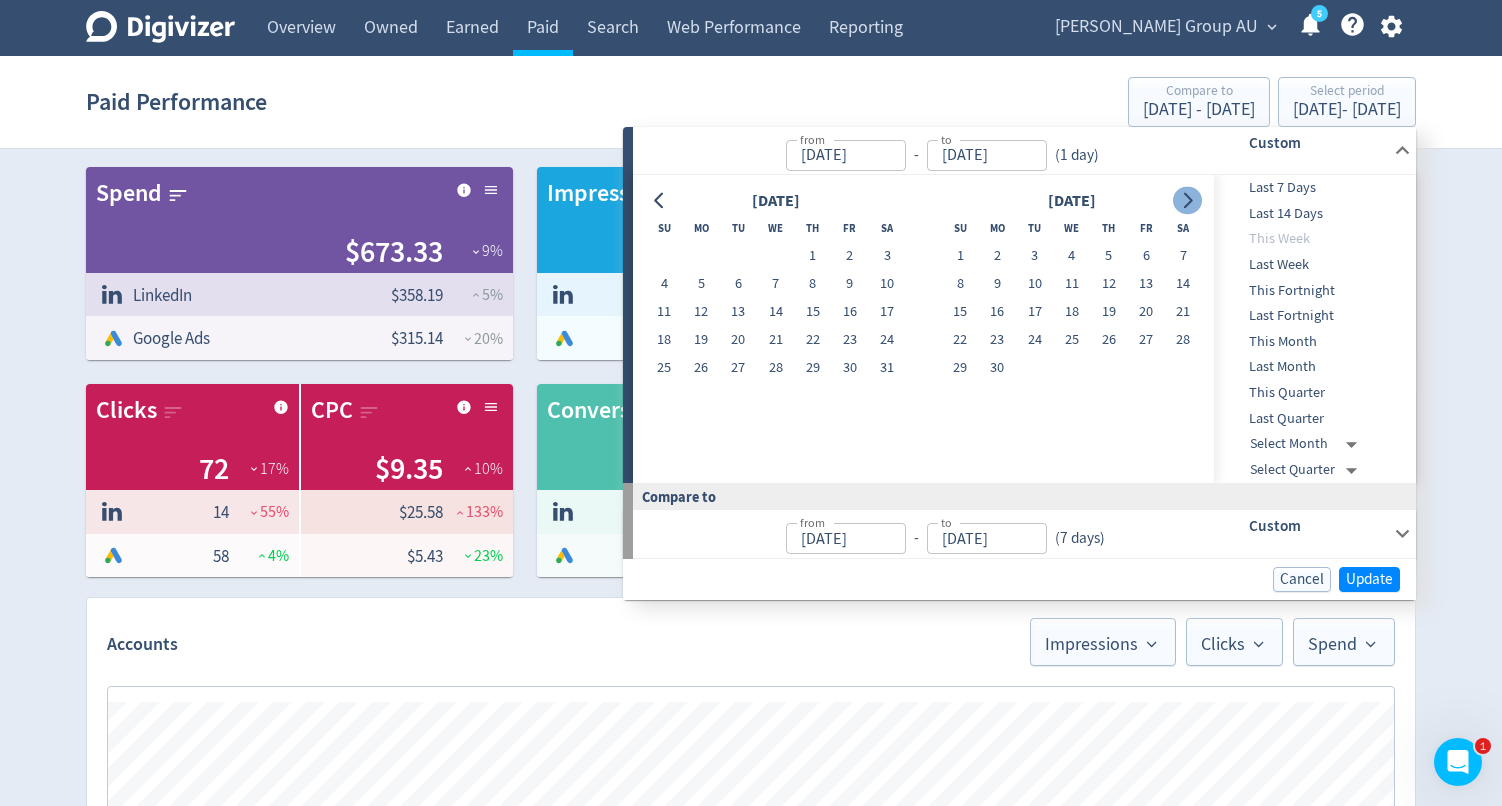 click 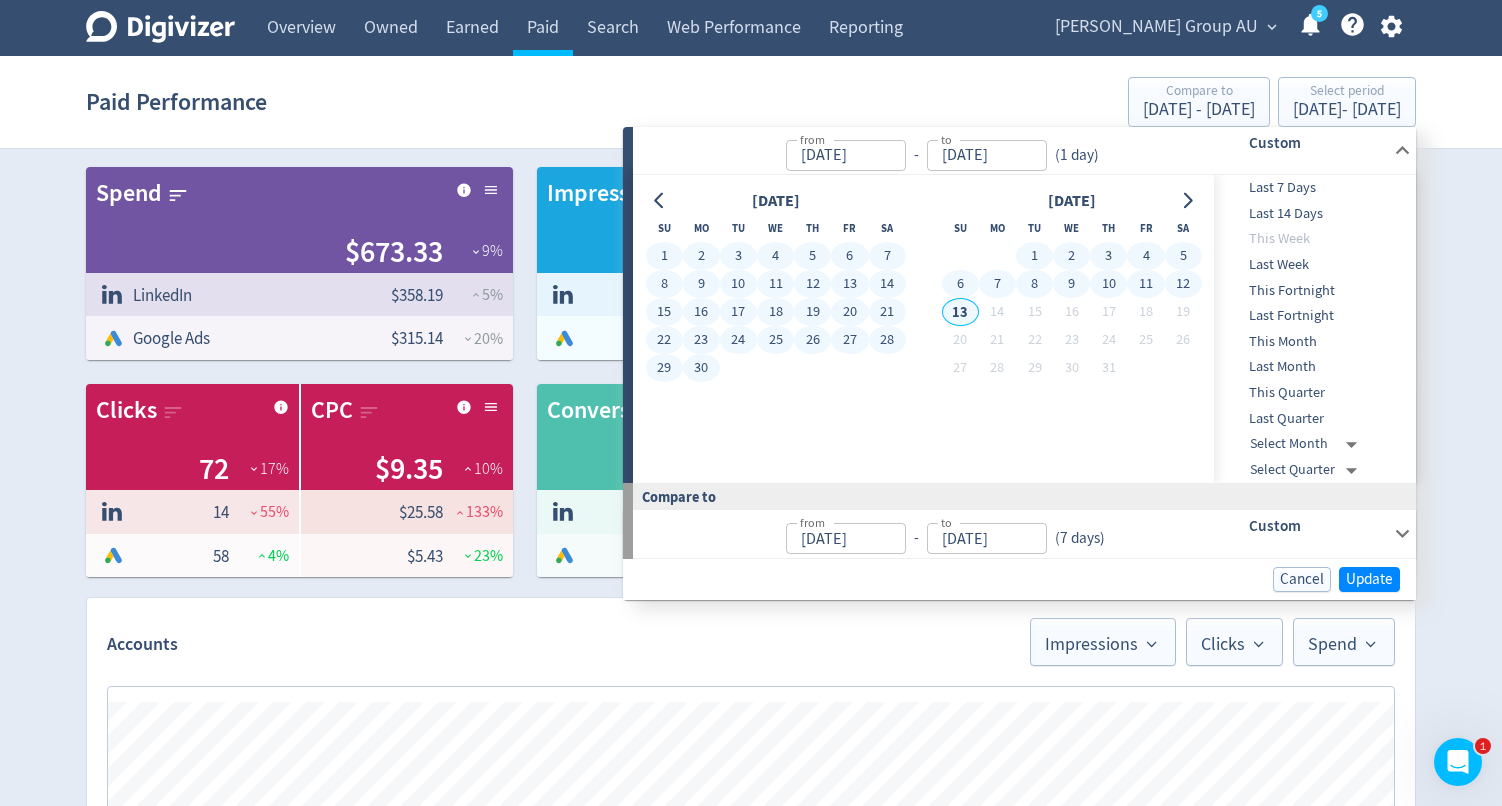 click on "13" at bounding box center [960, 312] 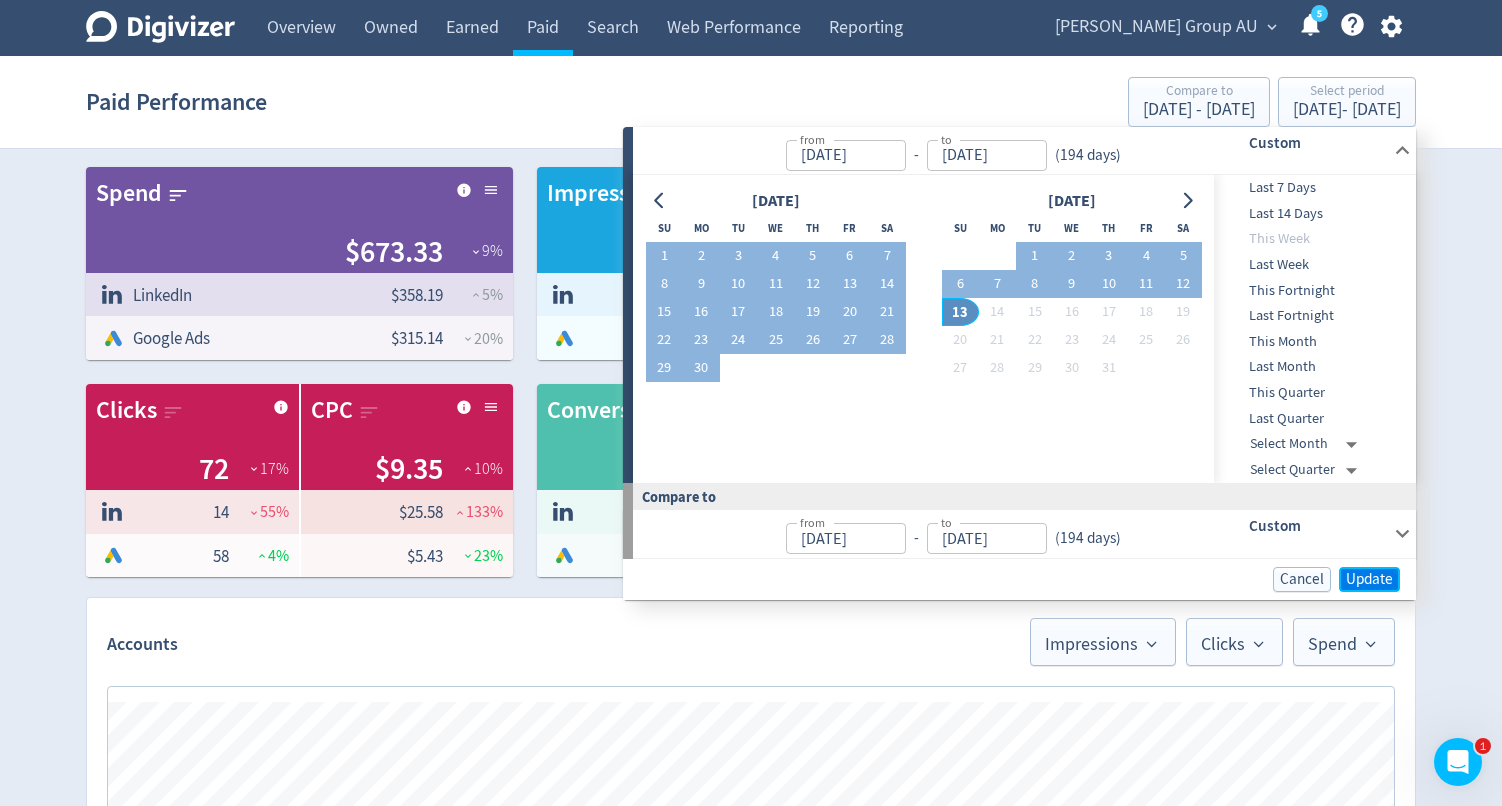 click on "Update" at bounding box center [1369, 579] 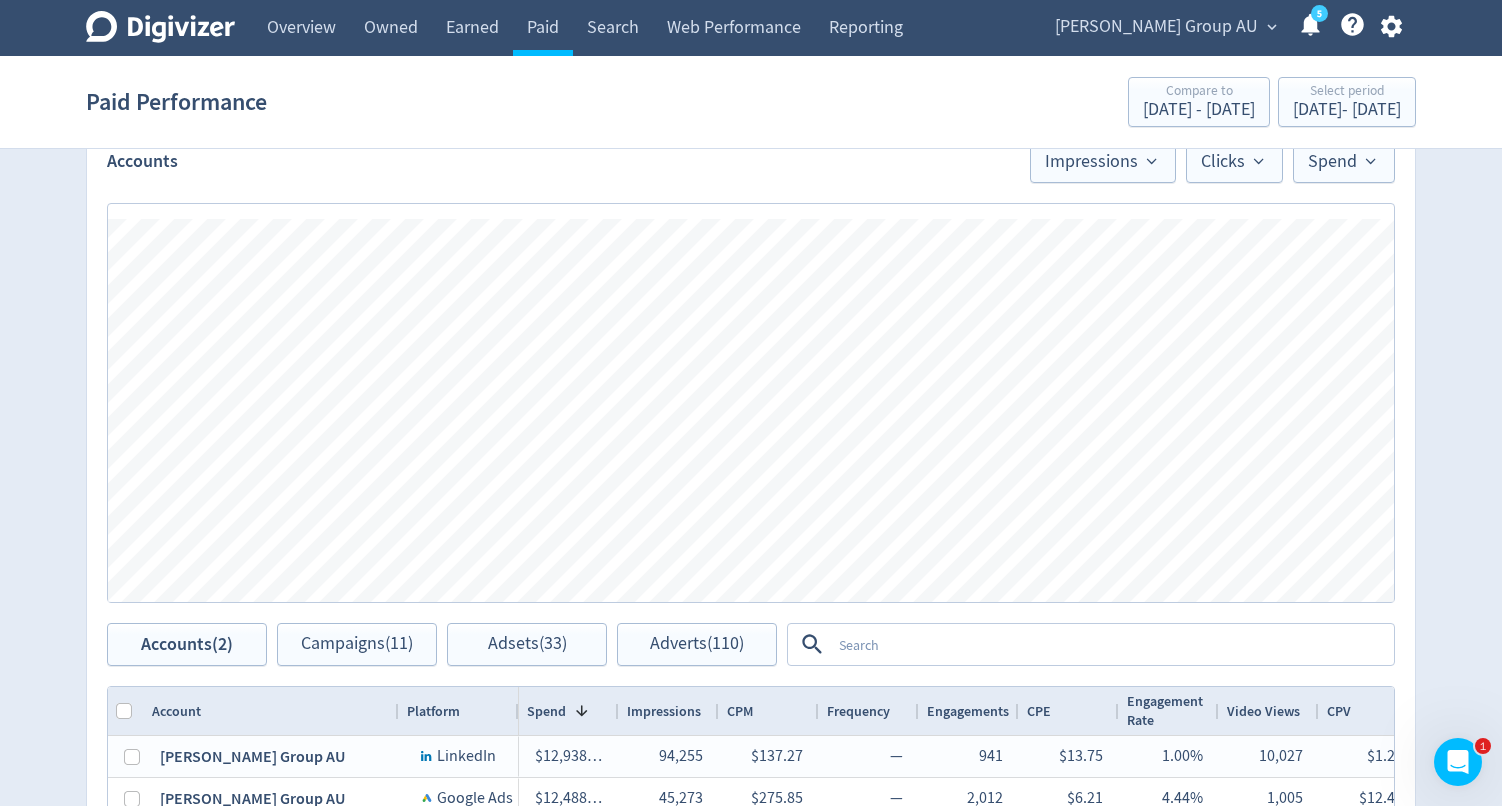 scroll, scrollTop: 488, scrollLeft: 0, axis: vertical 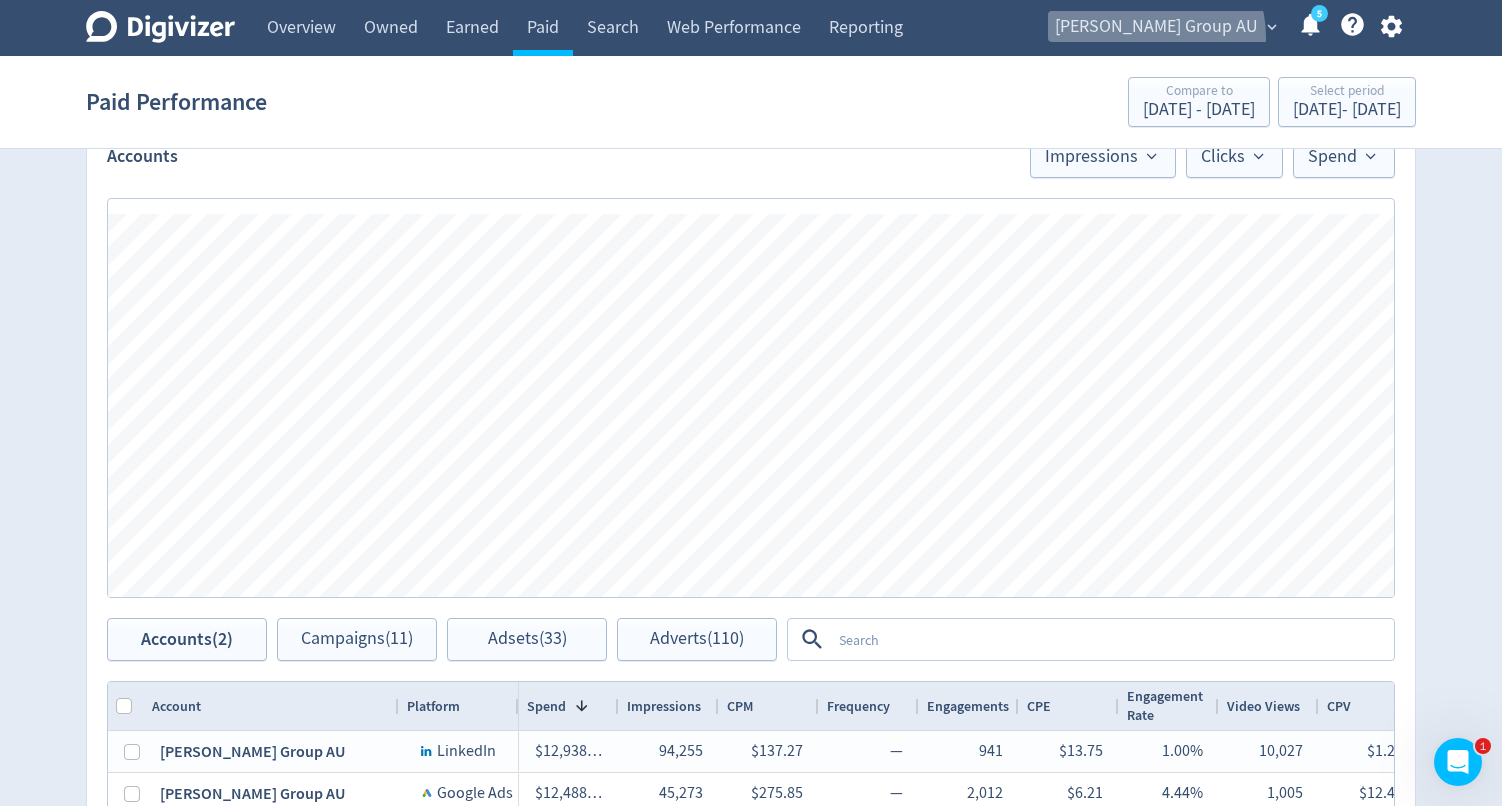 click on "[PERSON_NAME] Group AU" at bounding box center (1156, 27) 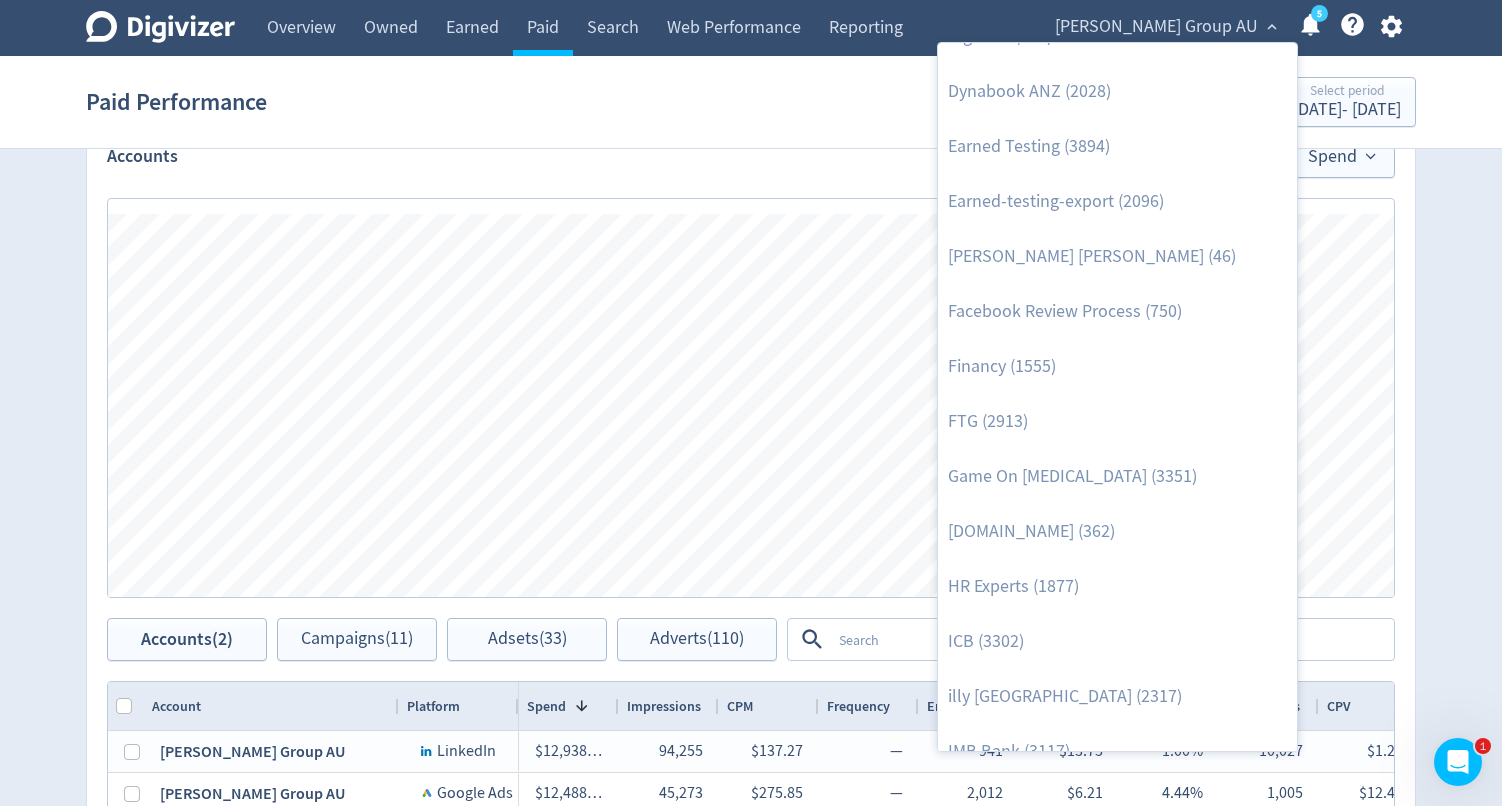 scroll, scrollTop: 712, scrollLeft: 0, axis: vertical 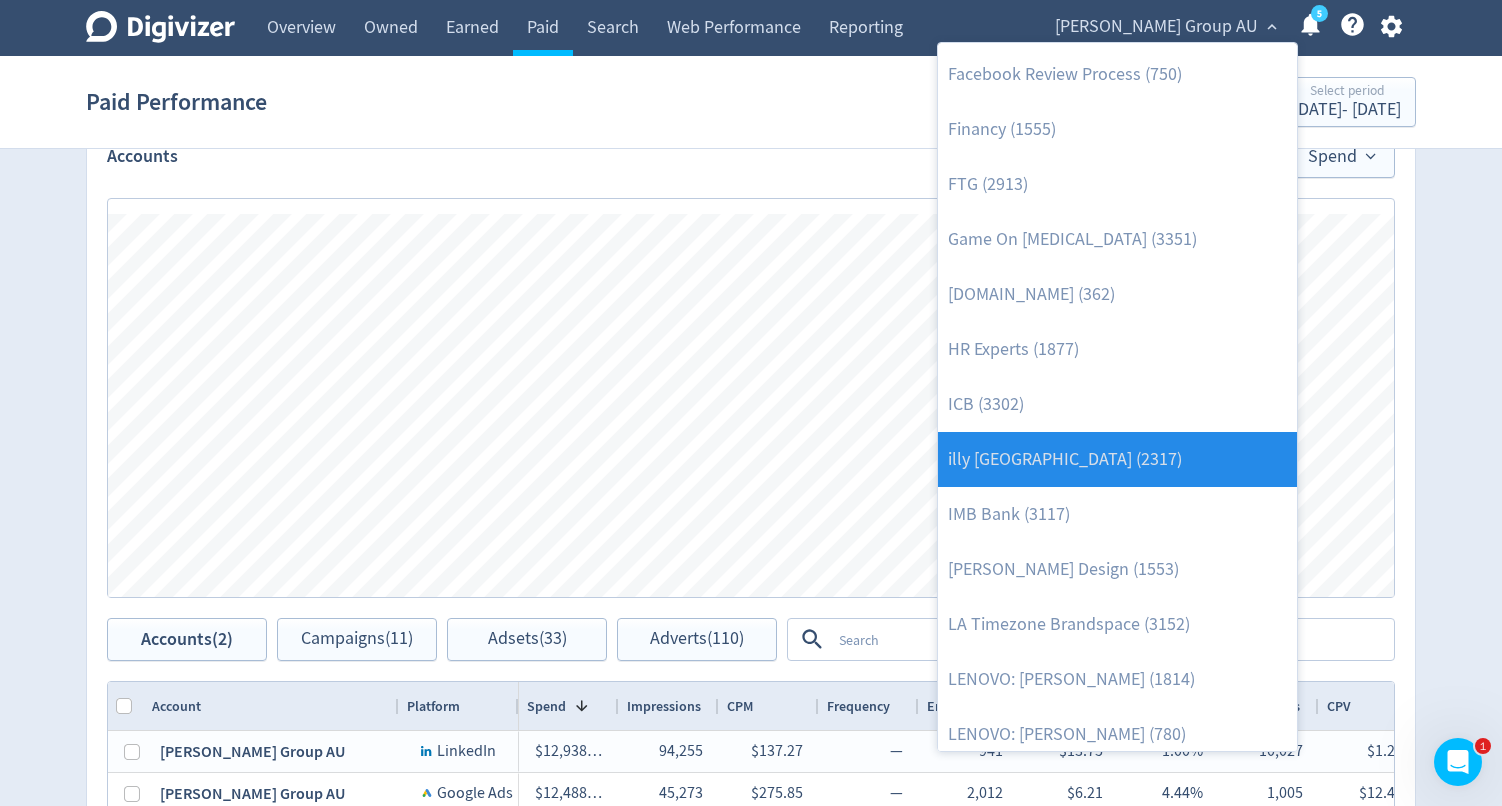 click on "illy [GEOGRAPHIC_DATA] (2317)" at bounding box center [1117, 459] 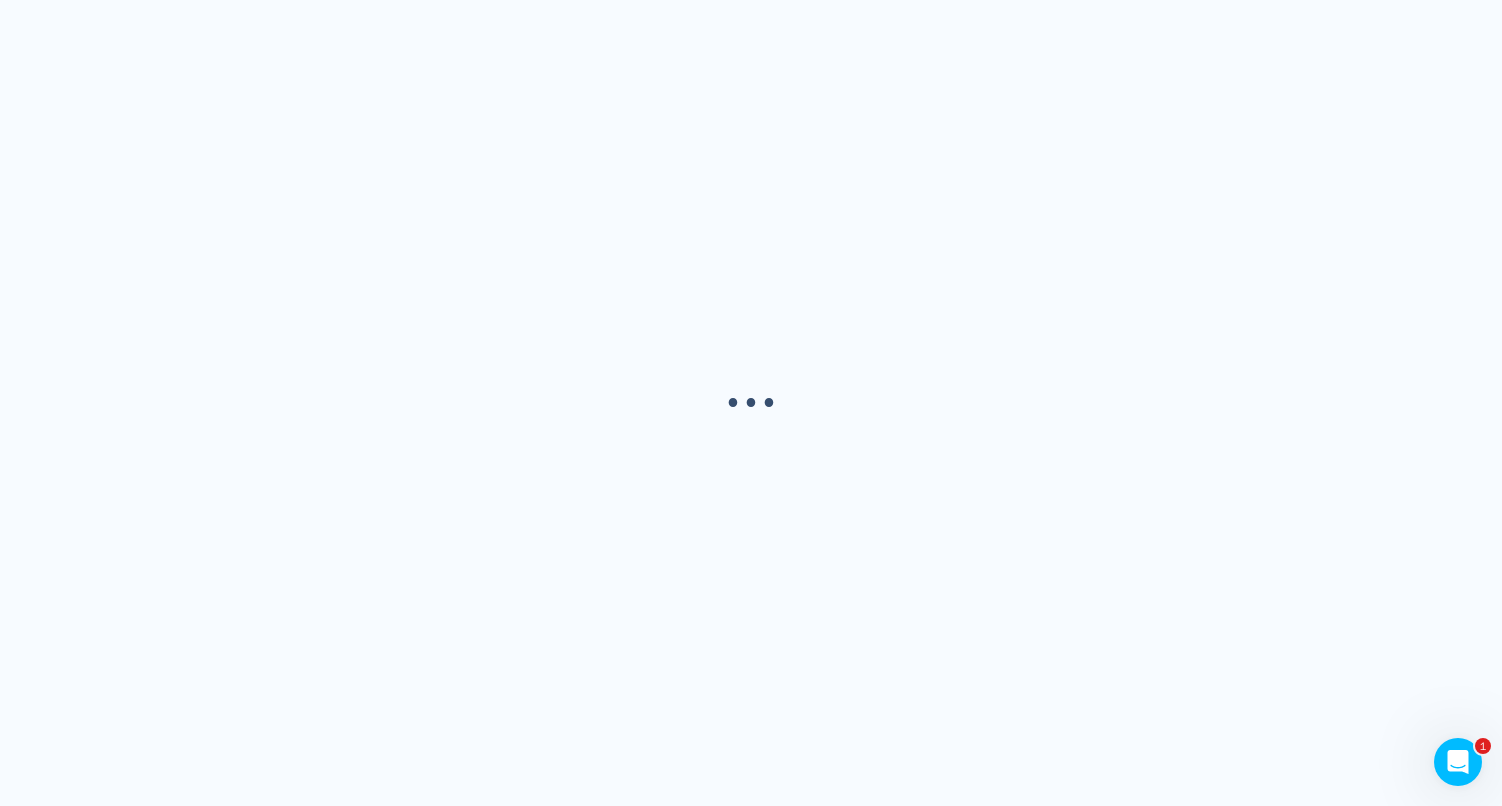scroll, scrollTop: 0, scrollLeft: 0, axis: both 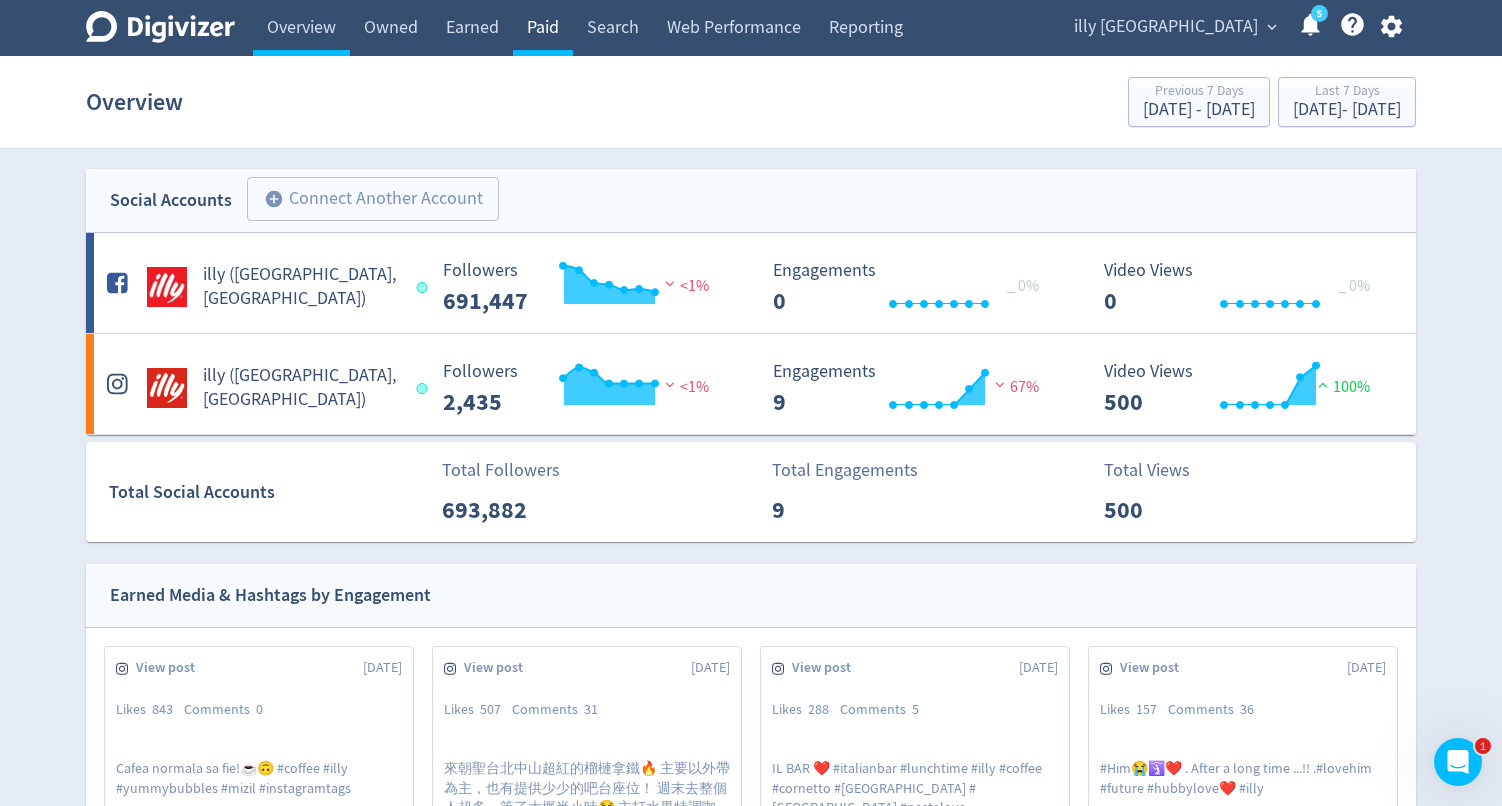 click on "Paid" at bounding box center (543, 28) 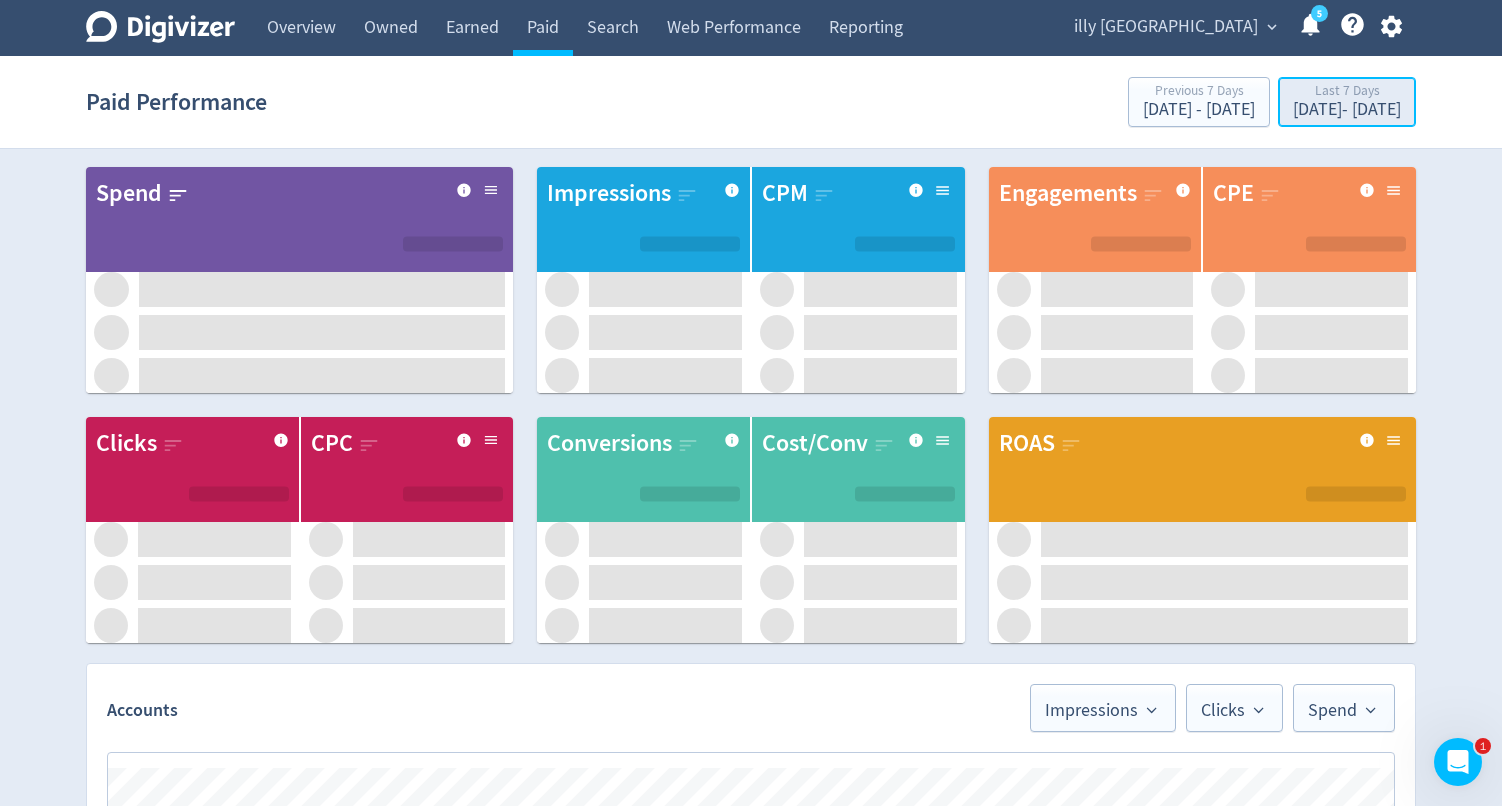 click on "[DATE]  -   [DATE]" at bounding box center [1347, 110] 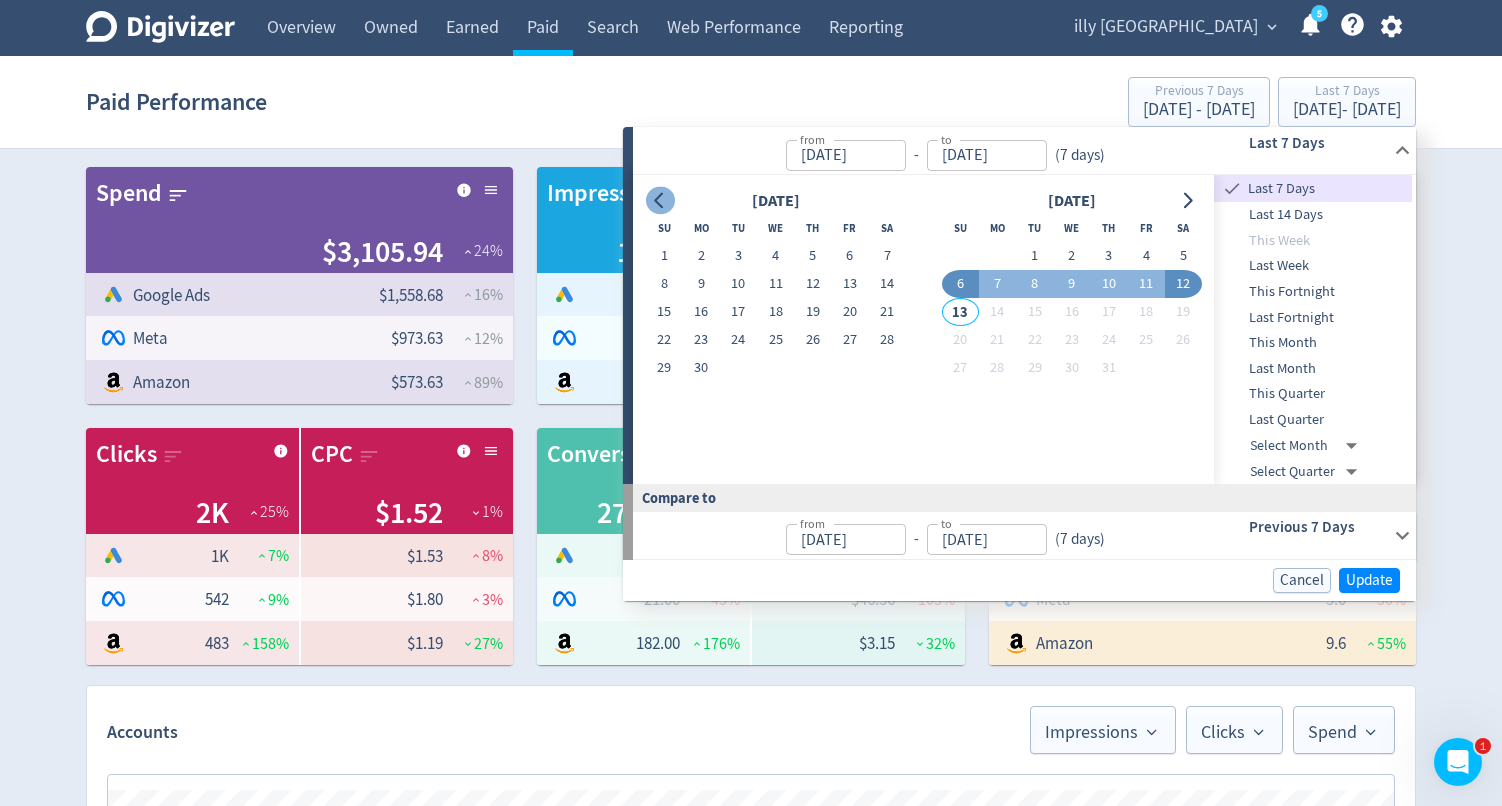 click at bounding box center [660, 201] 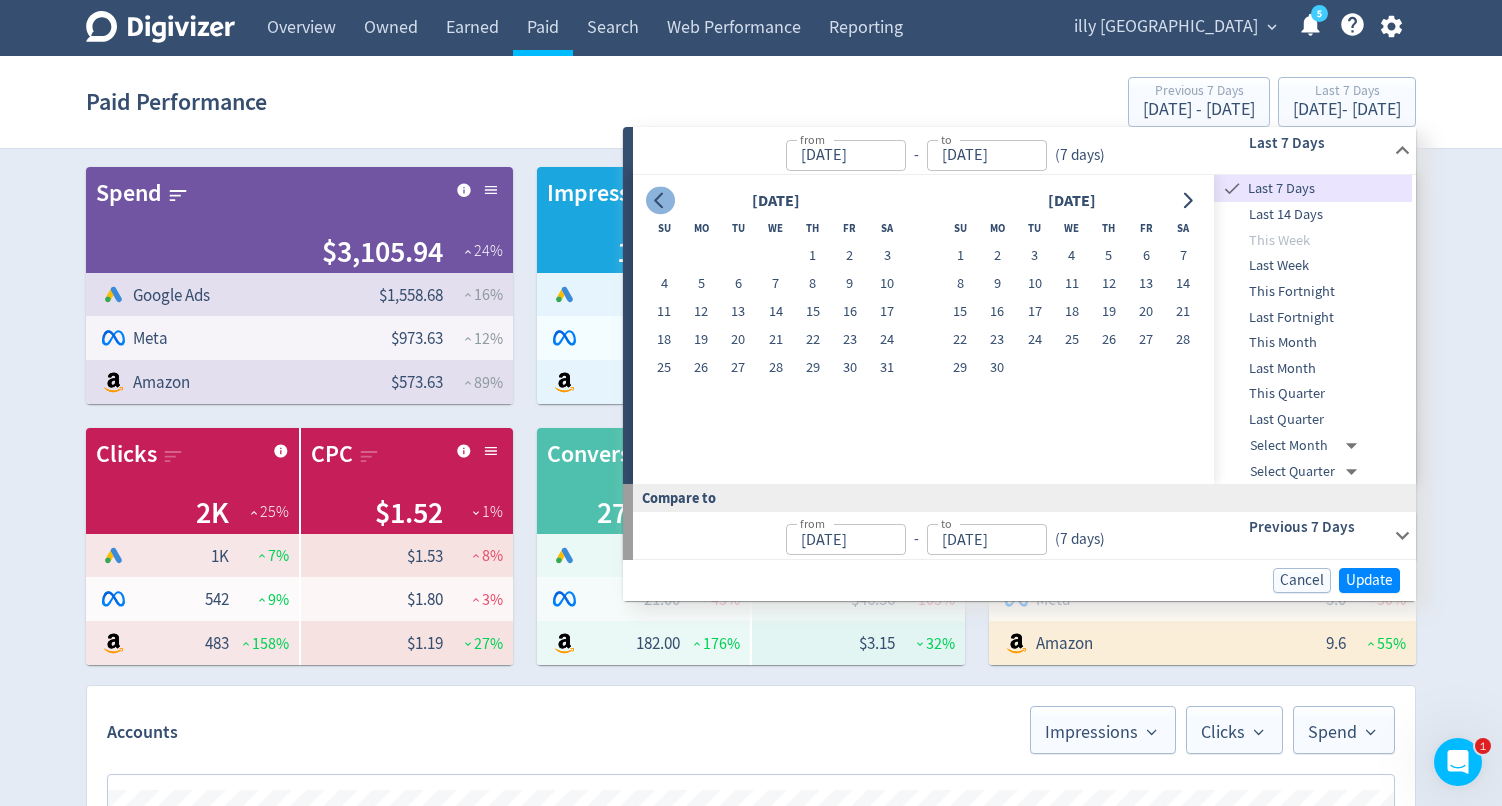click at bounding box center [660, 201] 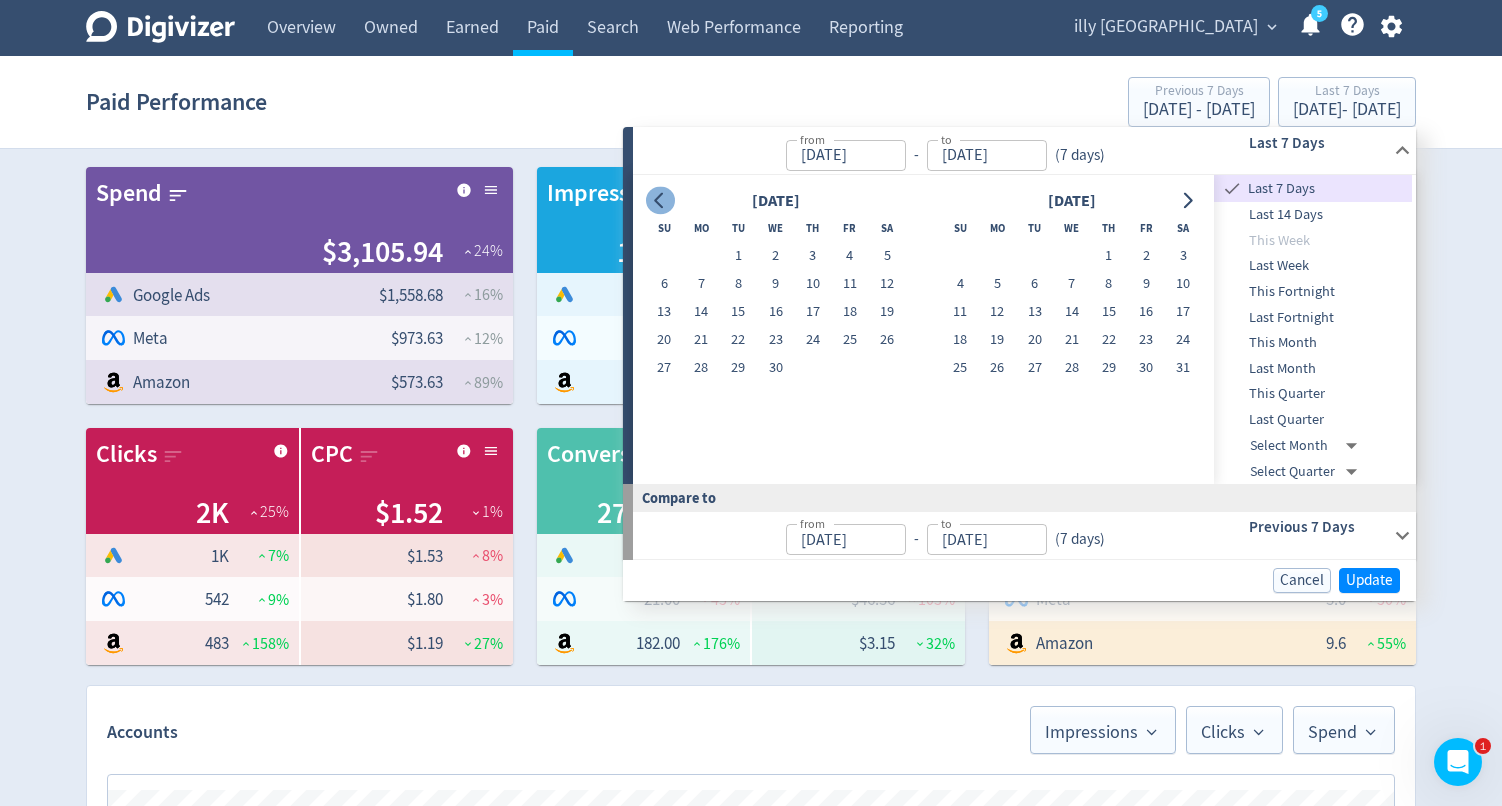 click at bounding box center [660, 201] 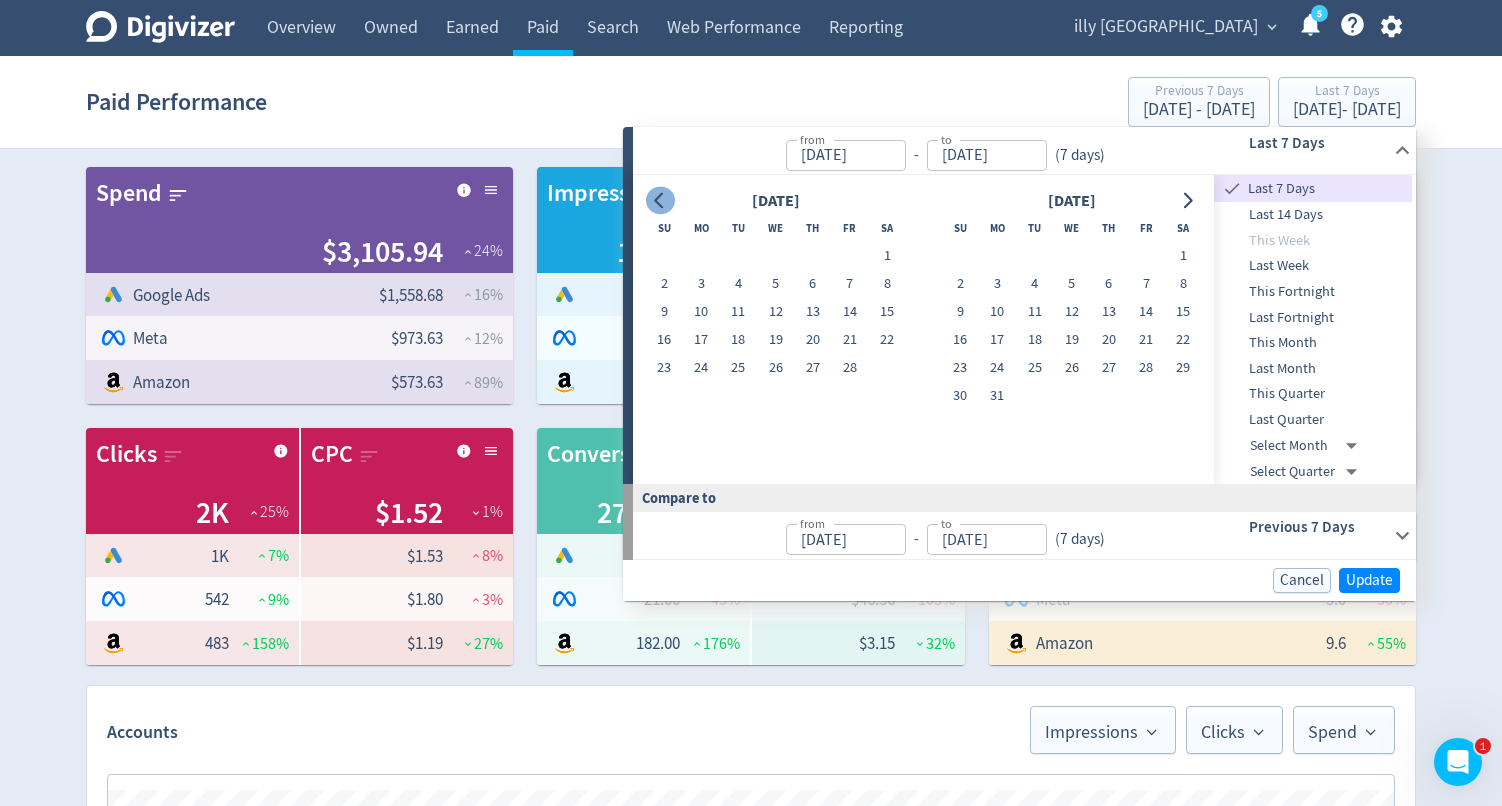 click at bounding box center (660, 201) 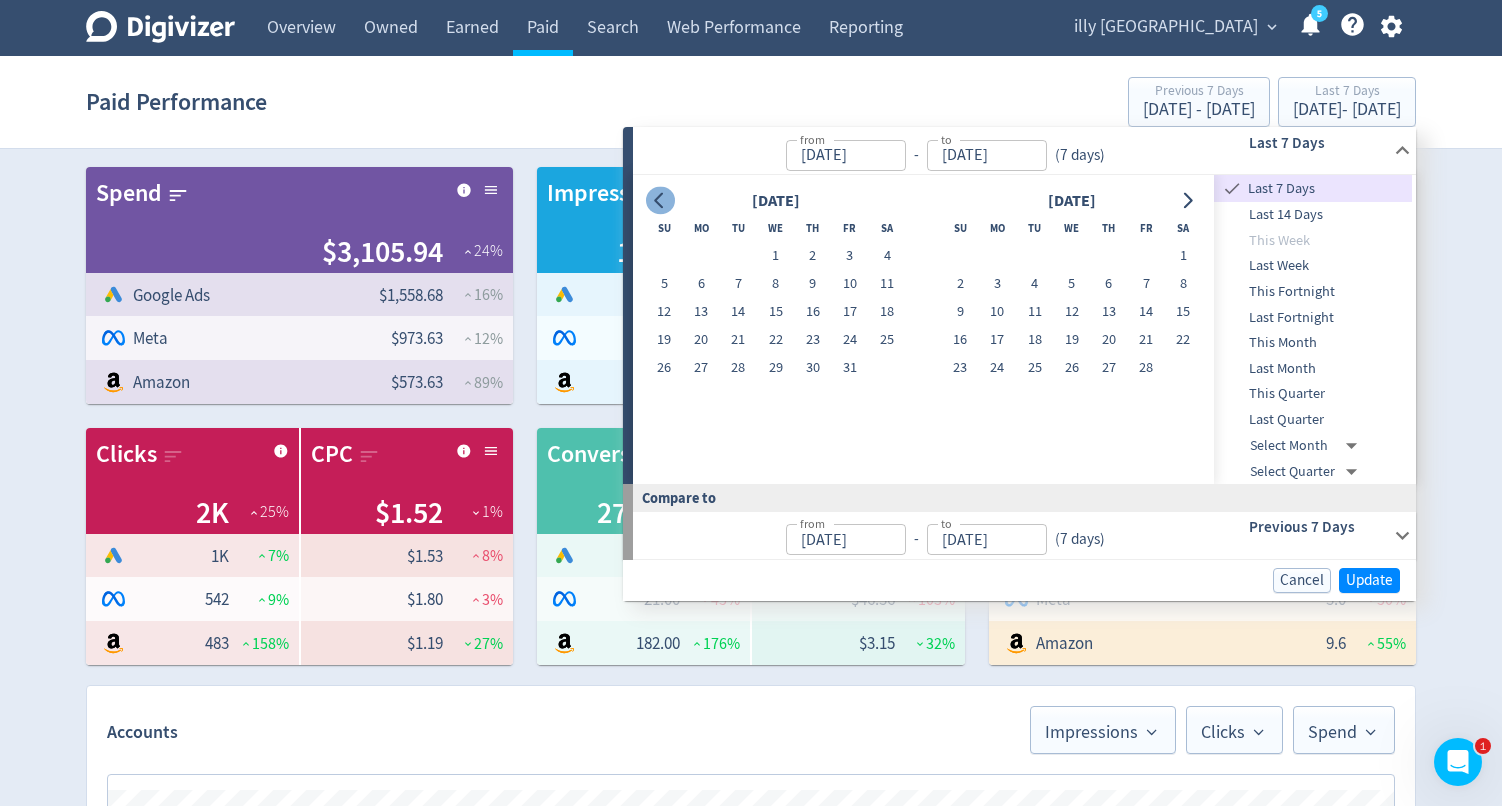 click at bounding box center (660, 201) 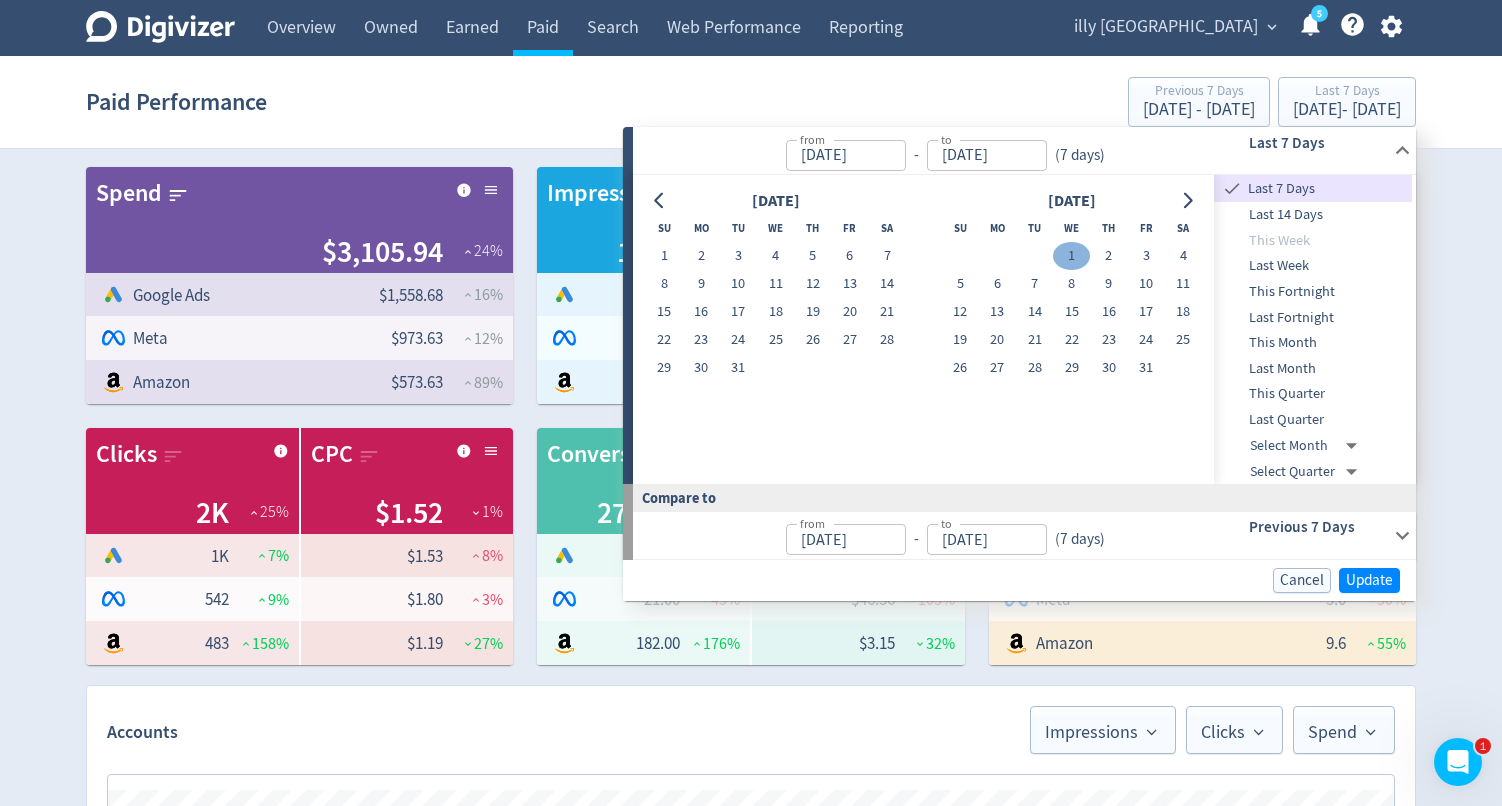 click on "1" at bounding box center [1071, 256] 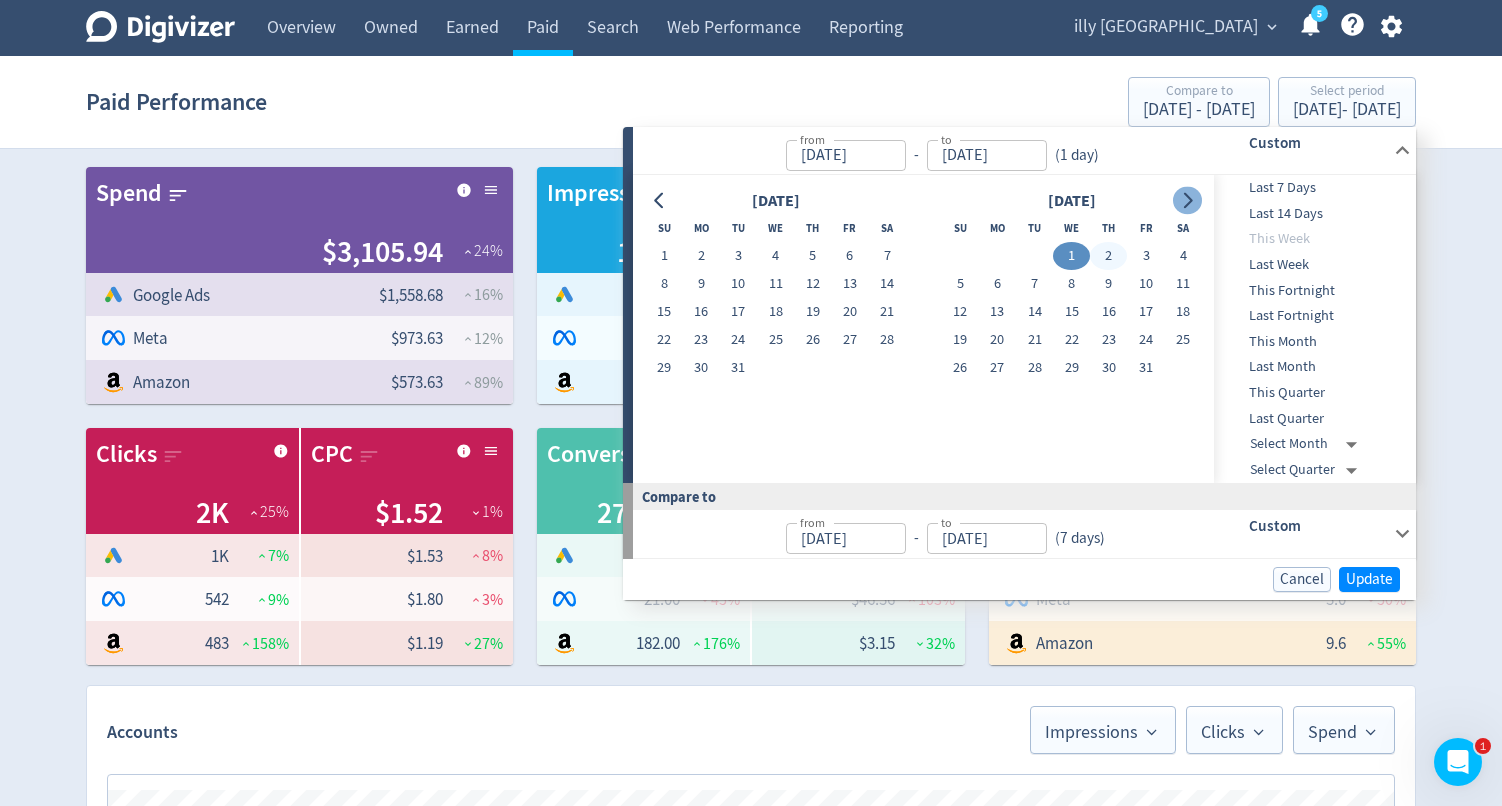 click 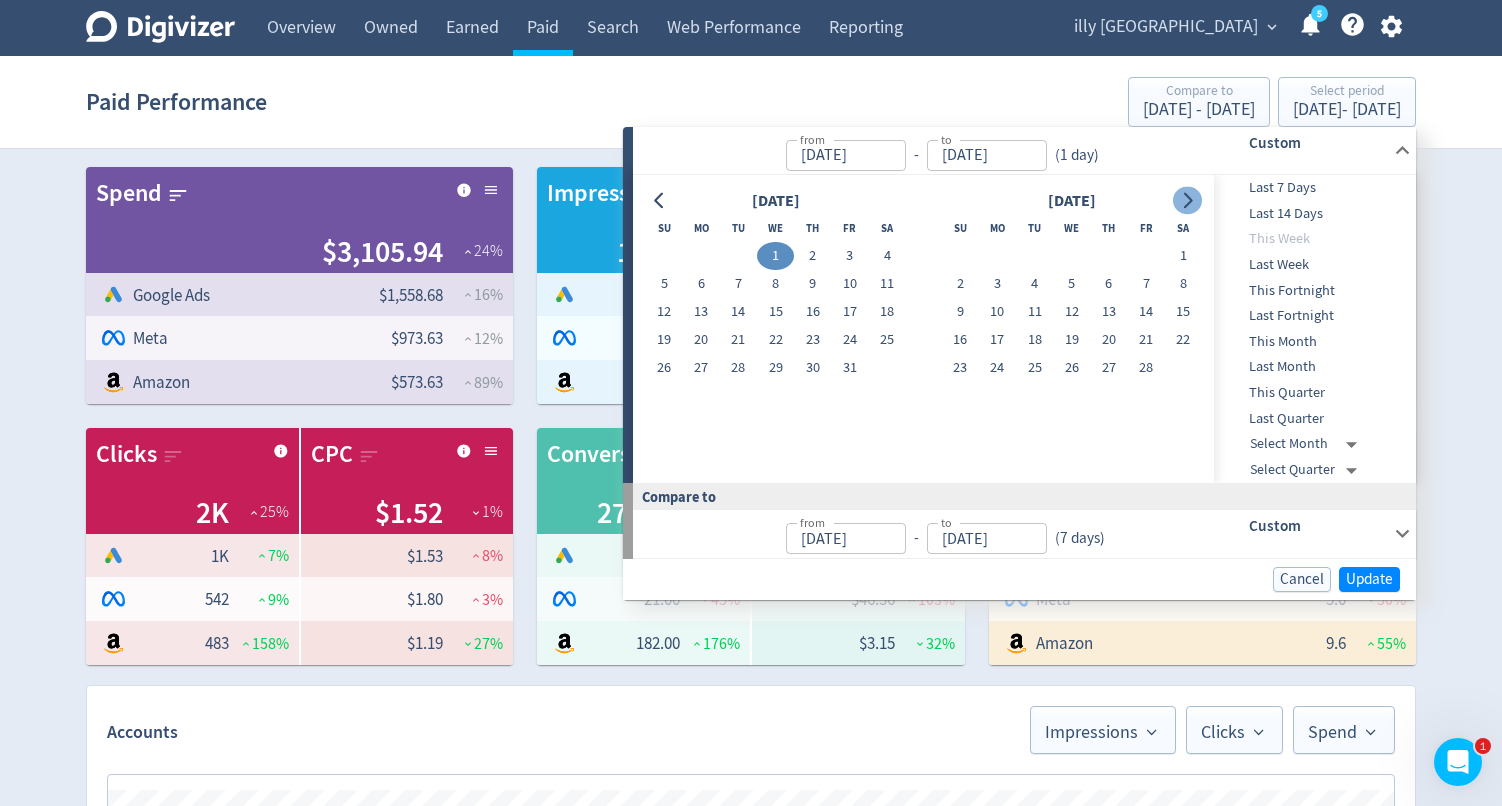 click 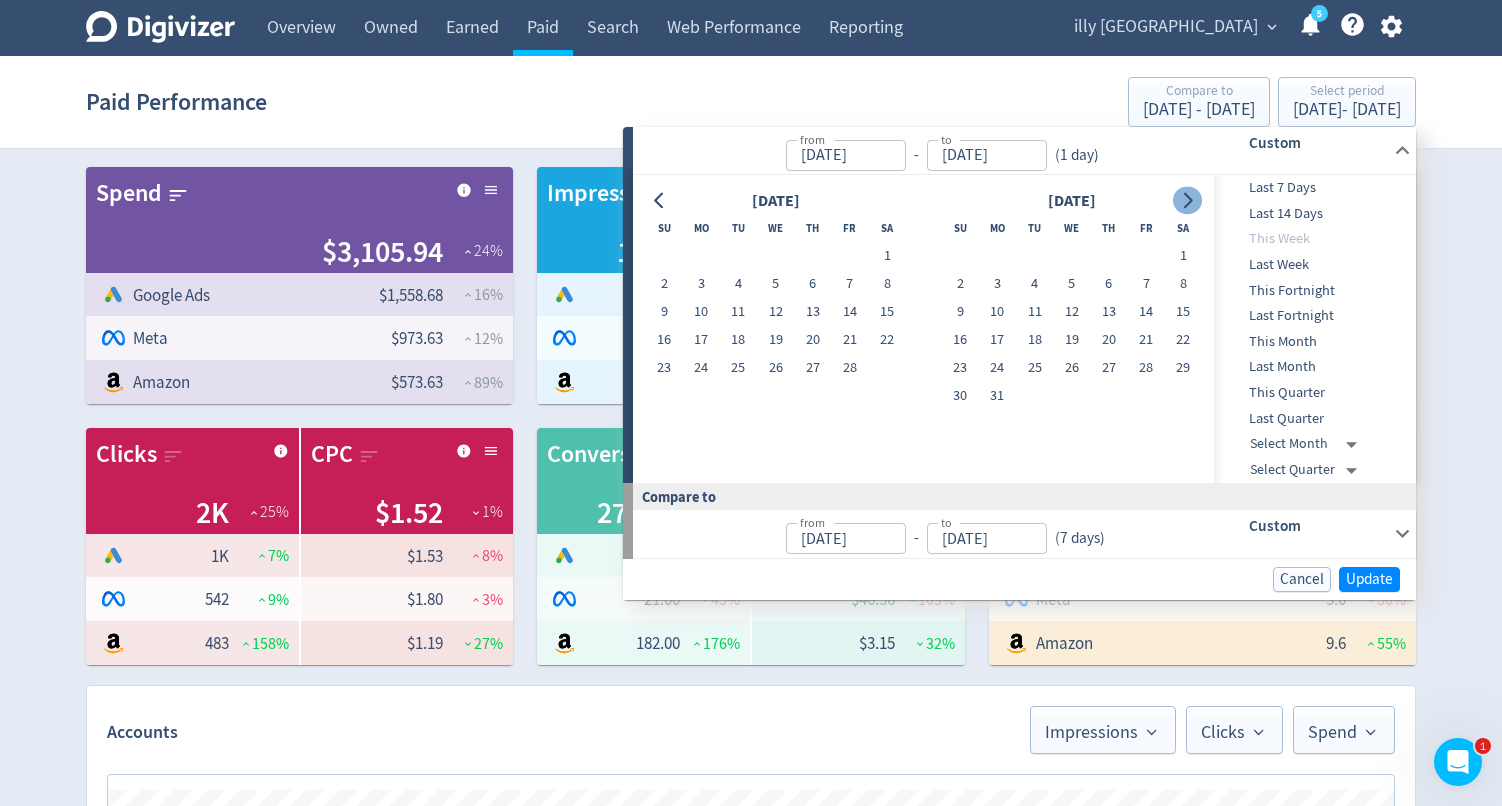 click 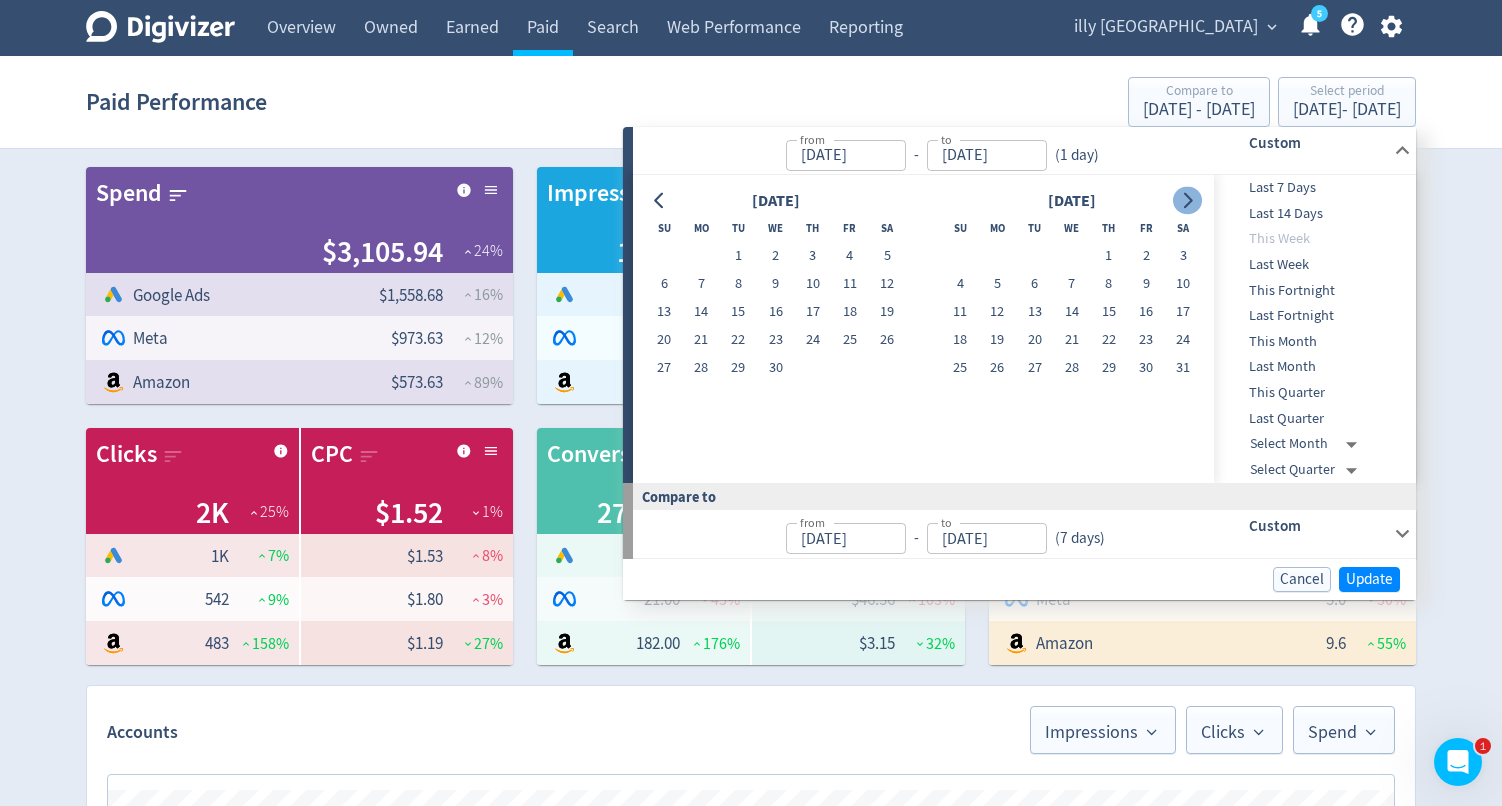 click 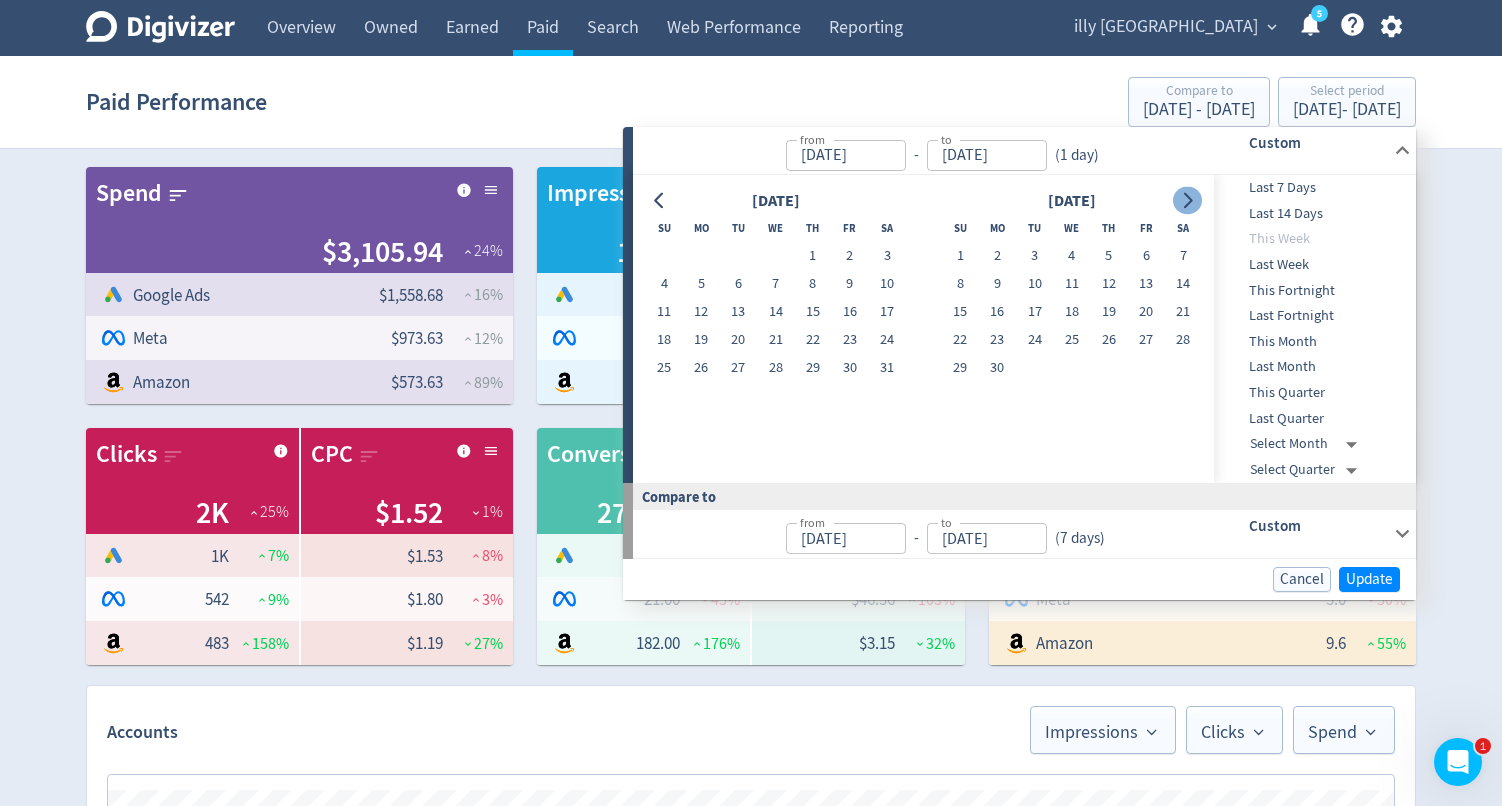 click 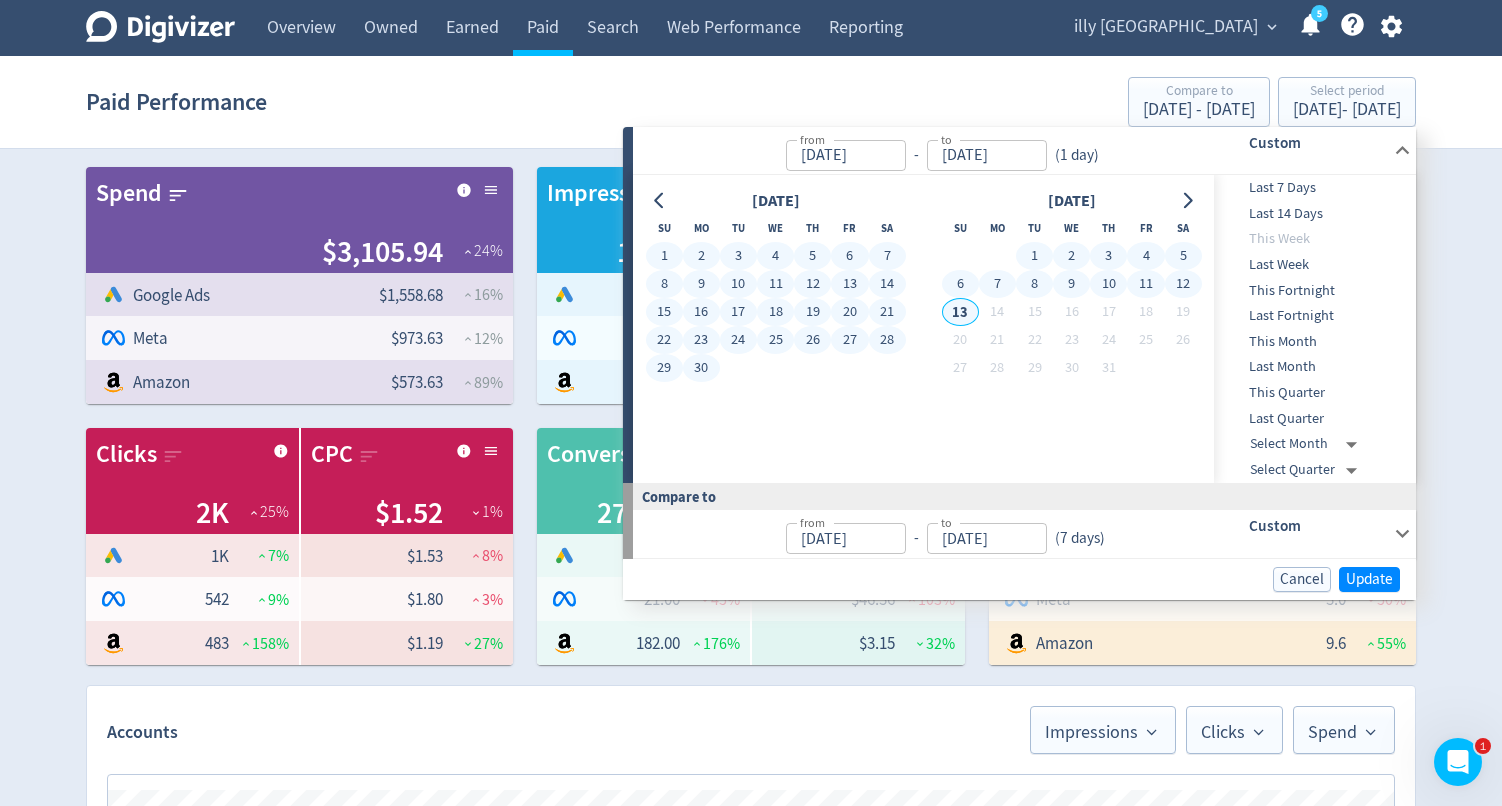 click on "13" at bounding box center (960, 312) 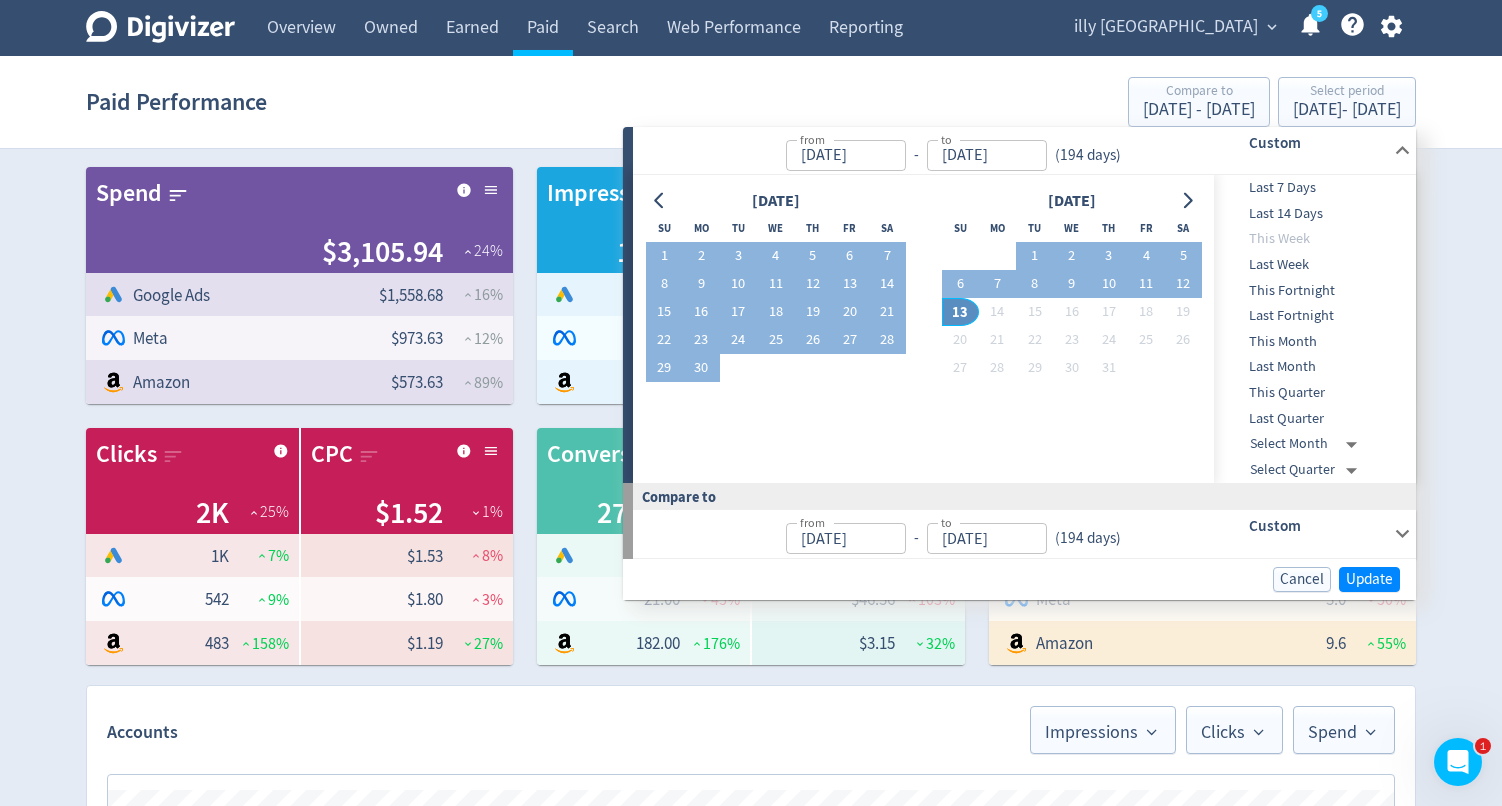 type on "[DATE]" 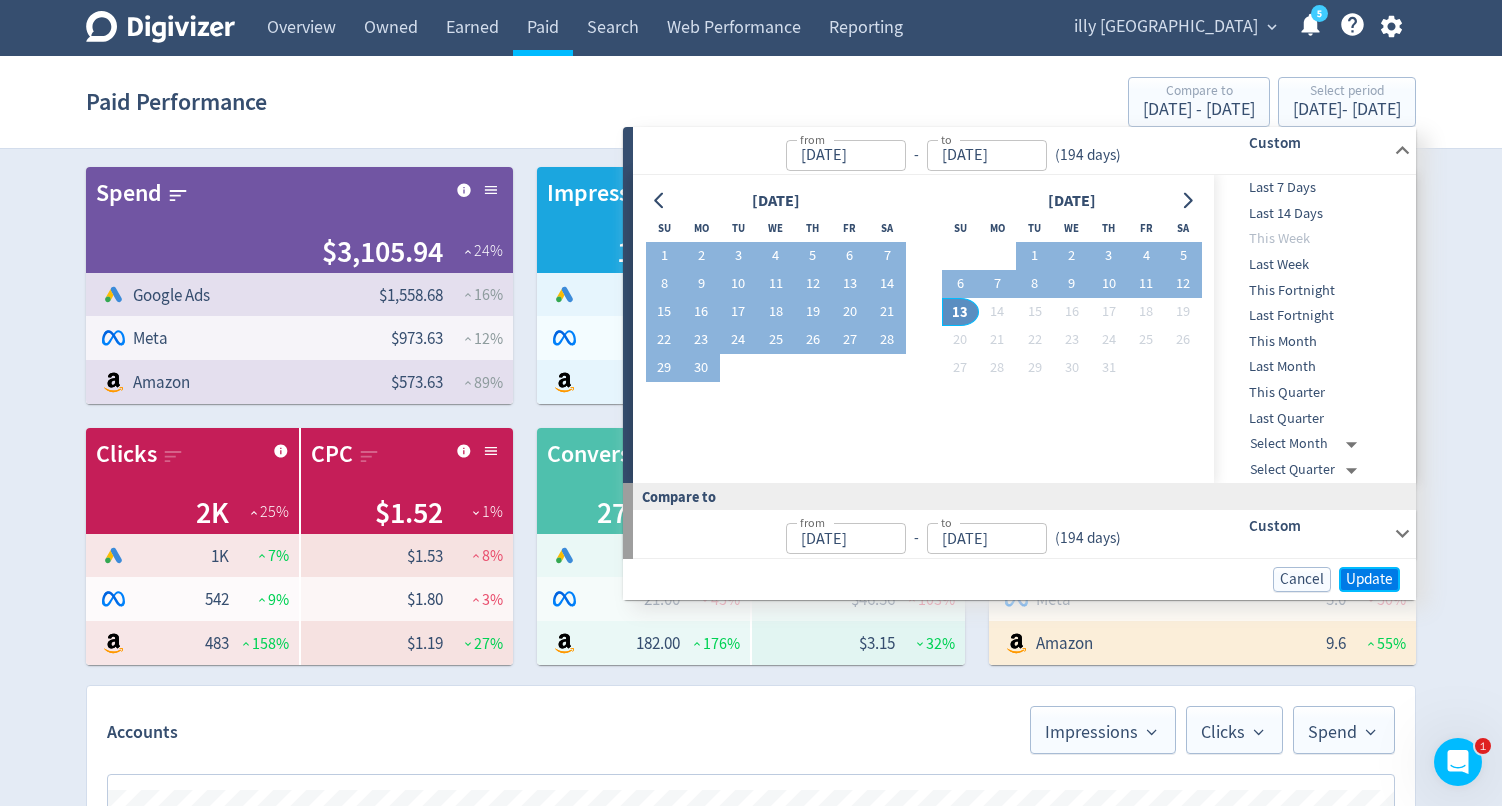 click on "Update" at bounding box center (1369, 579) 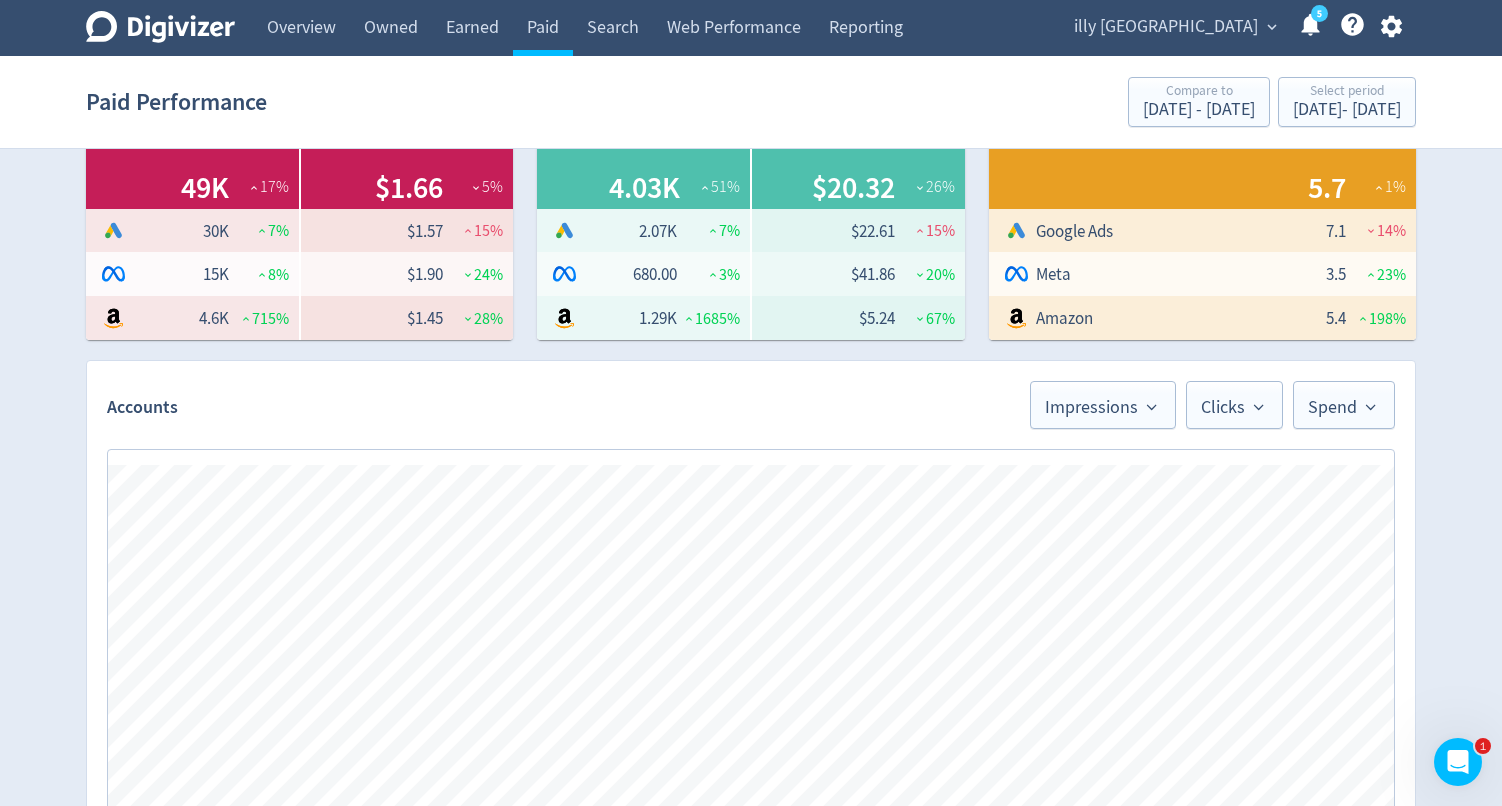 scroll, scrollTop: 0, scrollLeft: 0, axis: both 